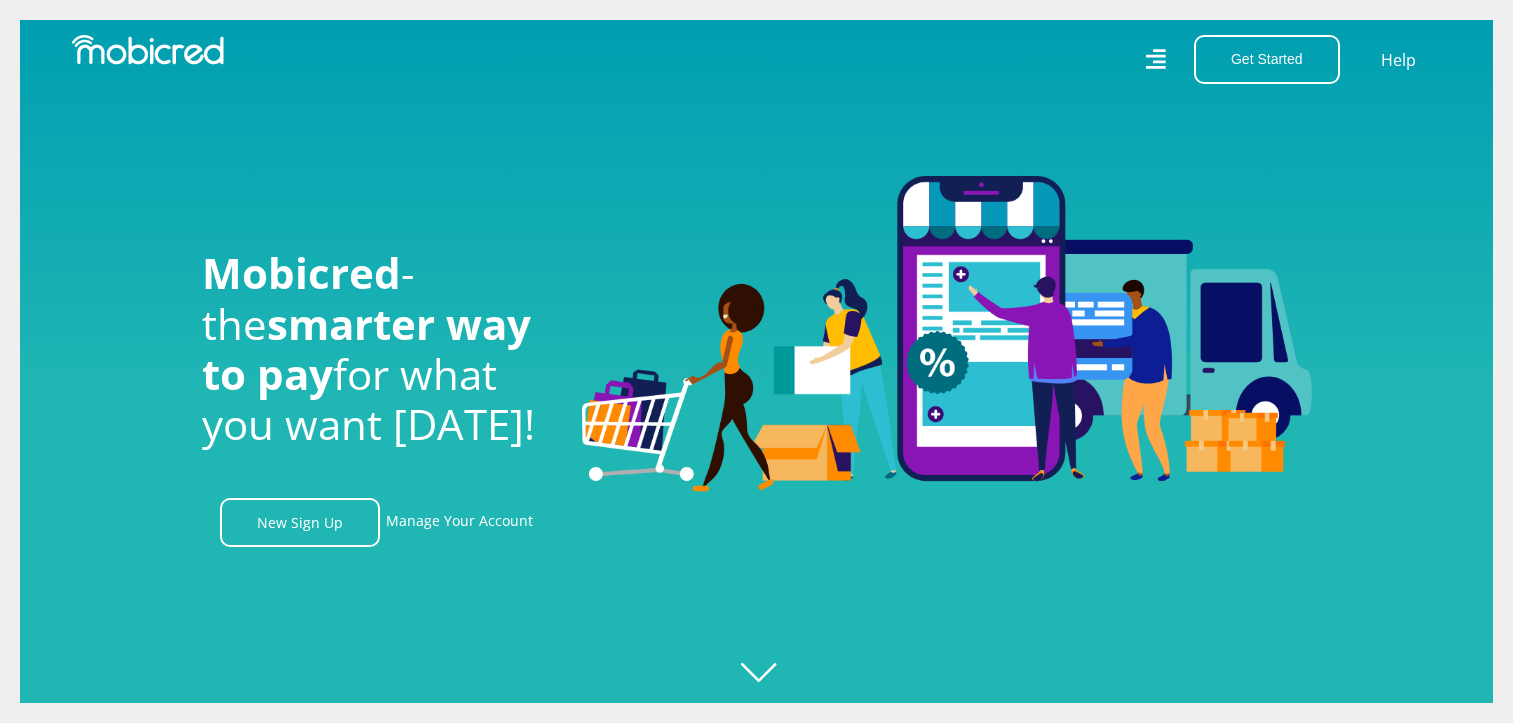 scroll, scrollTop: 806, scrollLeft: 0, axis: vertical 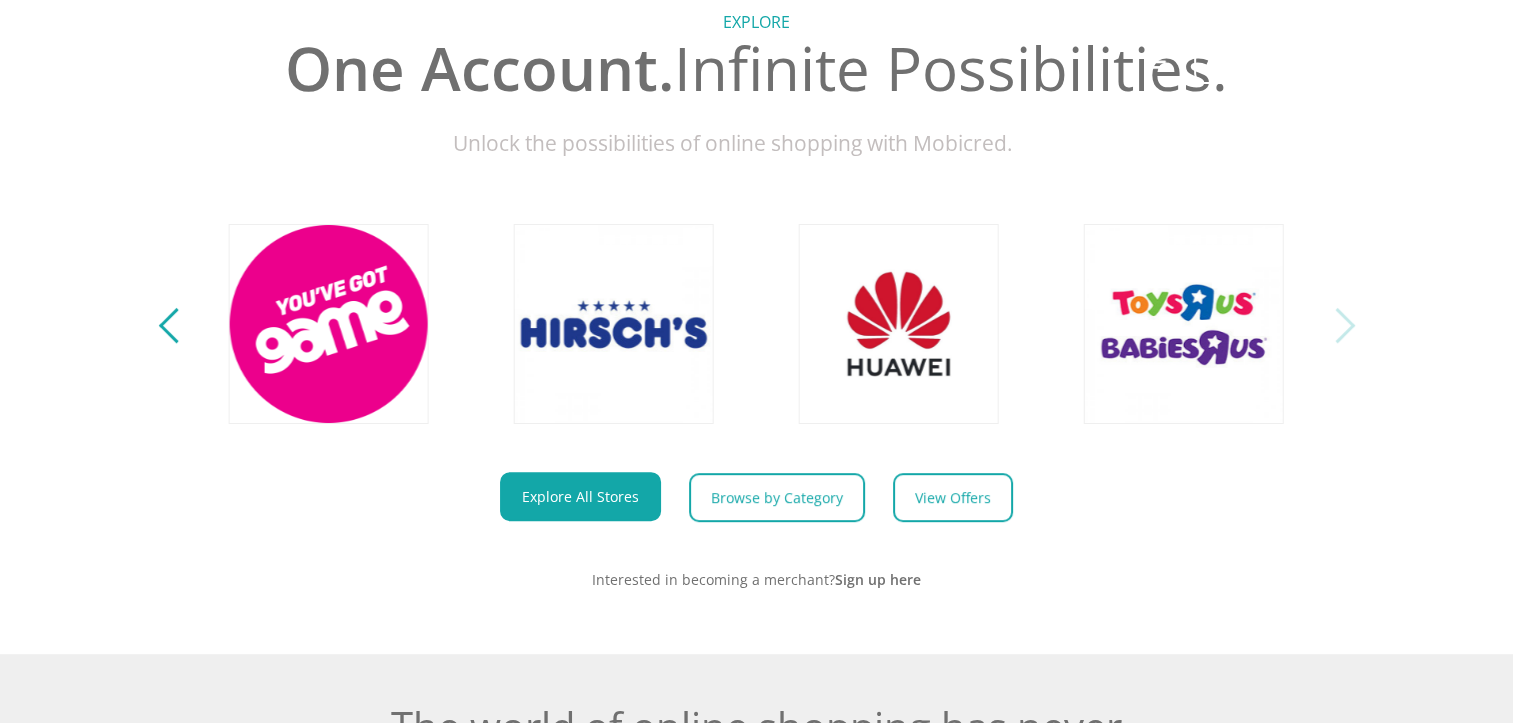 click at bounding box center [175, 325] 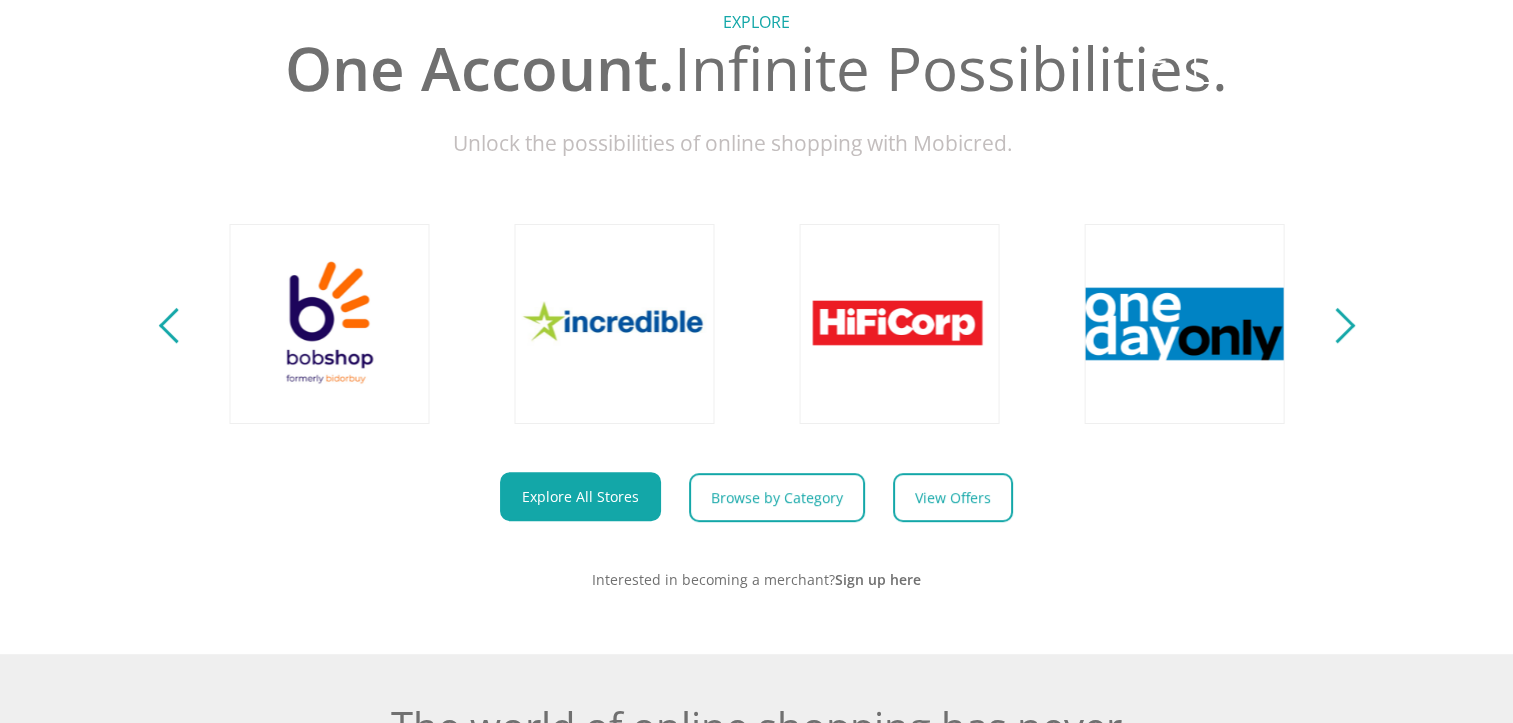 click at bounding box center (175, 325) 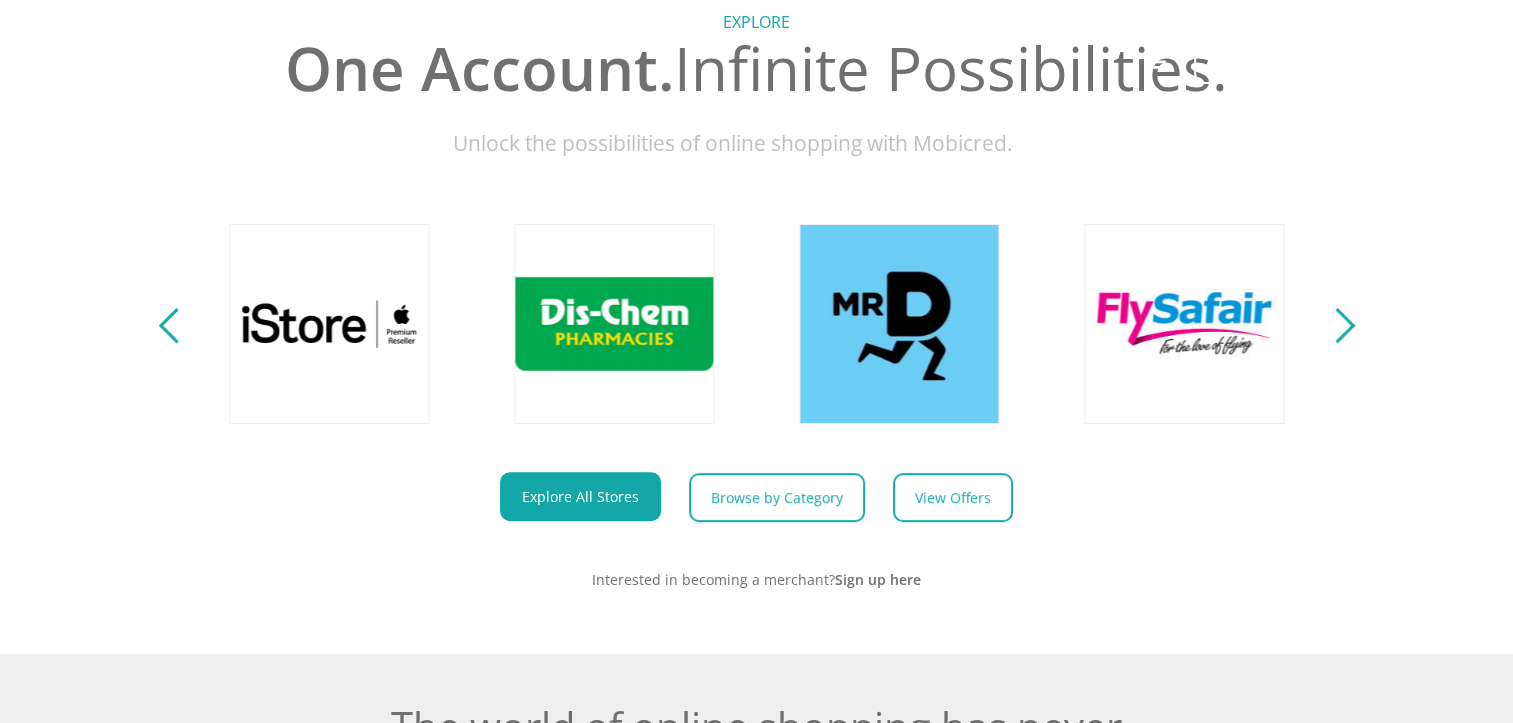 scroll, scrollTop: 0, scrollLeft: 2280, axis: horizontal 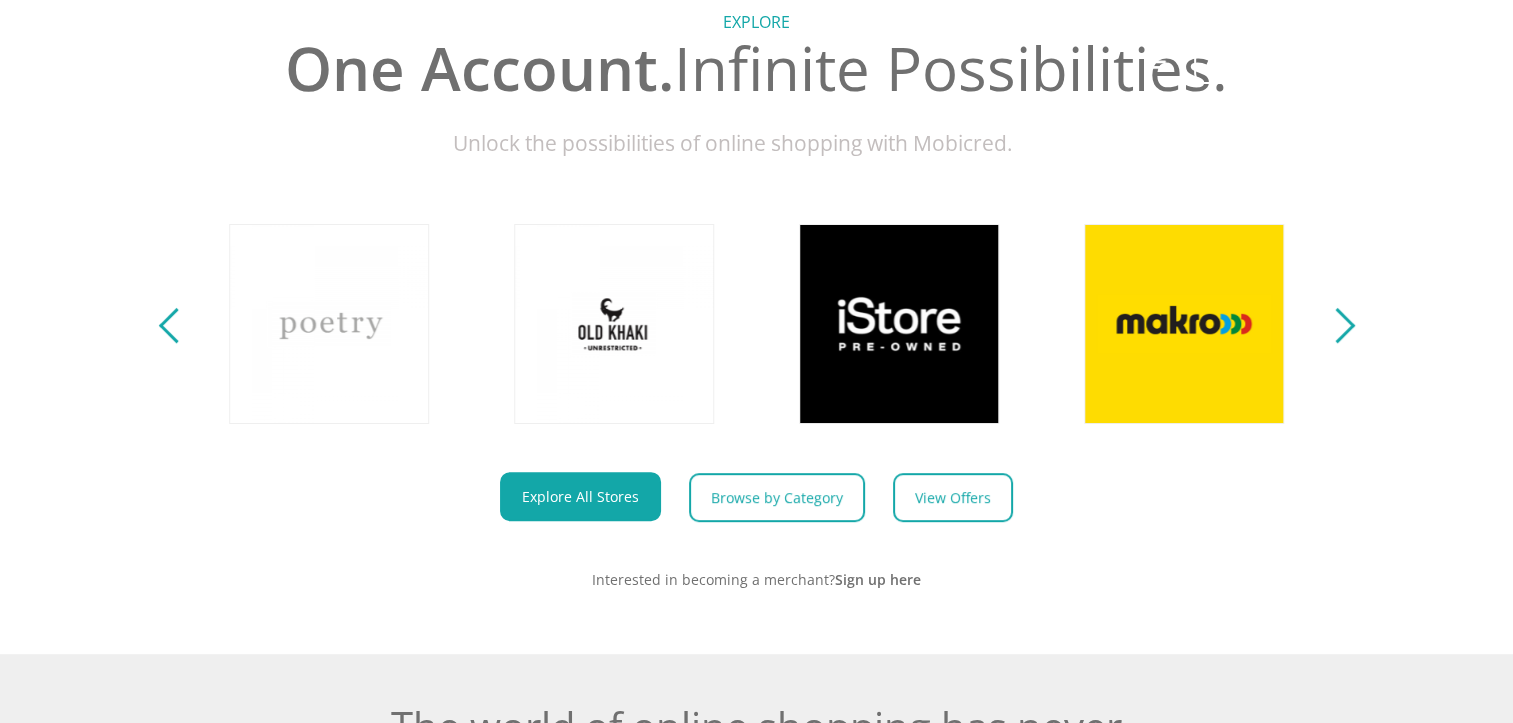 click at bounding box center (175, 325) 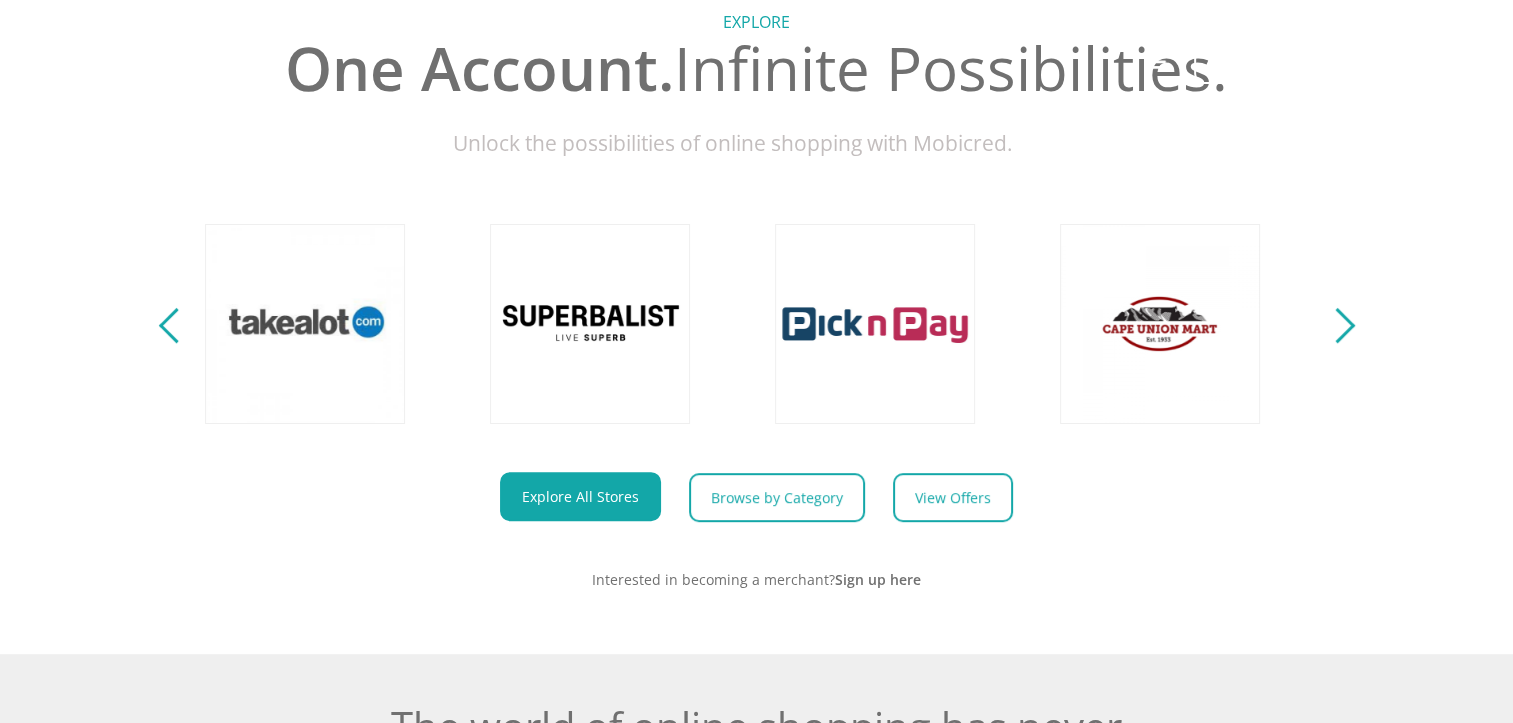 scroll, scrollTop: 0, scrollLeft: 0, axis: both 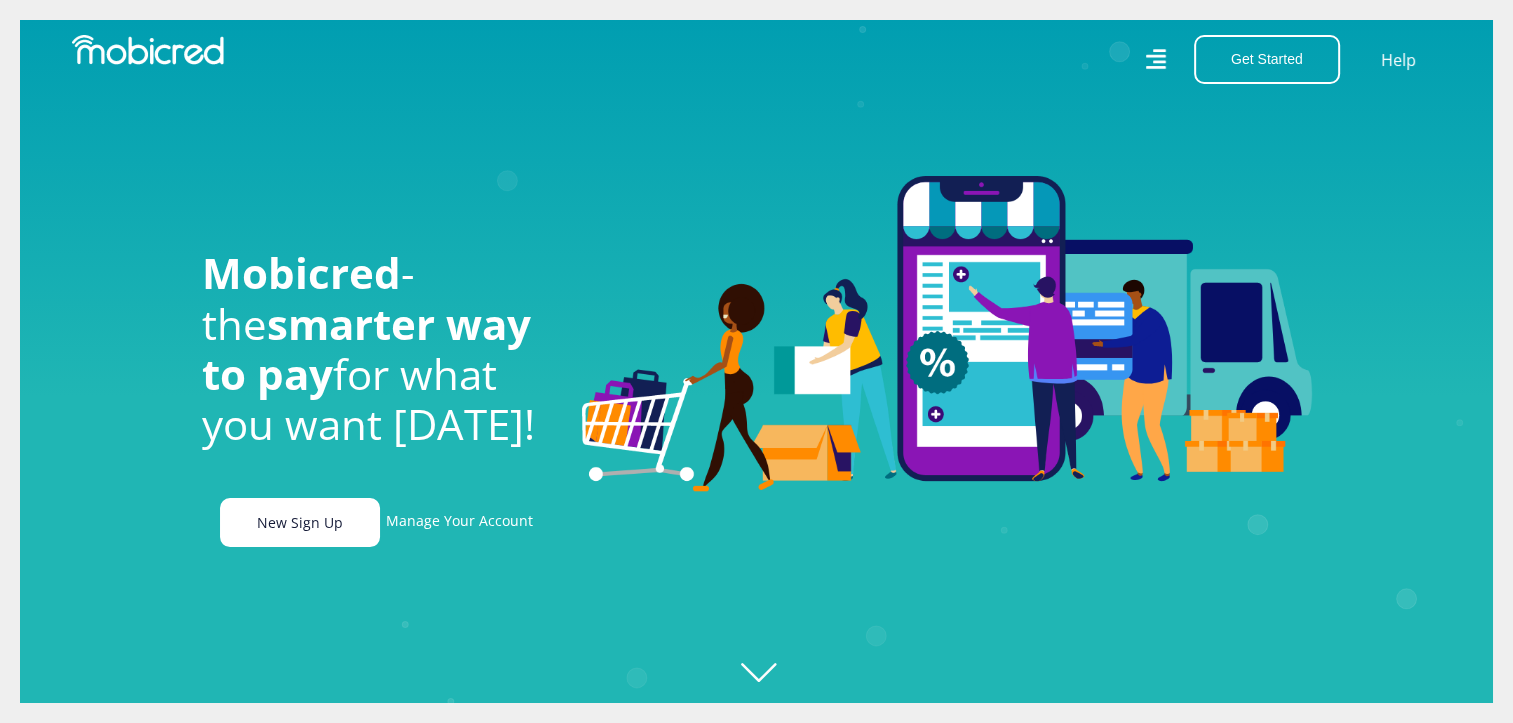 click on "New Sign Up" at bounding box center [300, 522] 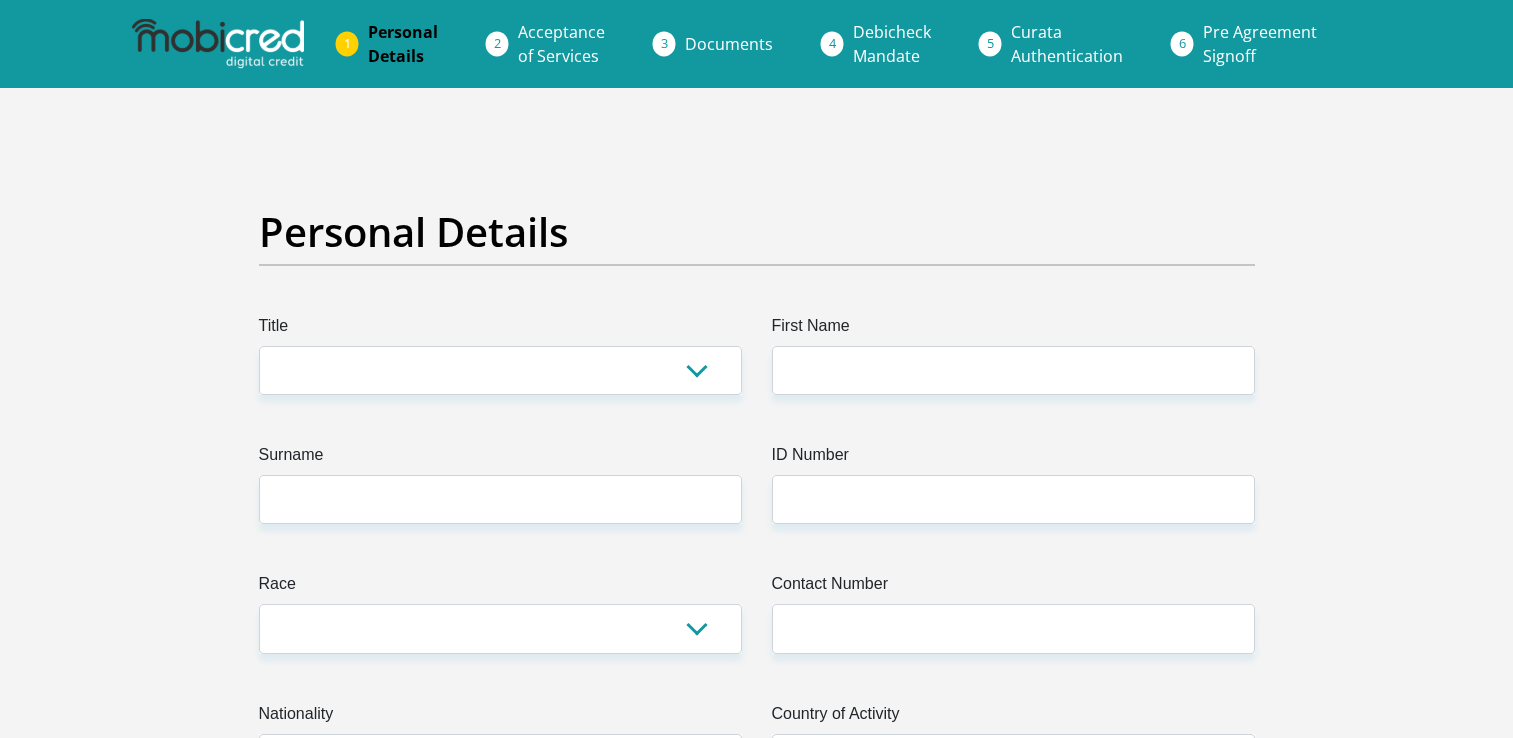 scroll, scrollTop: 0, scrollLeft: 0, axis: both 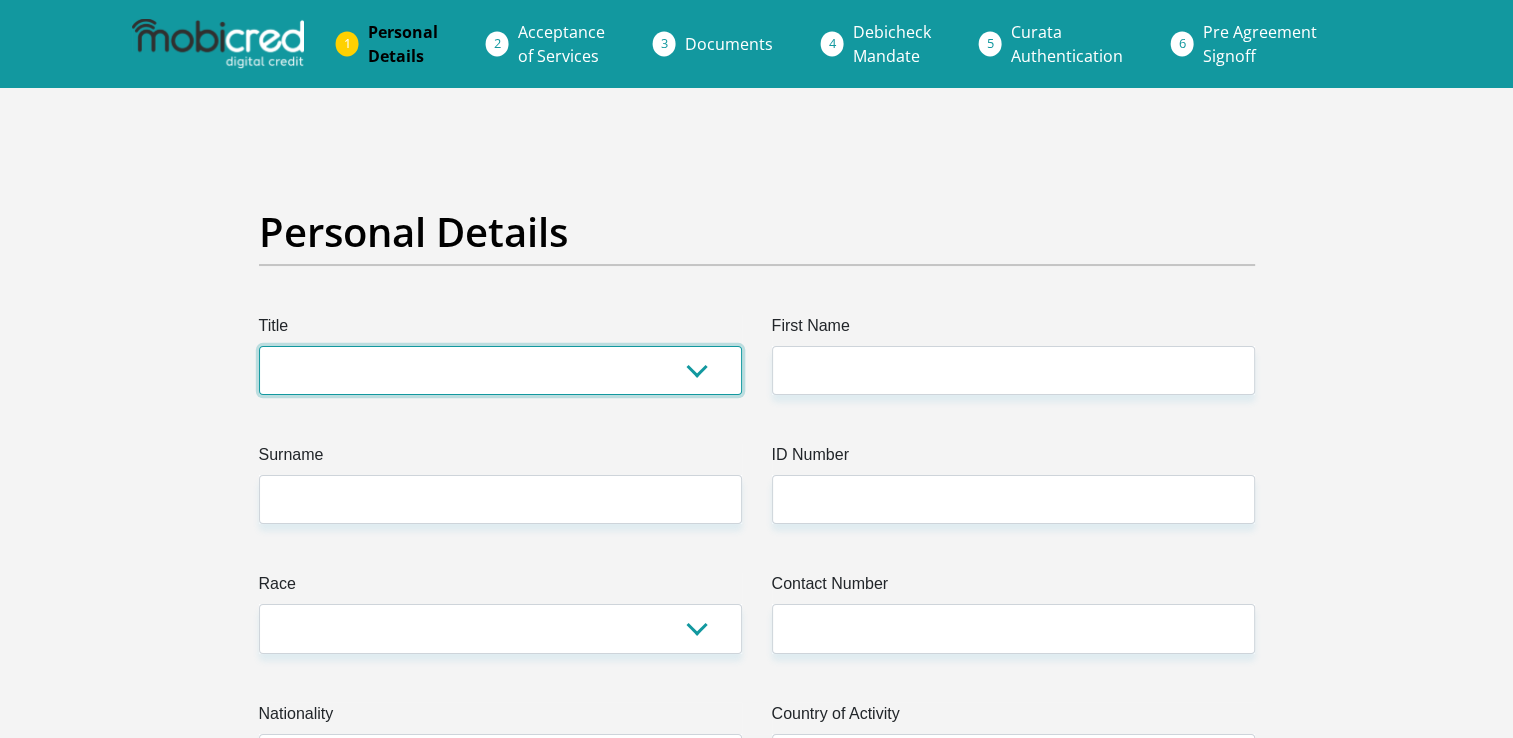 click on "Mr
Ms
Mrs
Dr
[PERSON_NAME]" at bounding box center (500, 370) 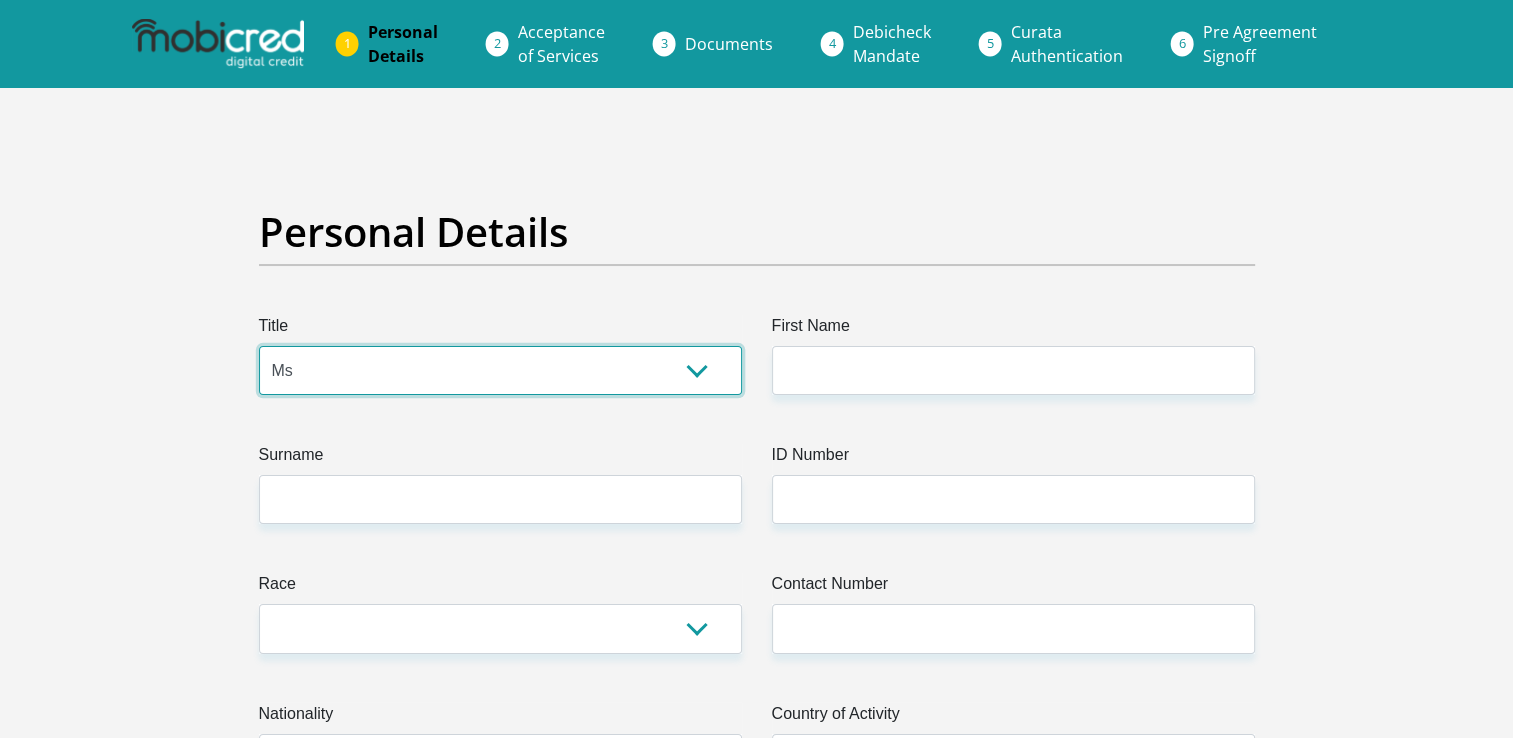 click on "Mr
Ms
Mrs
Dr
Other" at bounding box center [500, 370] 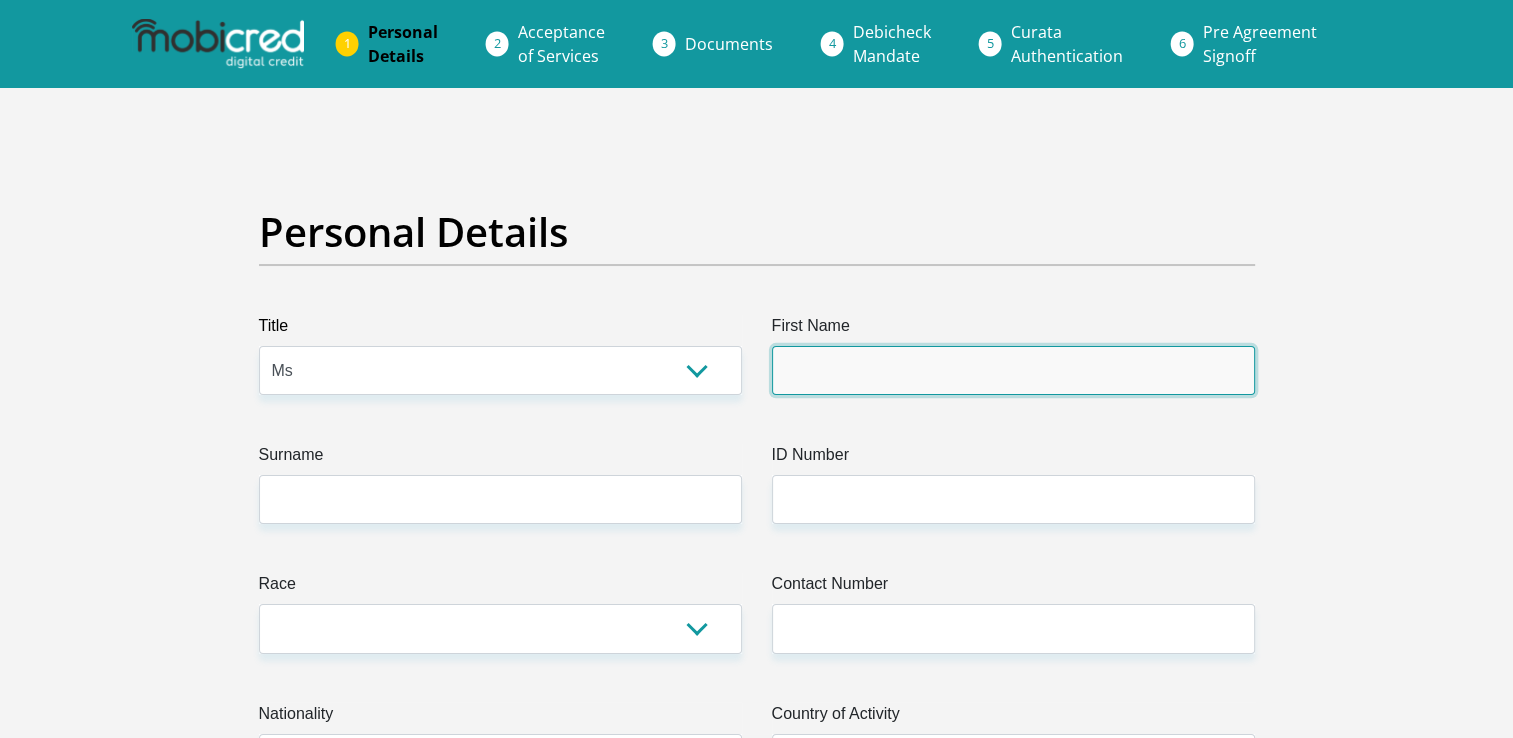 click on "First Name" at bounding box center [1013, 370] 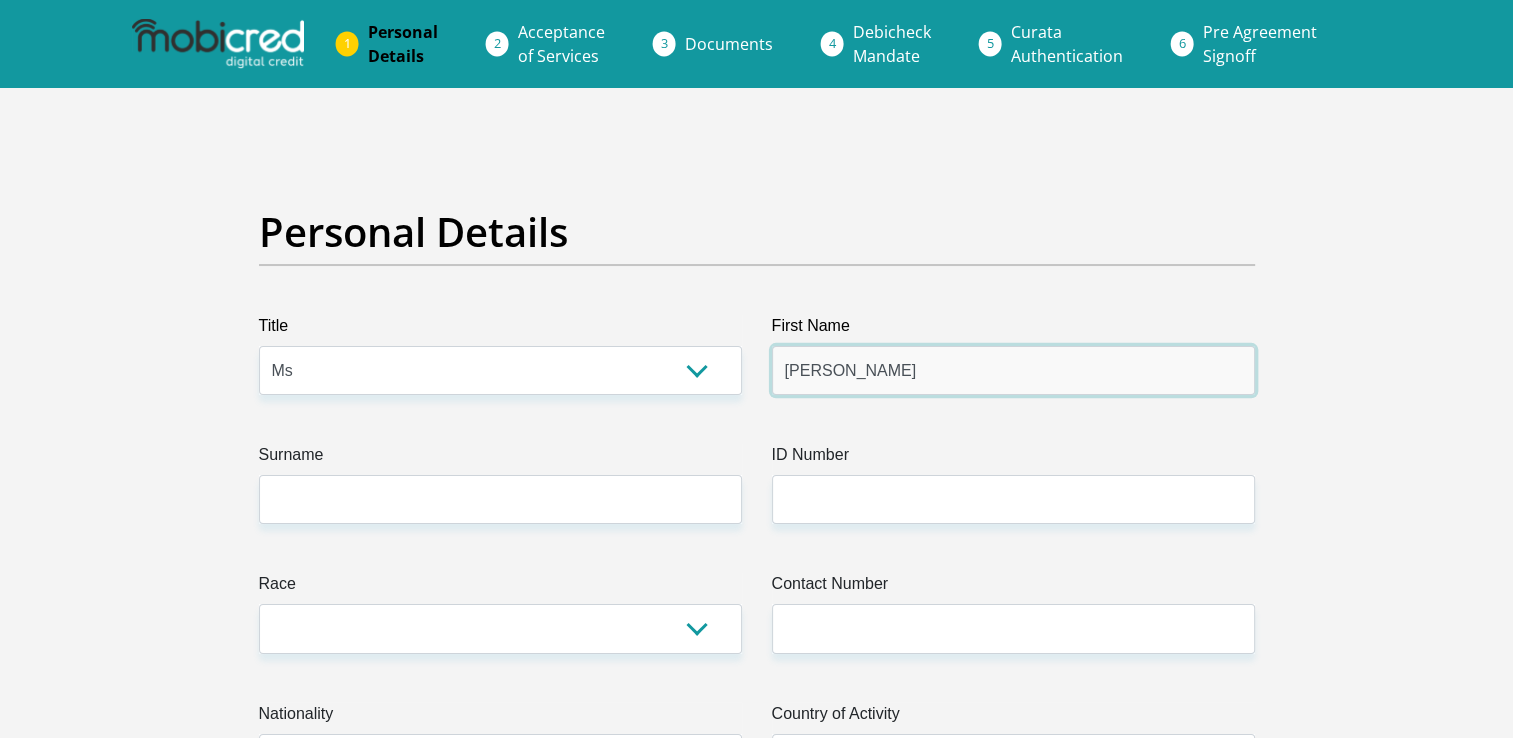 type on "Rebekah" 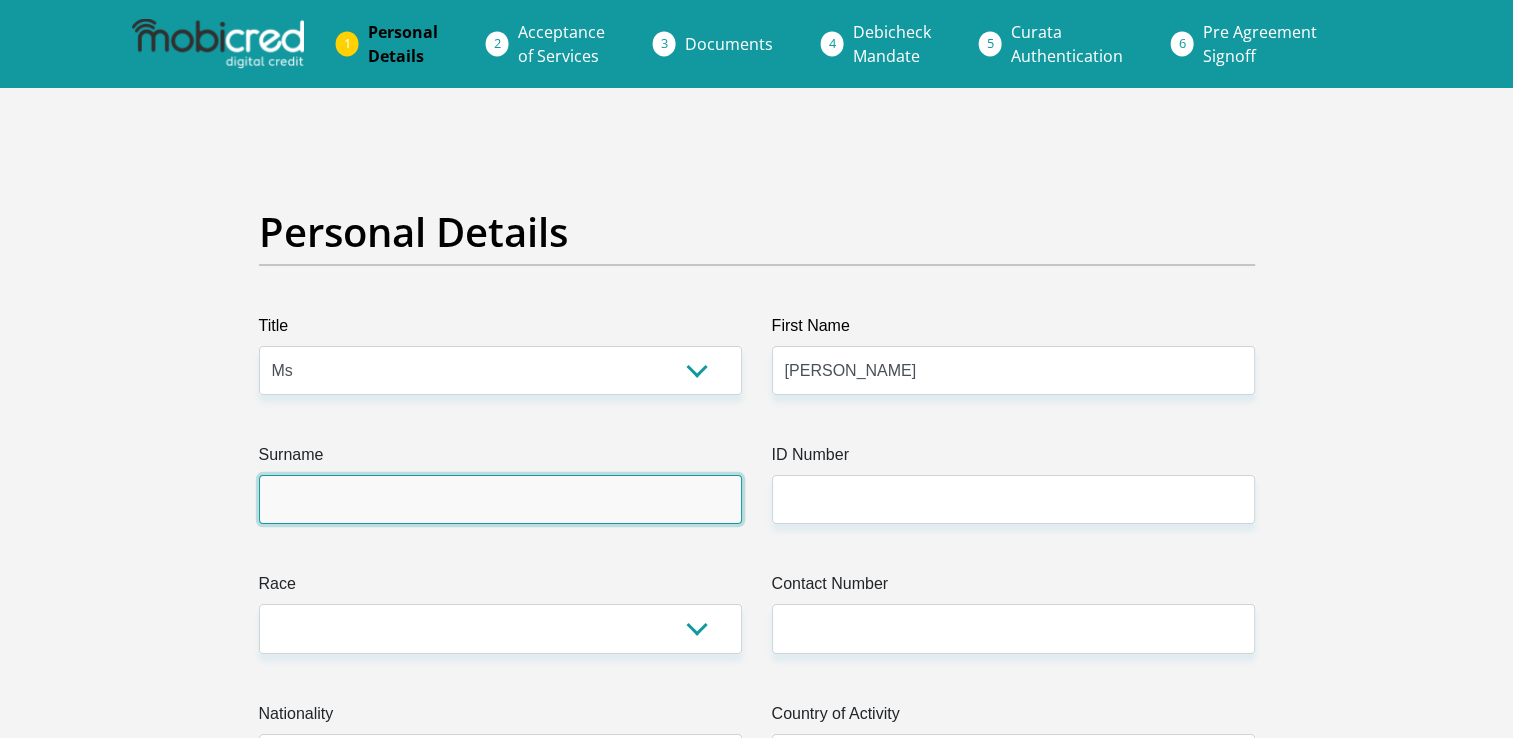 click on "Surname" at bounding box center (500, 499) 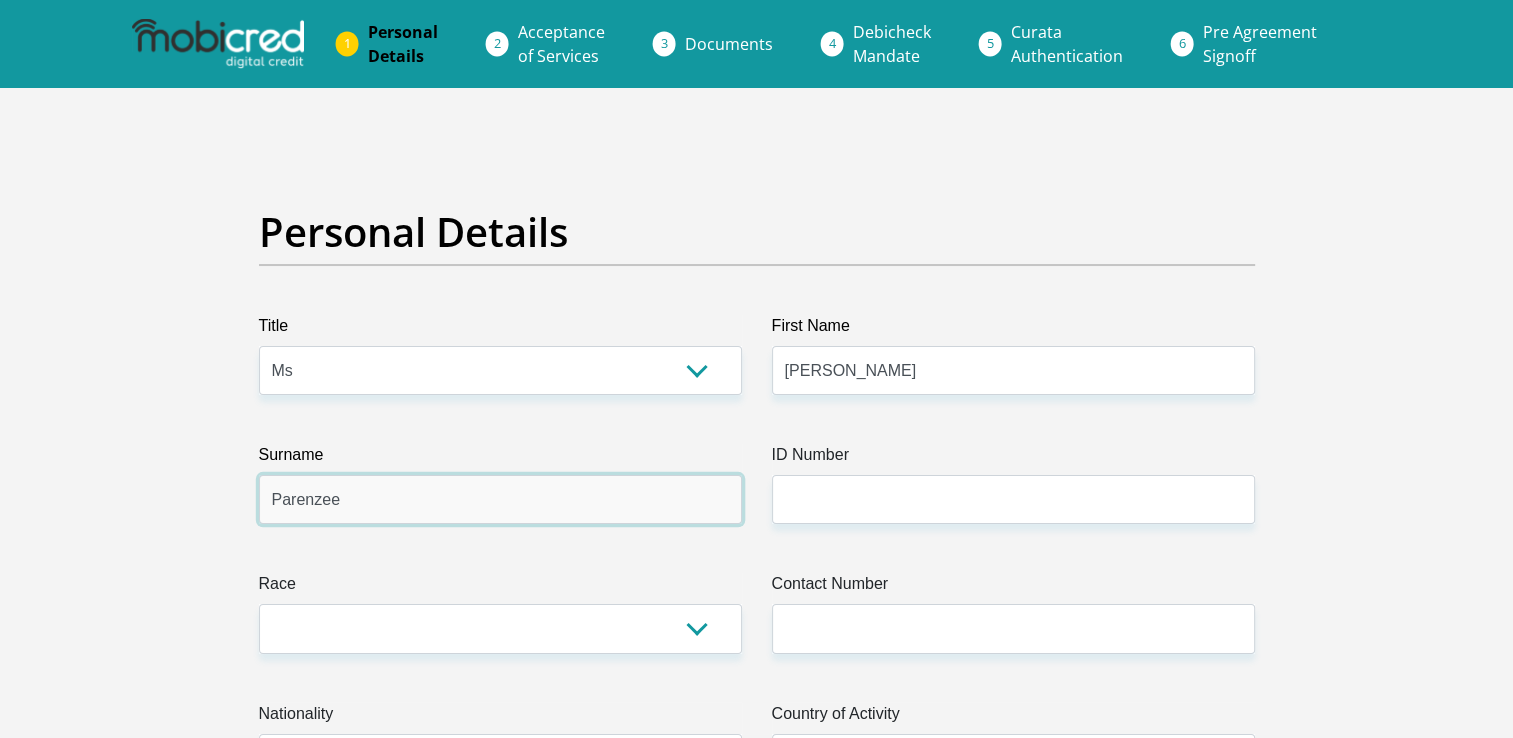 type on "Parenzee" 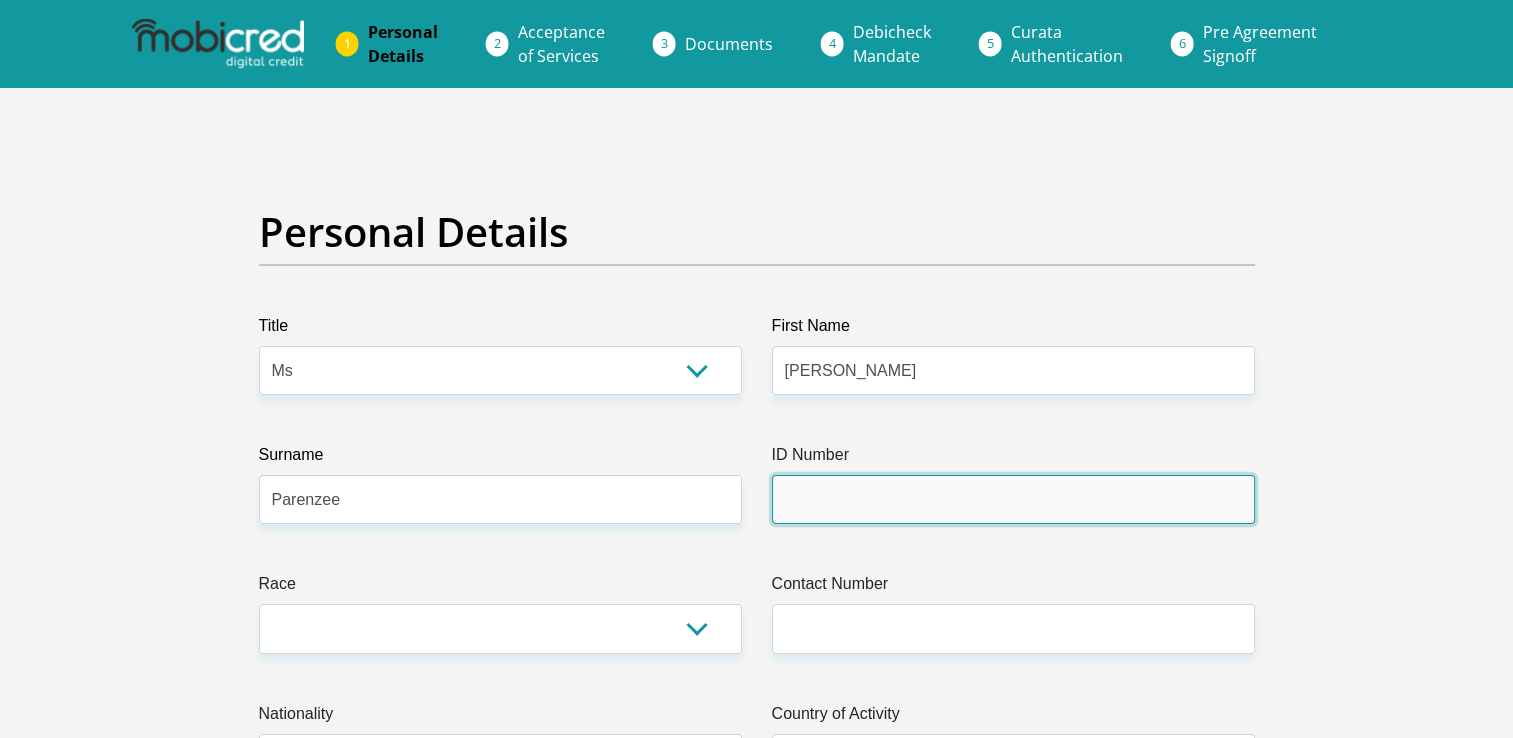 click on "ID Number" at bounding box center [1013, 499] 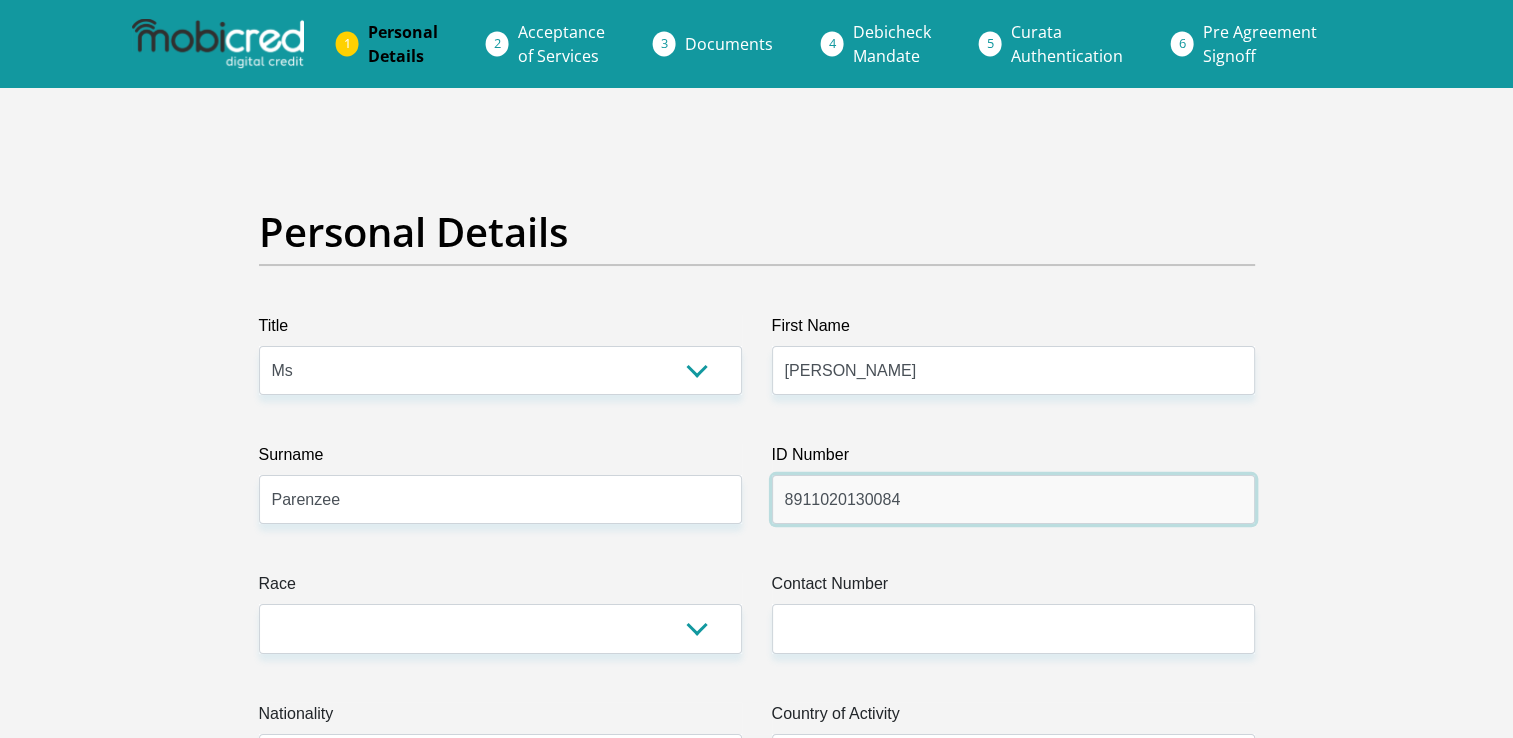 type on "8911020130084" 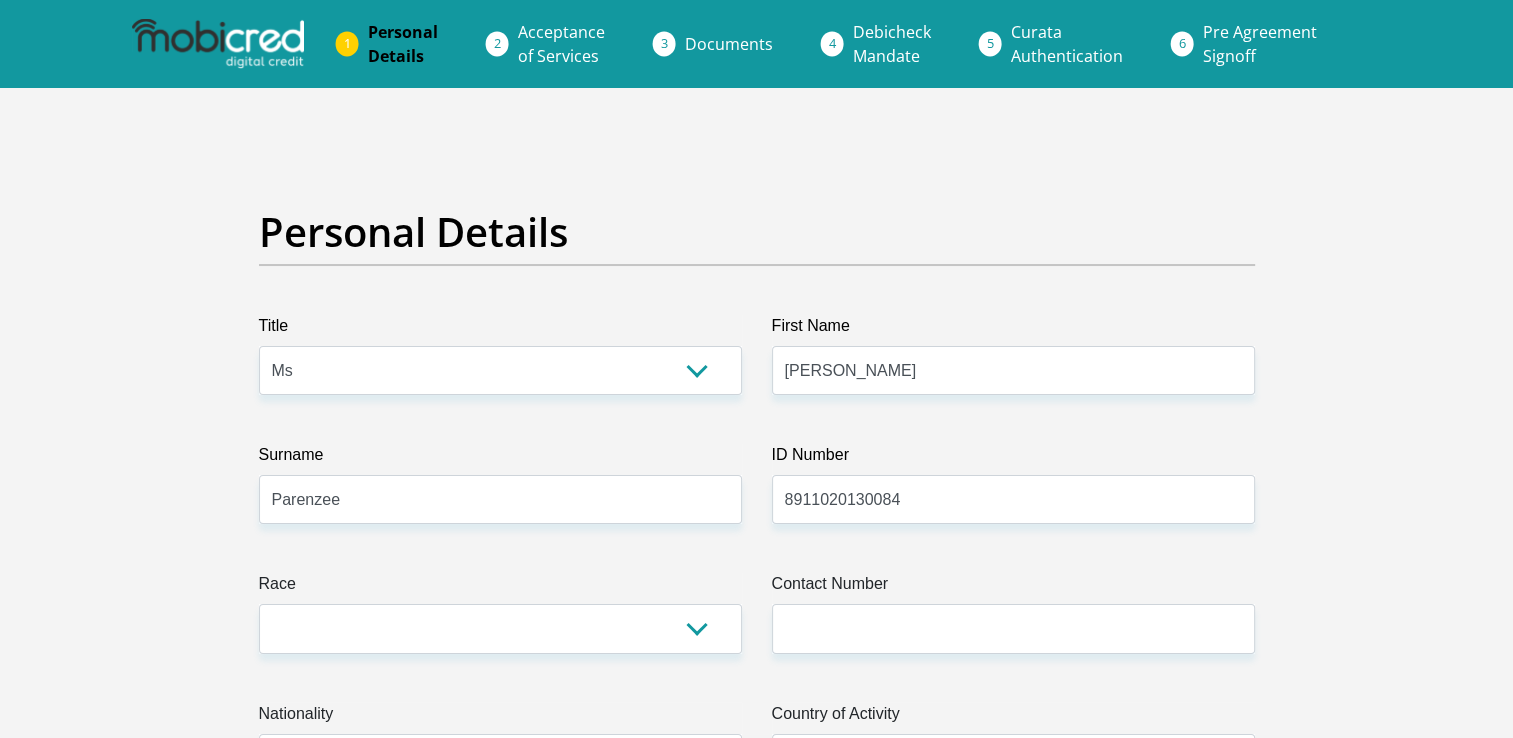 click on "Personal Details
Title
Mr
Ms
Mrs
Dr
Other
First Name
Rebekah
Surname
Parenzee
ID Number
8911020130084
Please input valid ID number
Race
Black
Coloured
Indian
White
Other
Contact Number
Please input valid contact number
Nationality" at bounding box center (756, 3573) 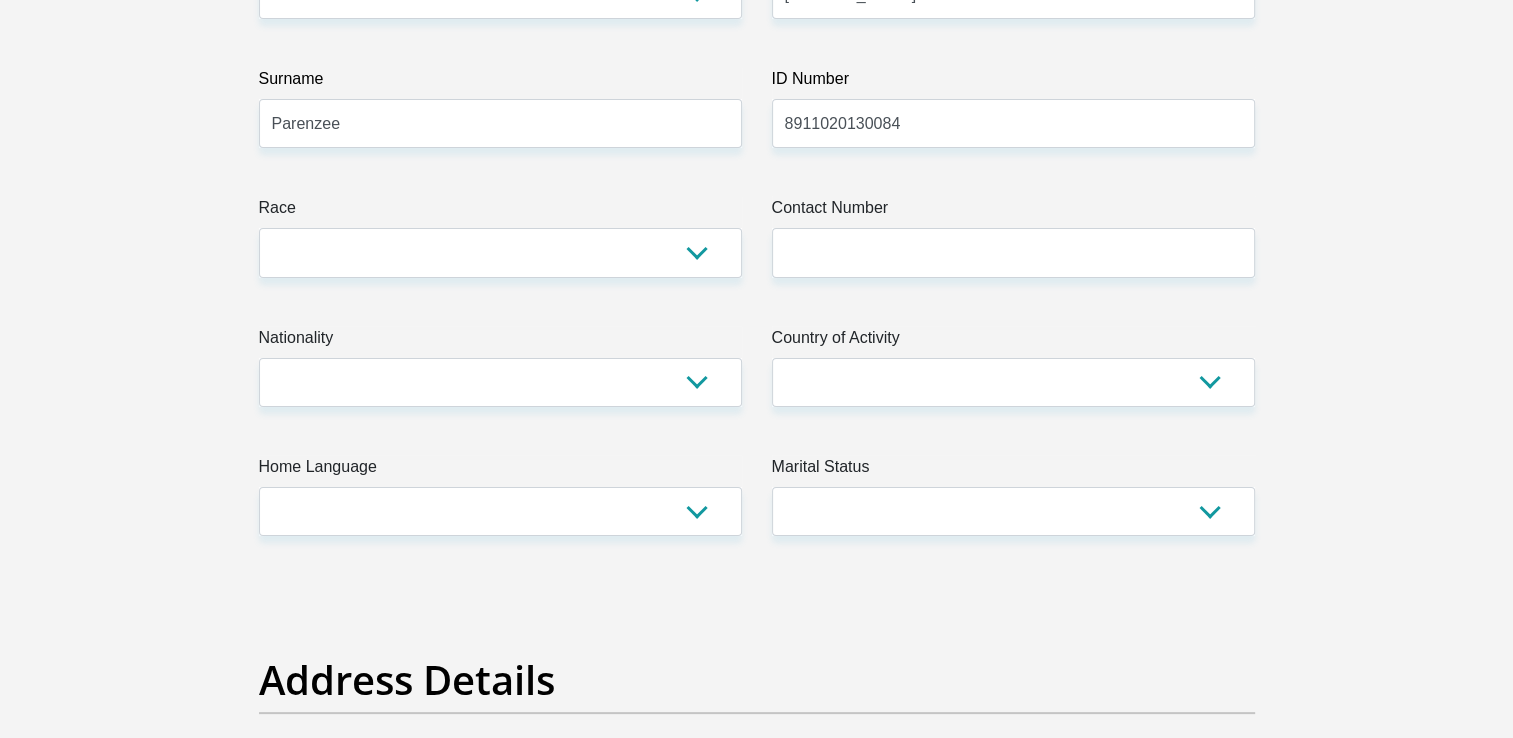 scroll, scrollTop: 393, scrollLeft: 0, axis: vertical 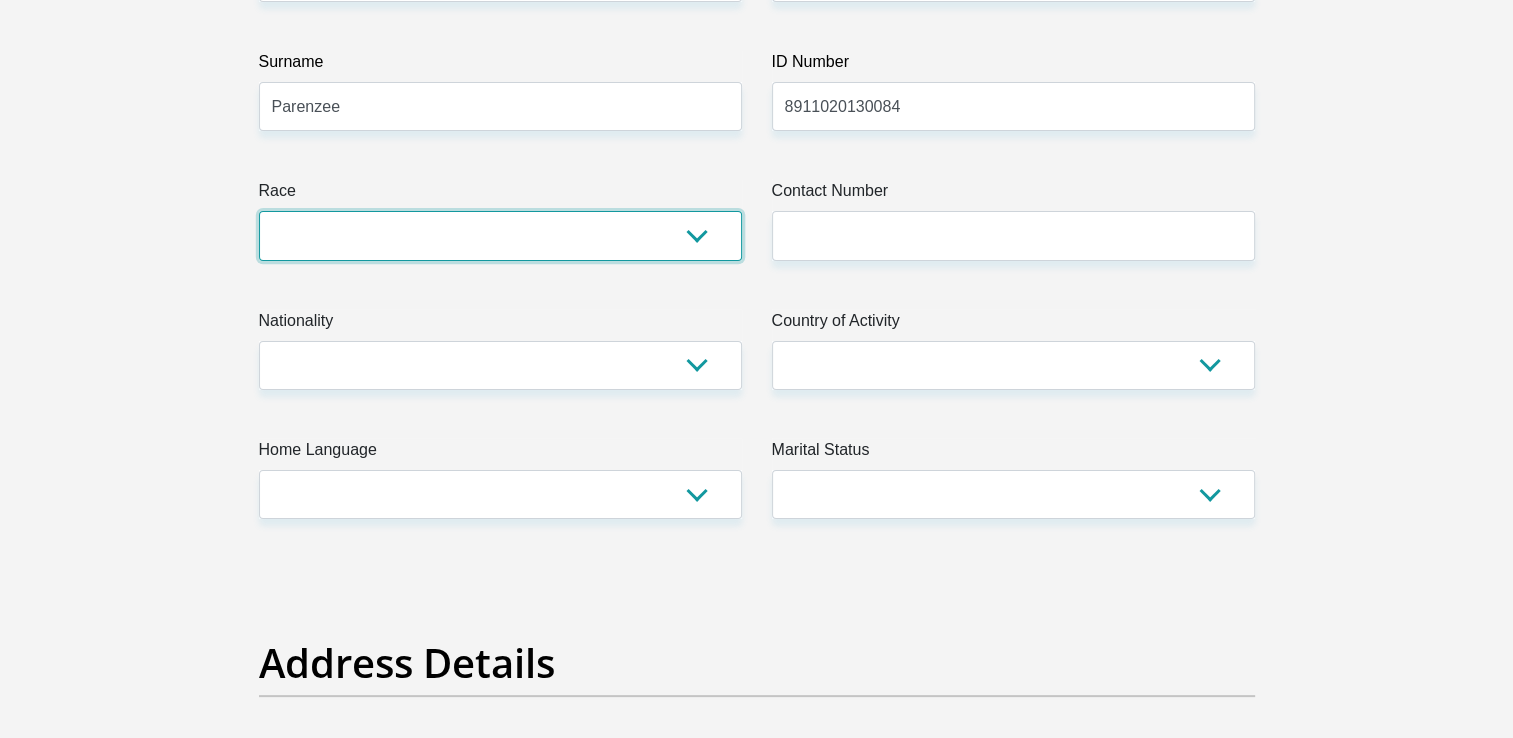 click on "Black
Coloured
Indian
White
Other" at bounding box center [500, 235] 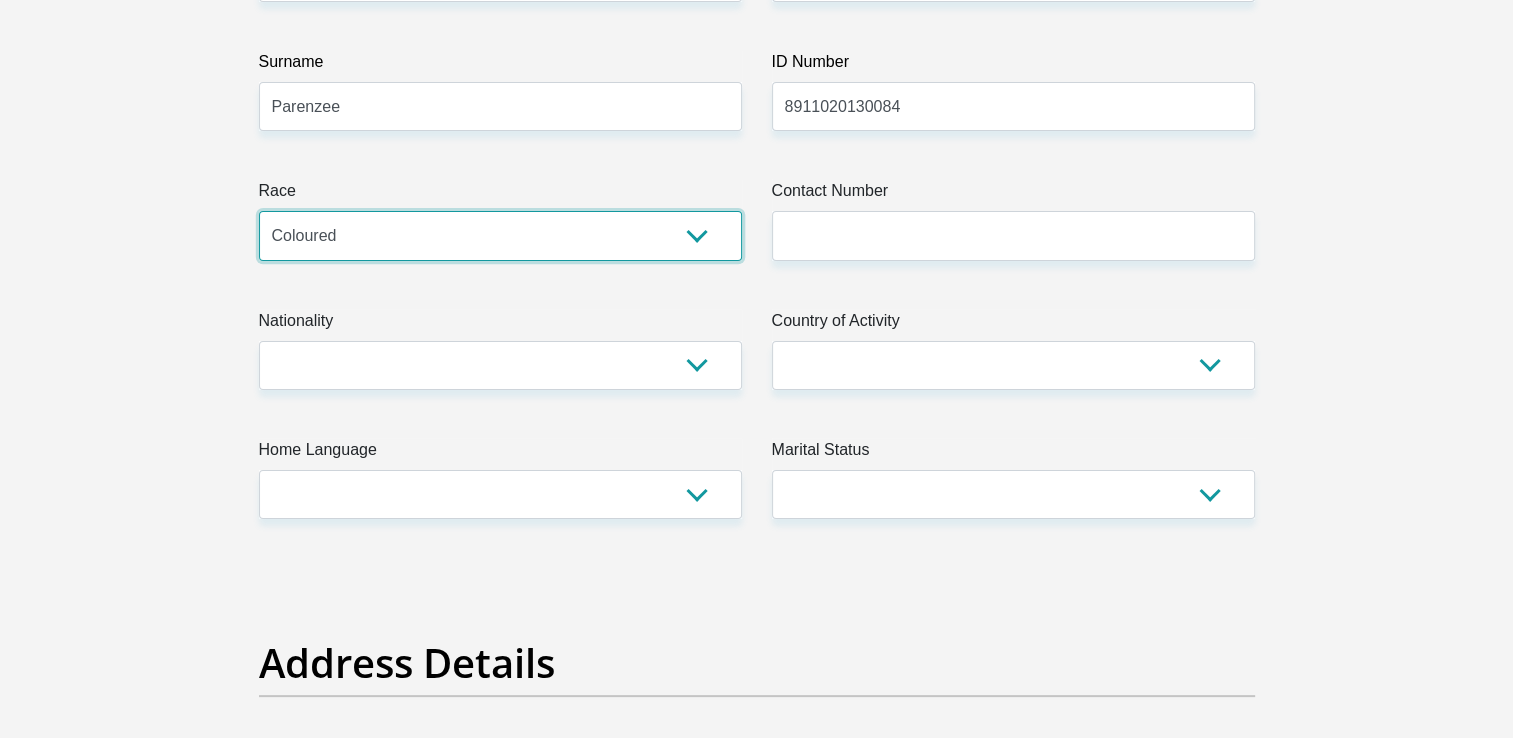 click on "Black
Coloured
Indian
White
Other" at bounding box center [500, 235] 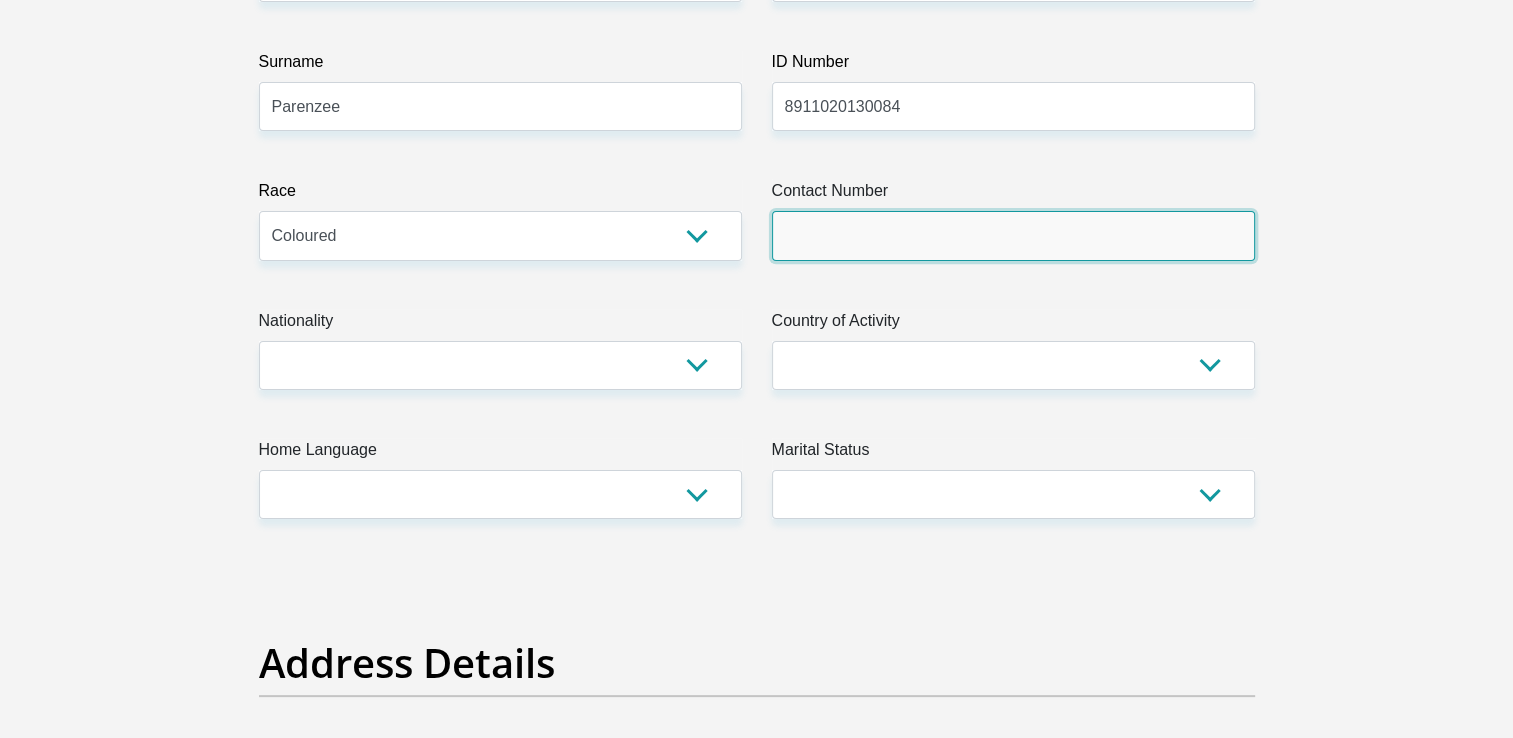 click on "Contact Number" at bounding box center [1013, 235] 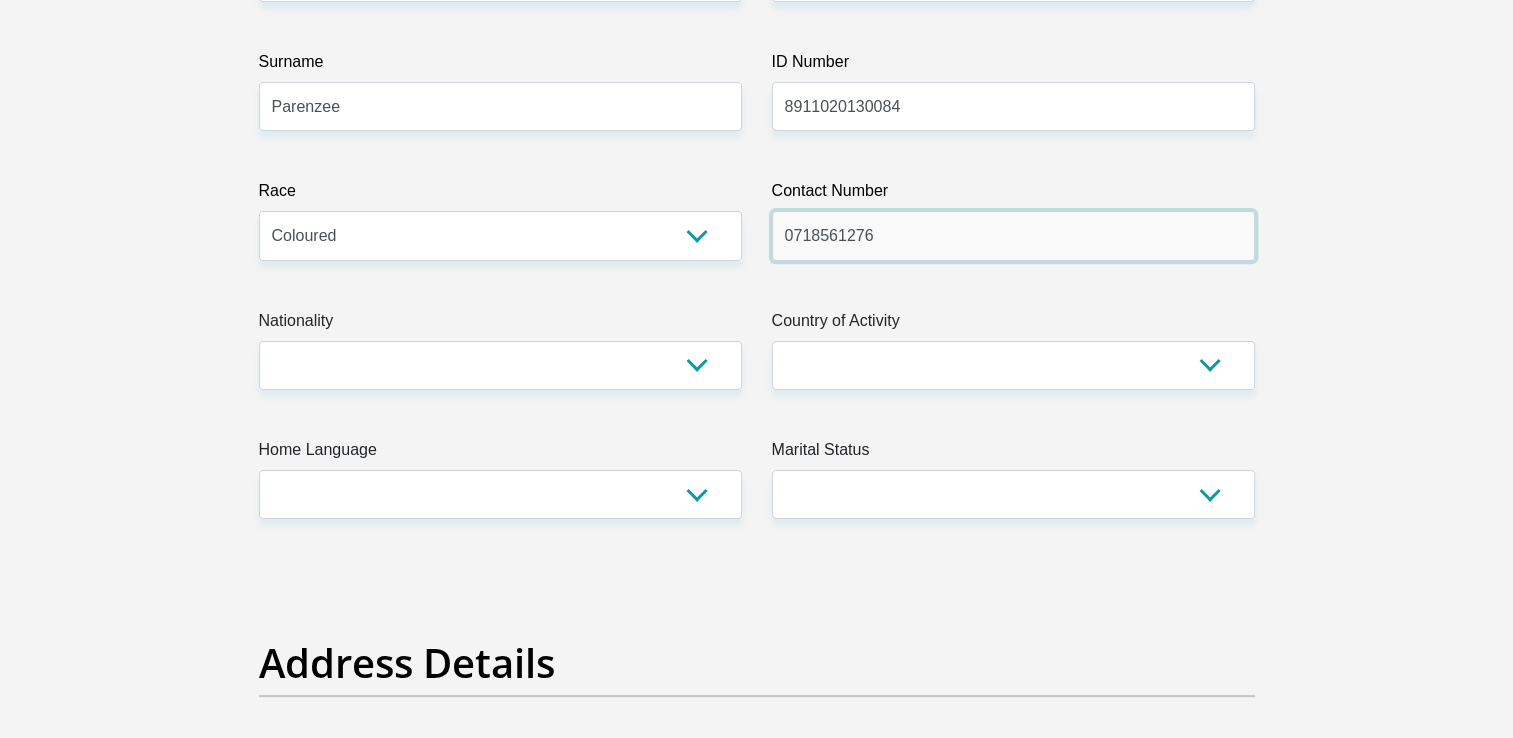 type on "0718561276" 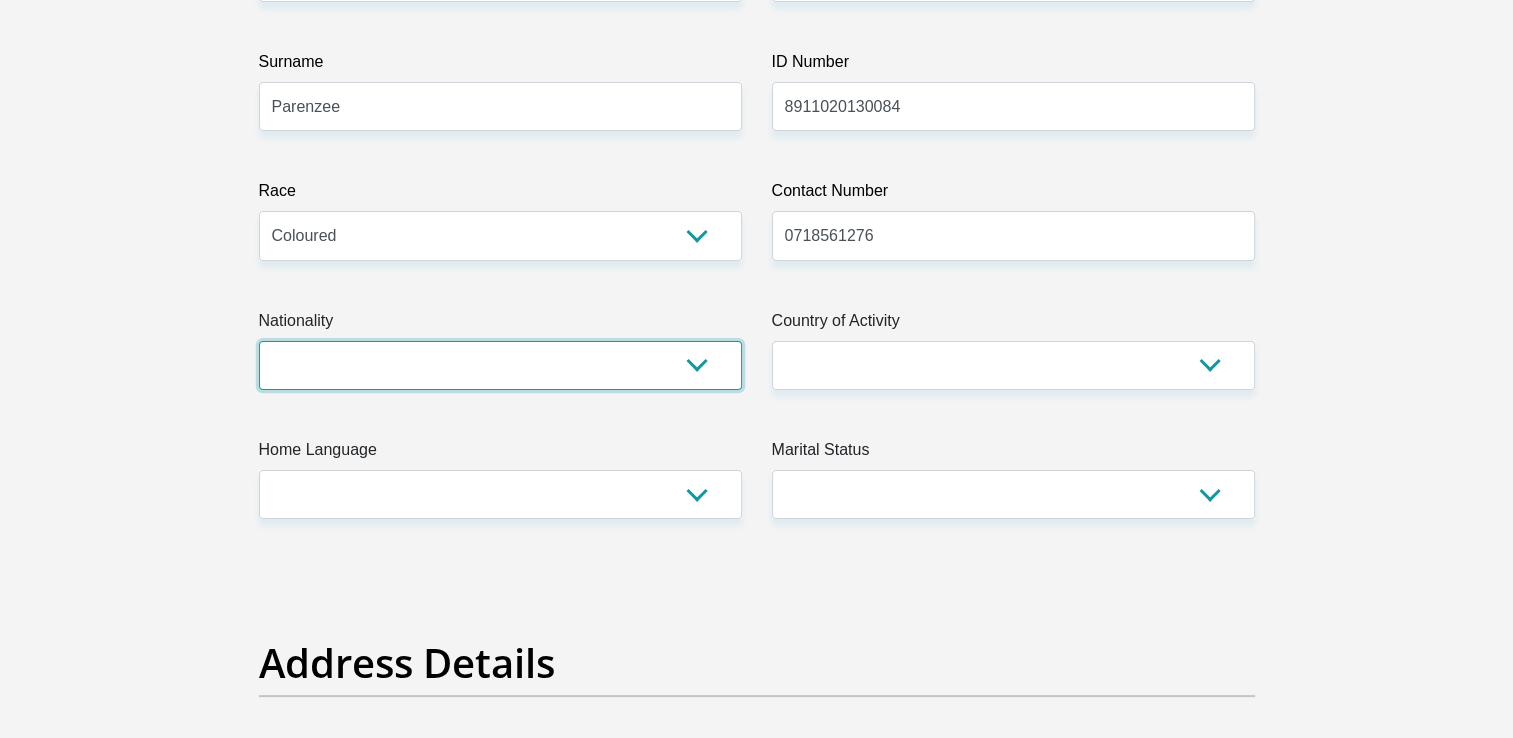 click on "South Africa
Afghanistan
Aland Islands
Albania
Algeria
America Samoa
American Virgin Islands
Andorra
Angola
Anguilla
Antarctica
Antigua and Barbuda
Argentina
Armenia
Aruba
Ascension Island
Australia
Austria
Azerbaijan
Bahamas
Bahrain
Bangladesh
Barbados
Chad" at bounding box center (500, 365) 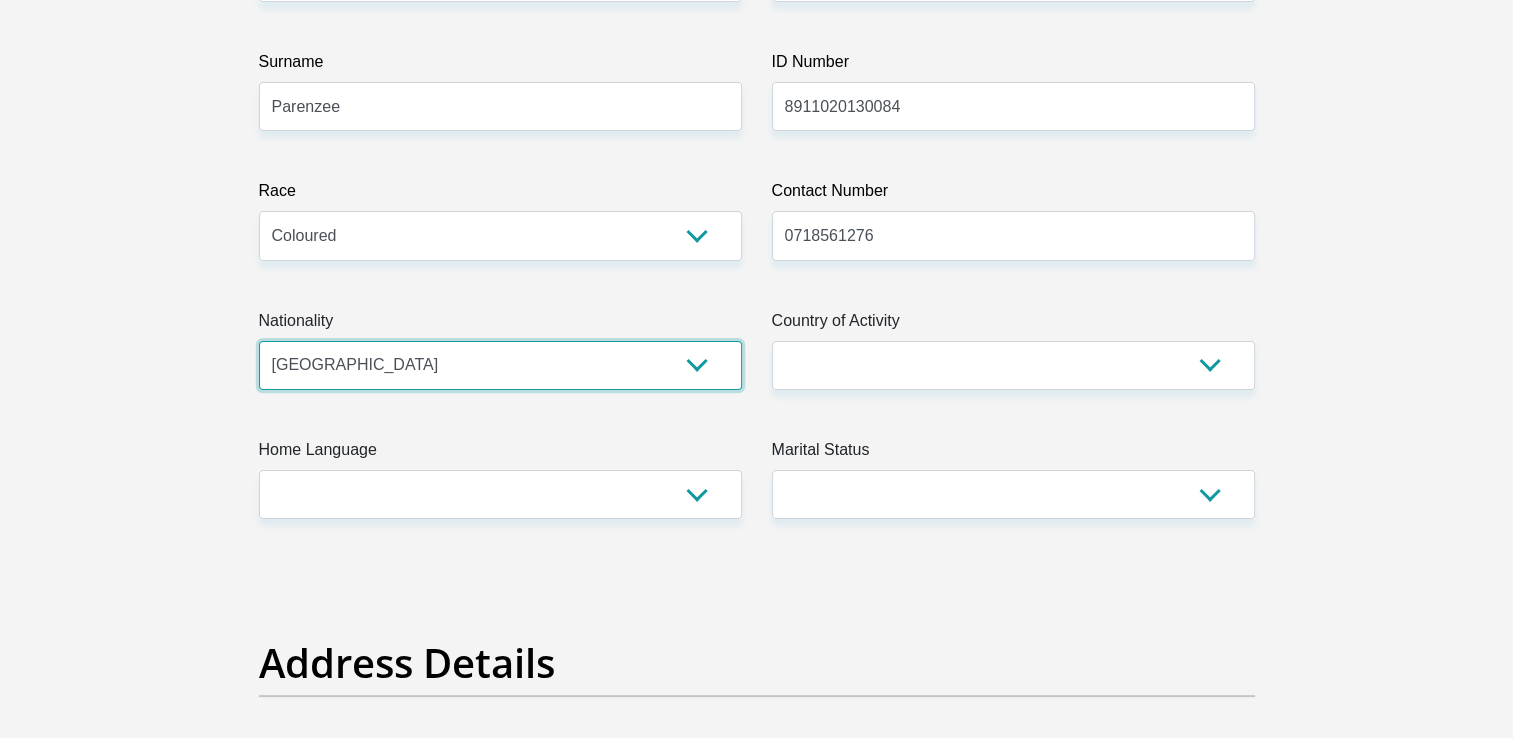 click on "South Africa
Afghanistan
Aland Islands
Albania
Algeria
America Samoa
American Virgin Islands
Andorra
Angola
Anguilla
Antarctica
Antigua and Barbuda
Argentina
Armenia
Aruba
Ascension Island
Australia
Austria
Azerbaijan
Bahamas
Bahrain
Bangladesh
Barbados
Chad" at bounding box center (500, 365) 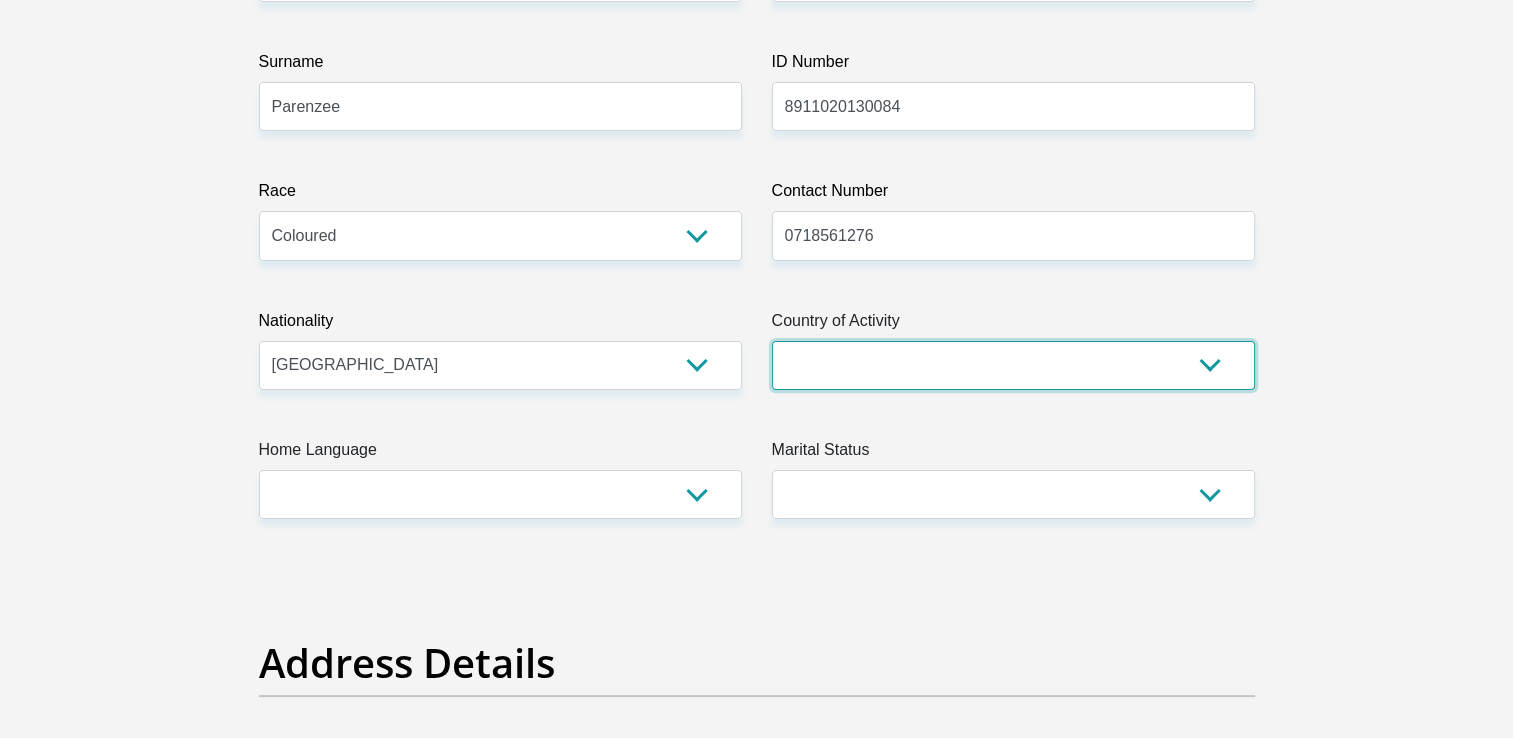 click on "South Africa
Afghanistan
Aland Islands
Albania
Algeria
America Samoa
American Virgin Islands
Andorra
Angola
Anguilla
Antarctica
Antigua and Barbuda
Argentina
Armenia
Aruba
Ascension Island
Australia
Austria
Azerbaijan
Chad" at bounding box center [1013, 365] 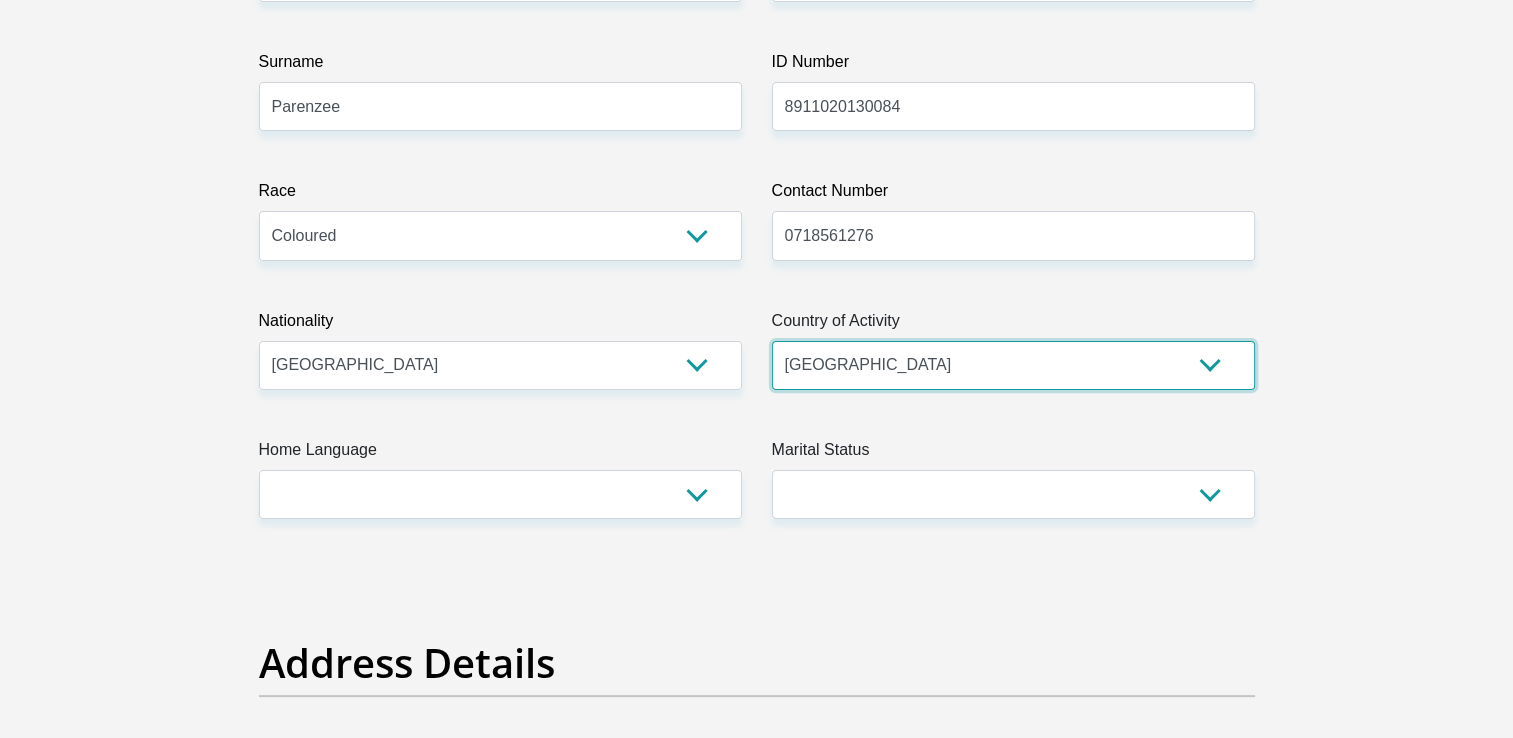 click on "South Africa
Afghanistan
Aland Islands
Albania
Algeria
America Samoa
American Virgin Islands
Andorra
Angola
Anguilla
Antarctica
Antigua and Barbuda
Argentina
Armenia
Aruba
Ascension Island
Australia
Austria
Azerbaijan
Chad" at bounding box center (1013, 365) 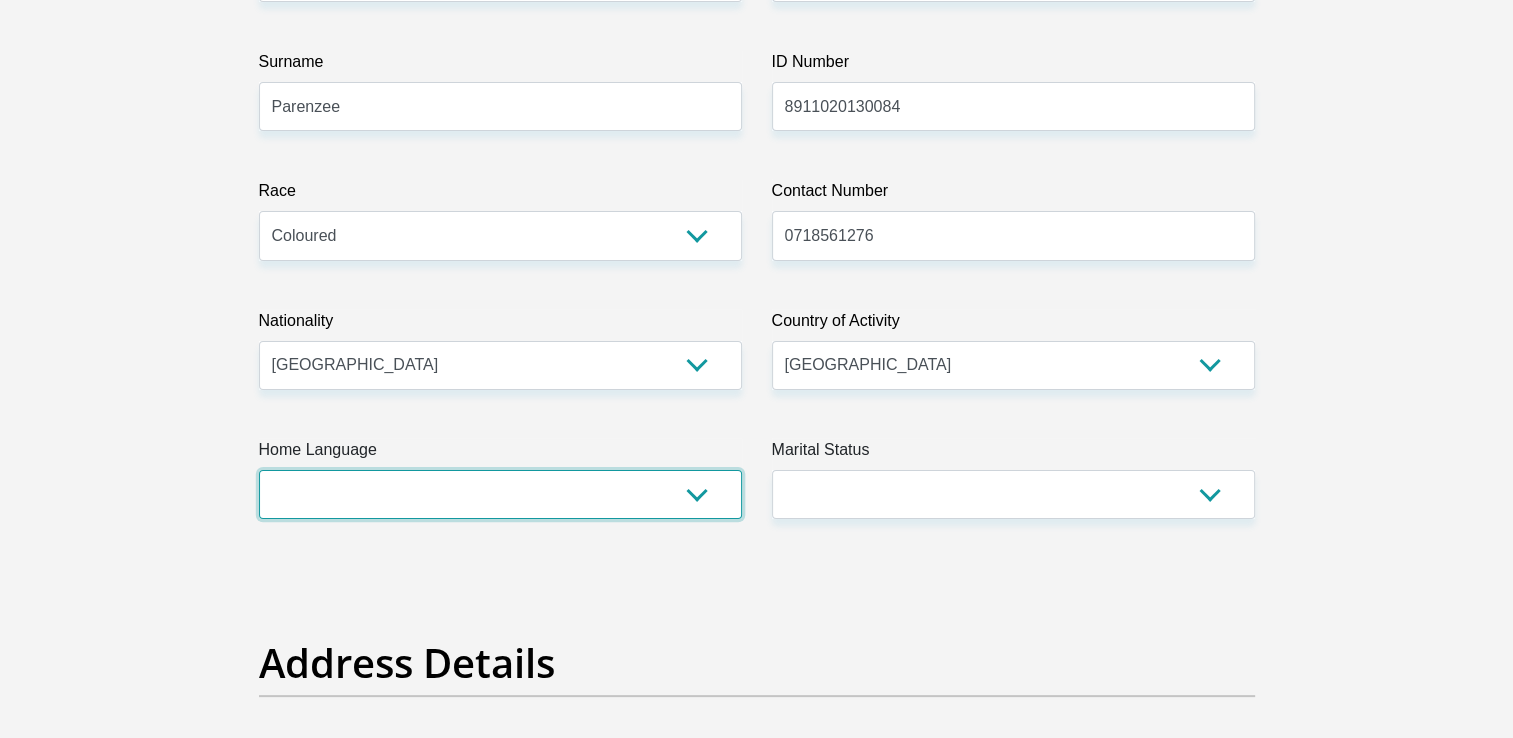 click on "Afrikaans
English
Sepedi
South Ndebele
Southern Sotho
Swati
Tsonga
Tswana
Venda
Xhosa
Zulu
Other" at bounding box center [500, 494] 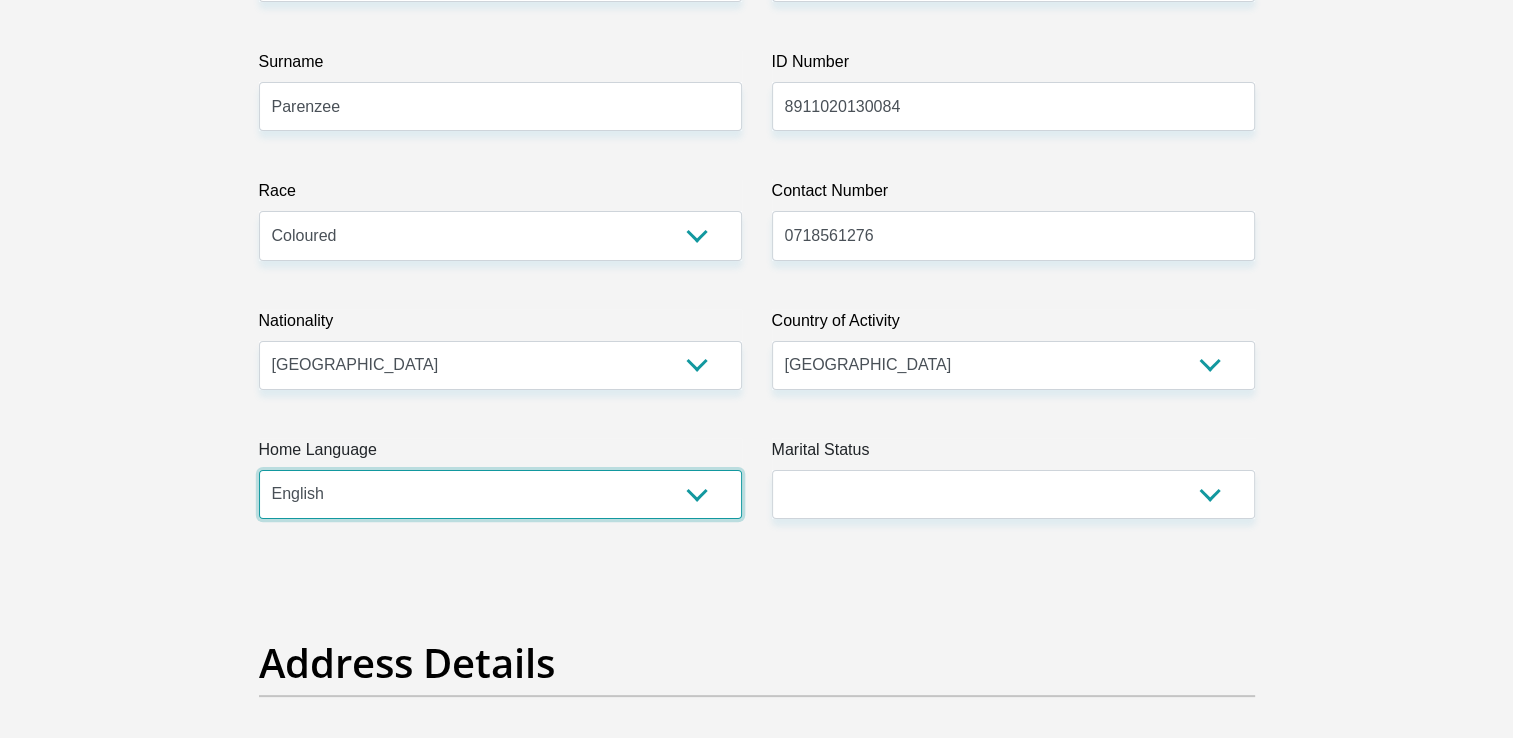 click on "Afrikaans
English
Sepedi
South Ndebele
Southern Sotho
Swati
Tsonga
Tswana
Venda
Xhosa
Zulu
Other" at bounding box center (500, 494) 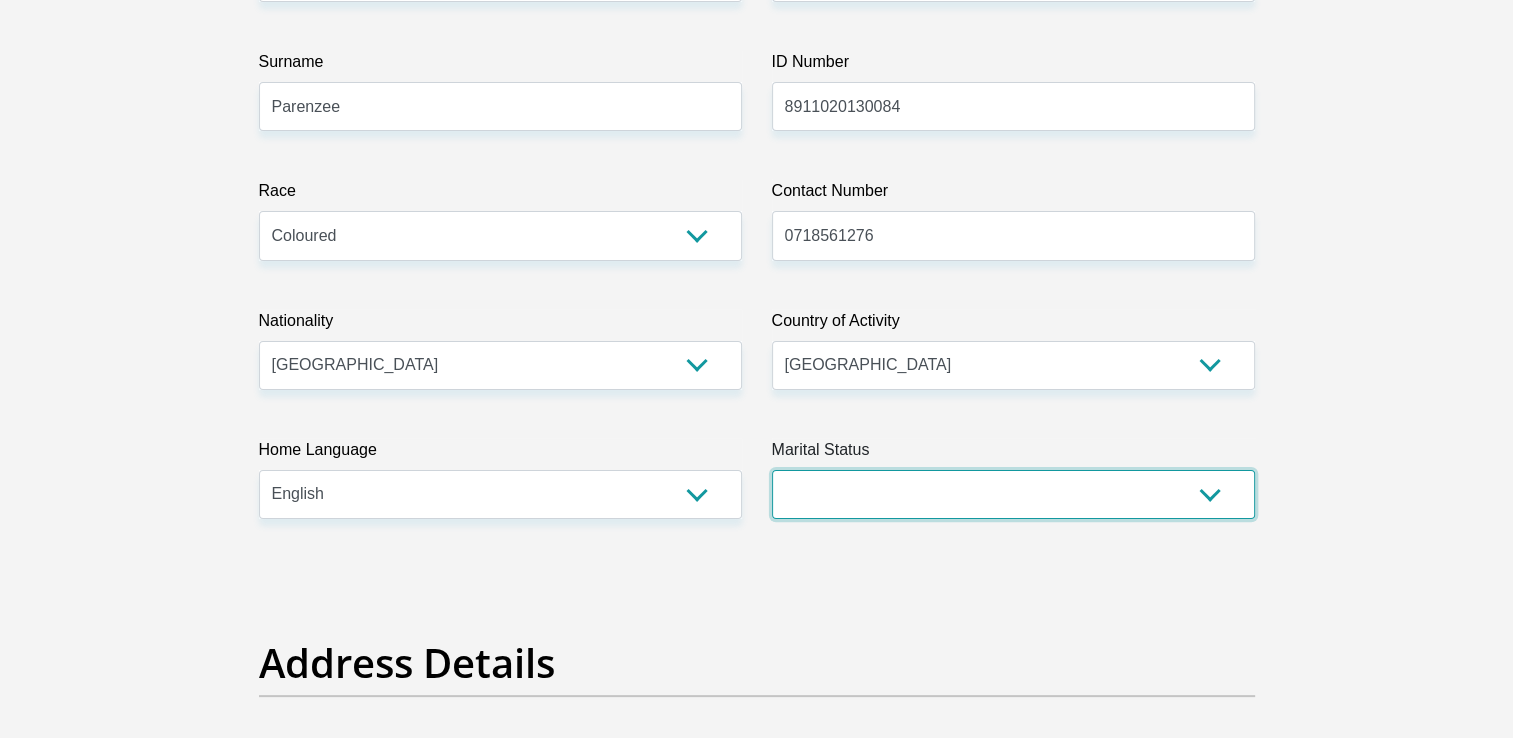 click on "Married ANC
Single
Divorced
Widowed
Married COP or Customary Law" at bounding box center (1013, 494) 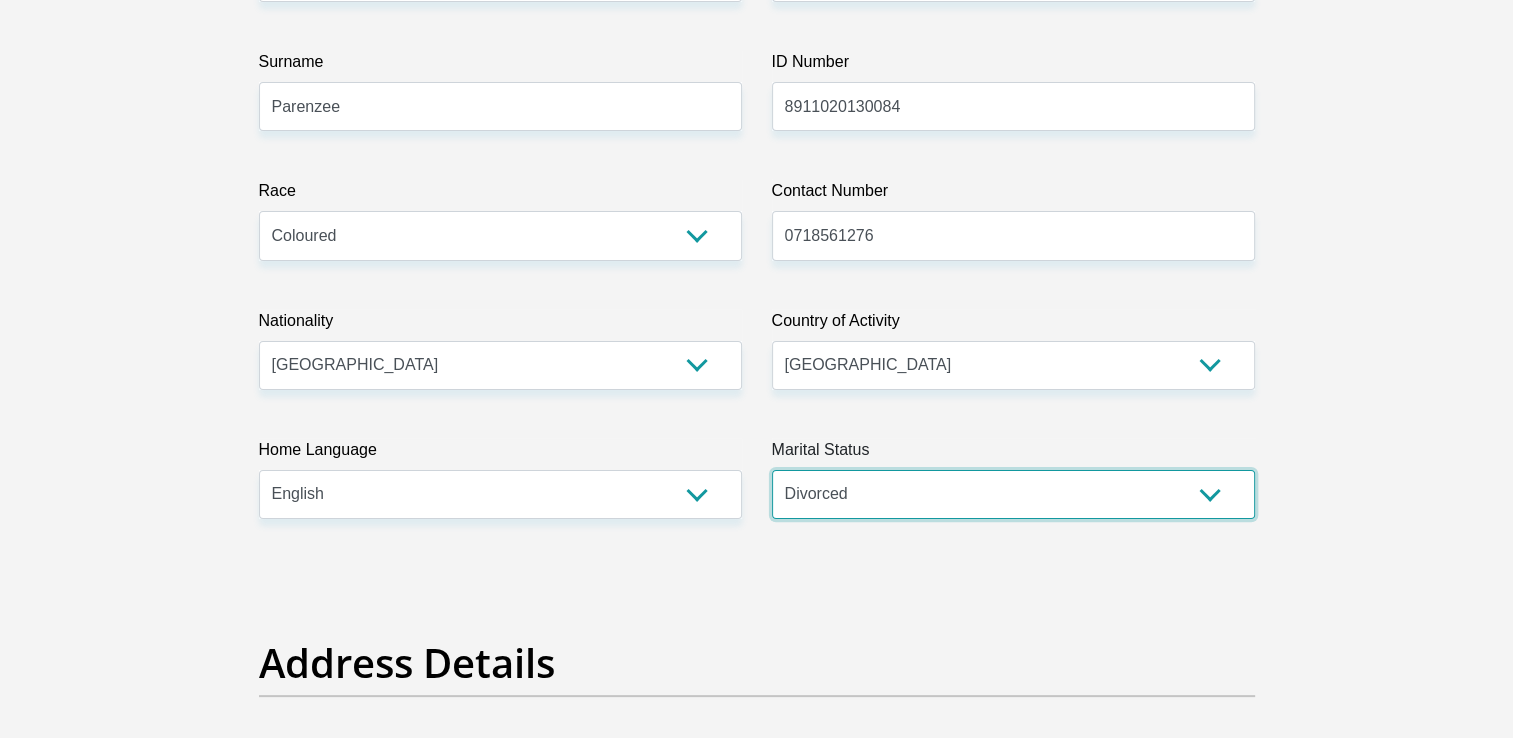 click on "Married ANC
Single
Divorced
Widowed
Married COP or Customary Law" at bounding box center (1013, 494) 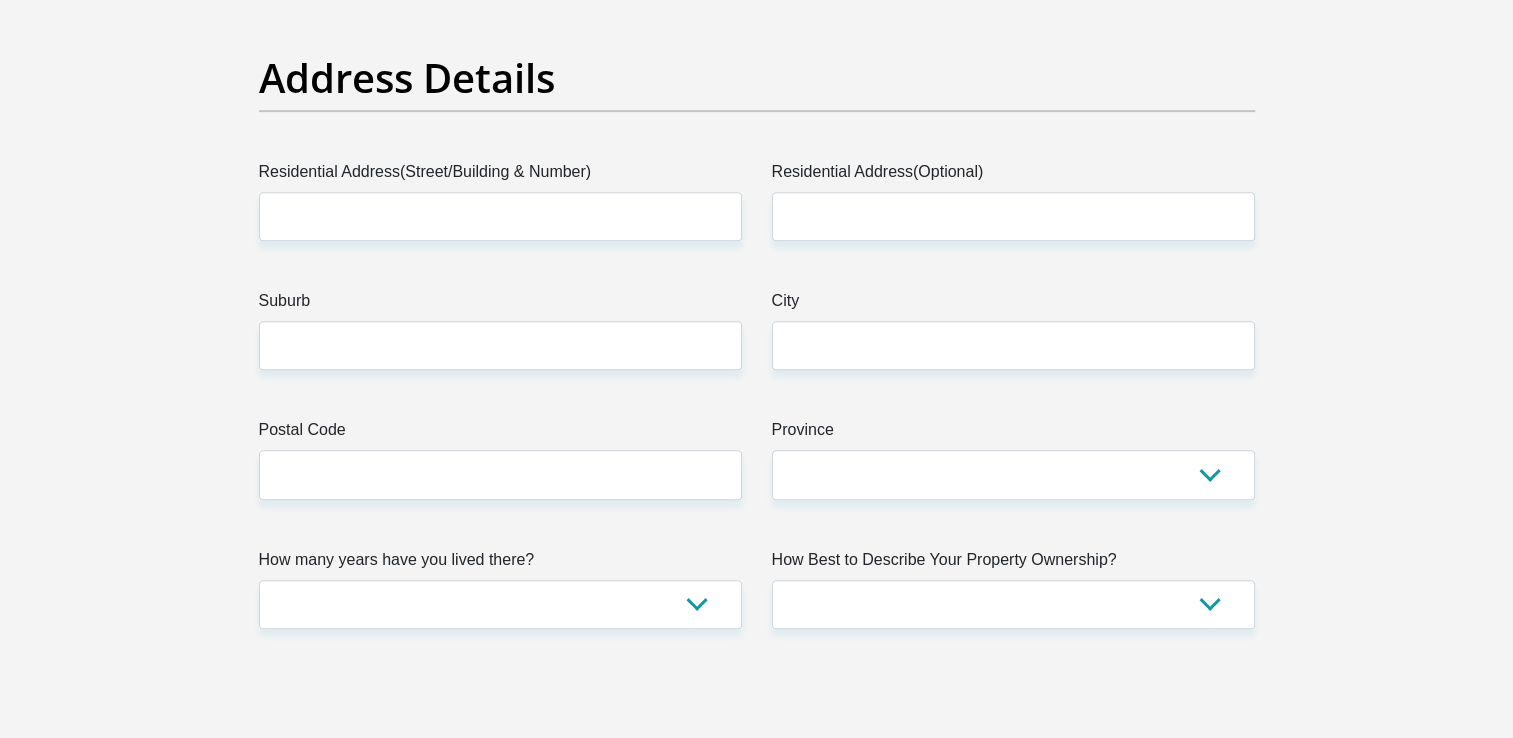 scroll, scrollTop: 986, scrollLeft: 0, axis: vertical 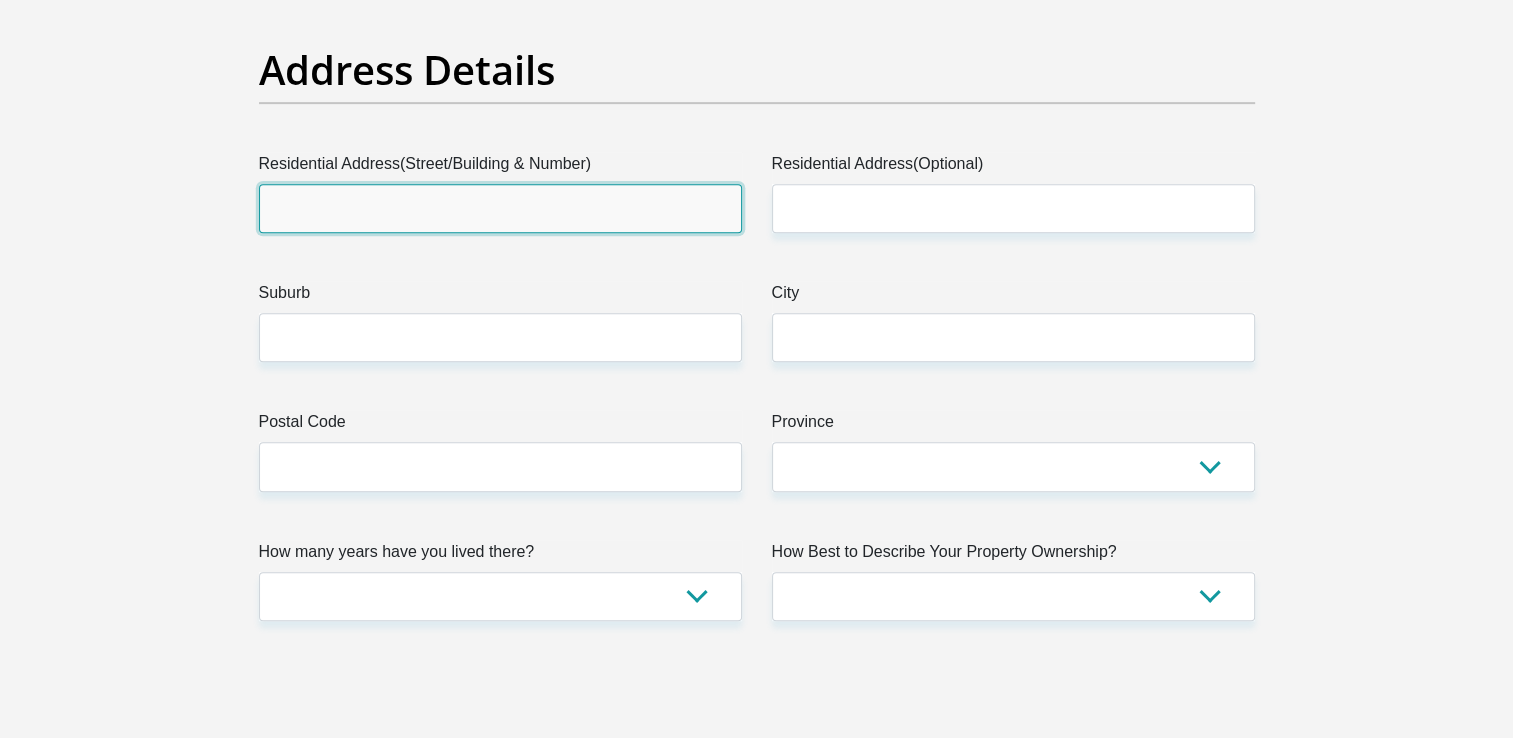 click on "Residential Address(Street/Building & Number)" at bounding box center [500, 208] 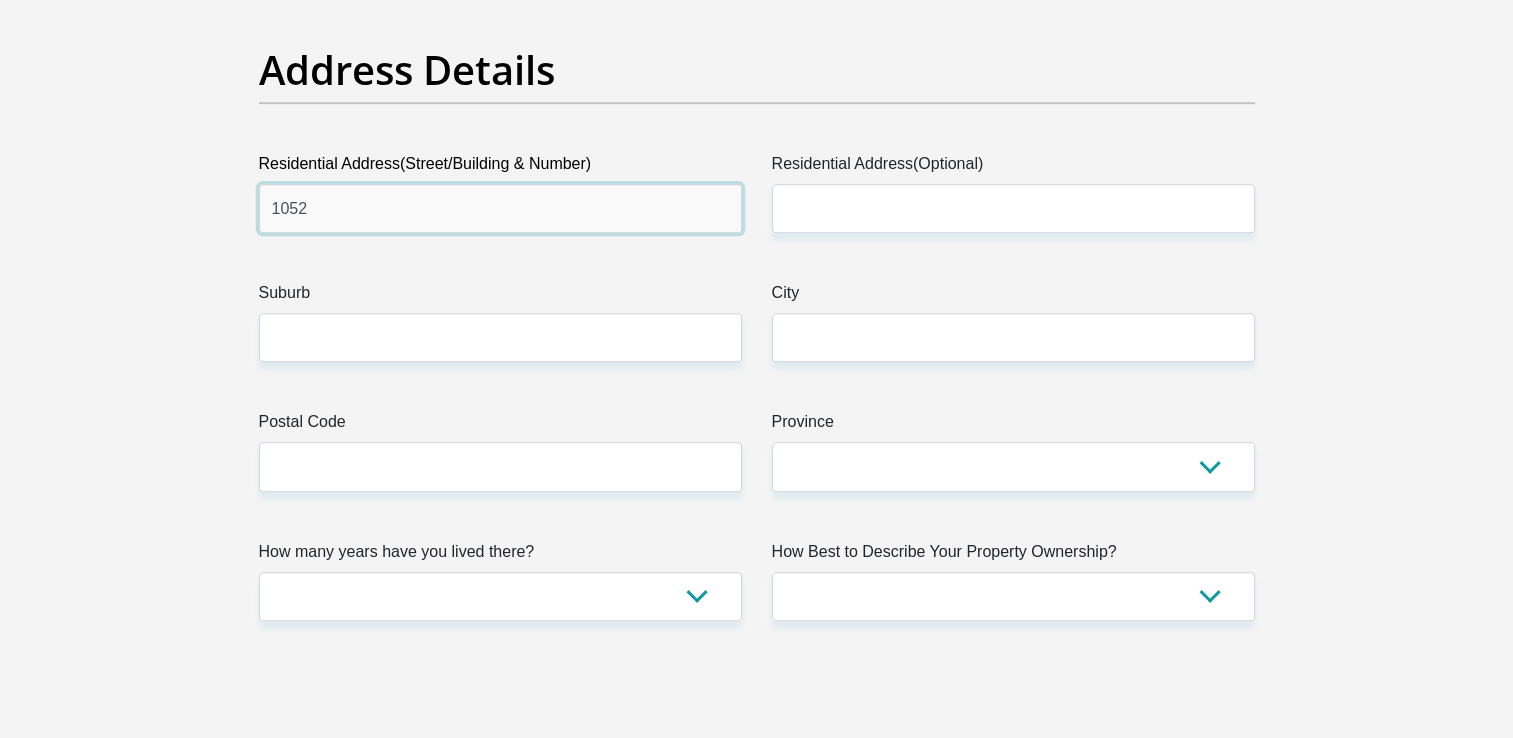 type on "1052 Edward Street, Chatsworth Malmesbury" 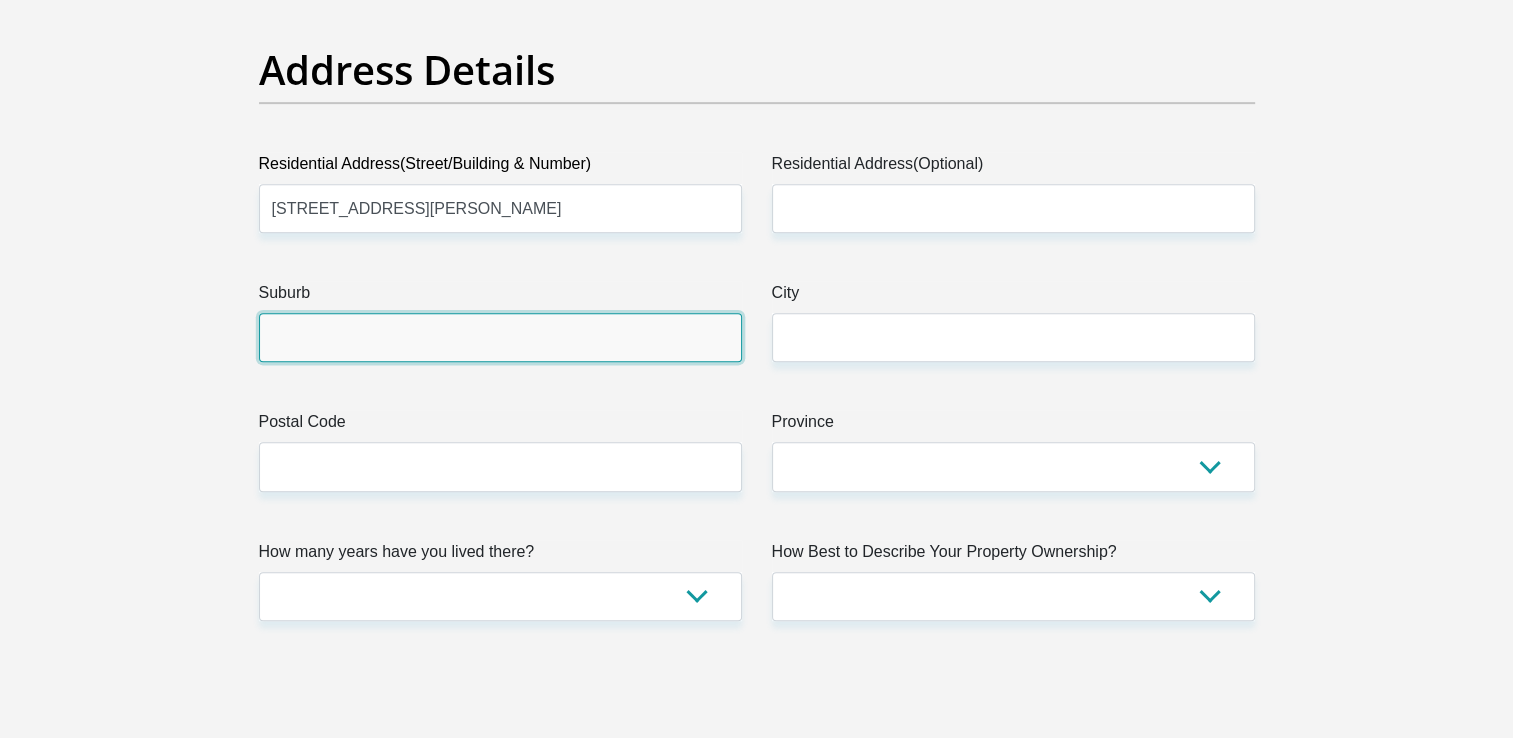 type on "Malmesbury" 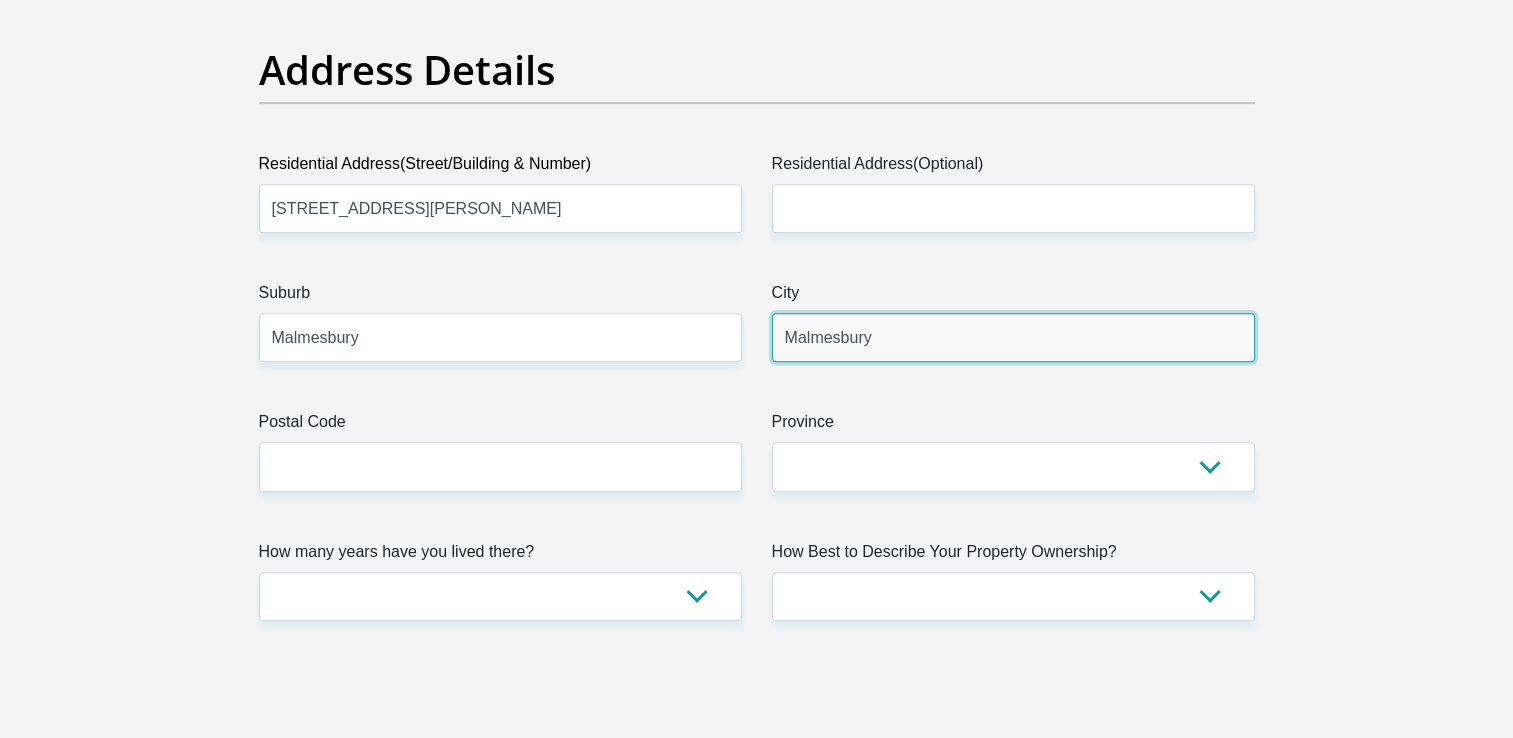 type on "7354" 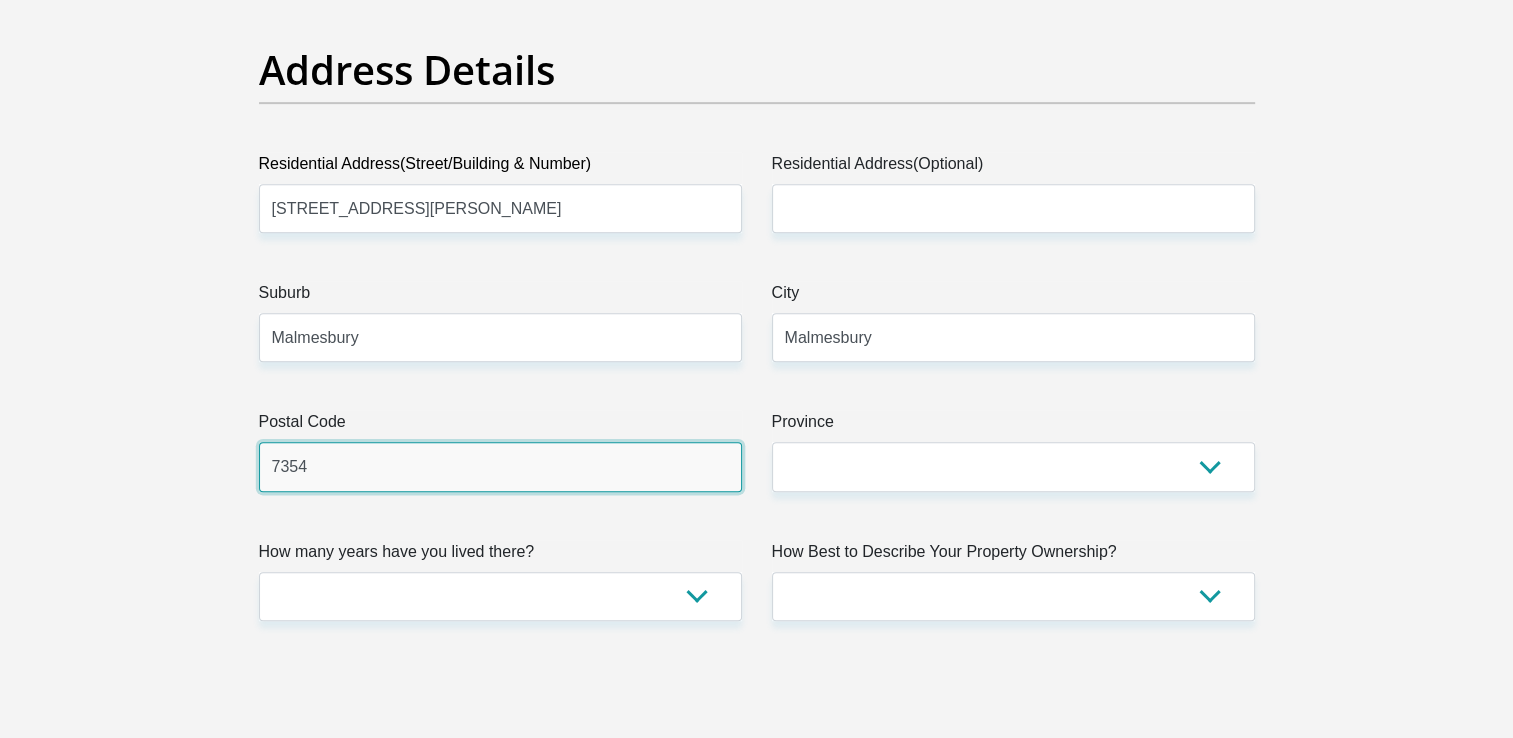 type on "rebekah.parenzee@gmail.com" 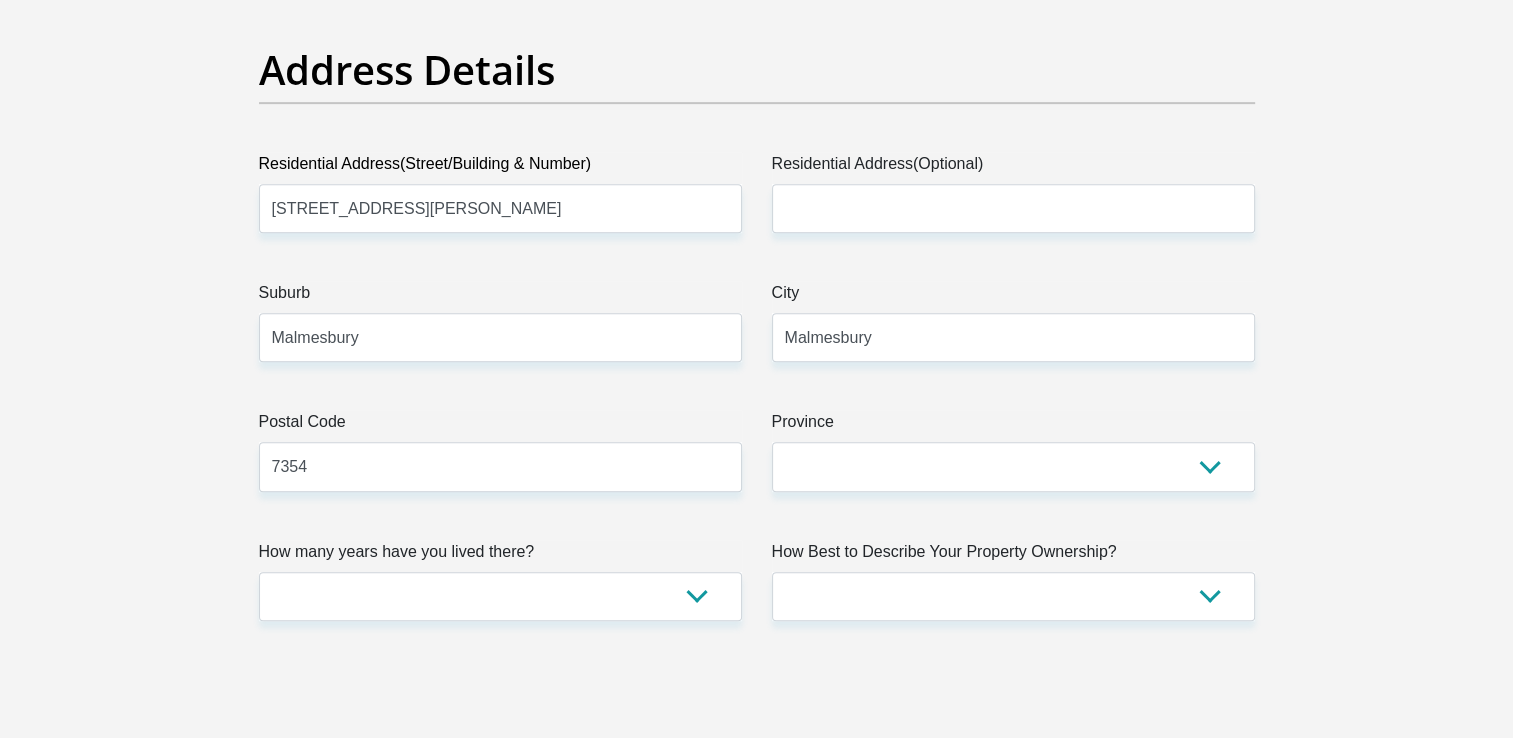 type on "rebekah.parenzee@gmail.com" 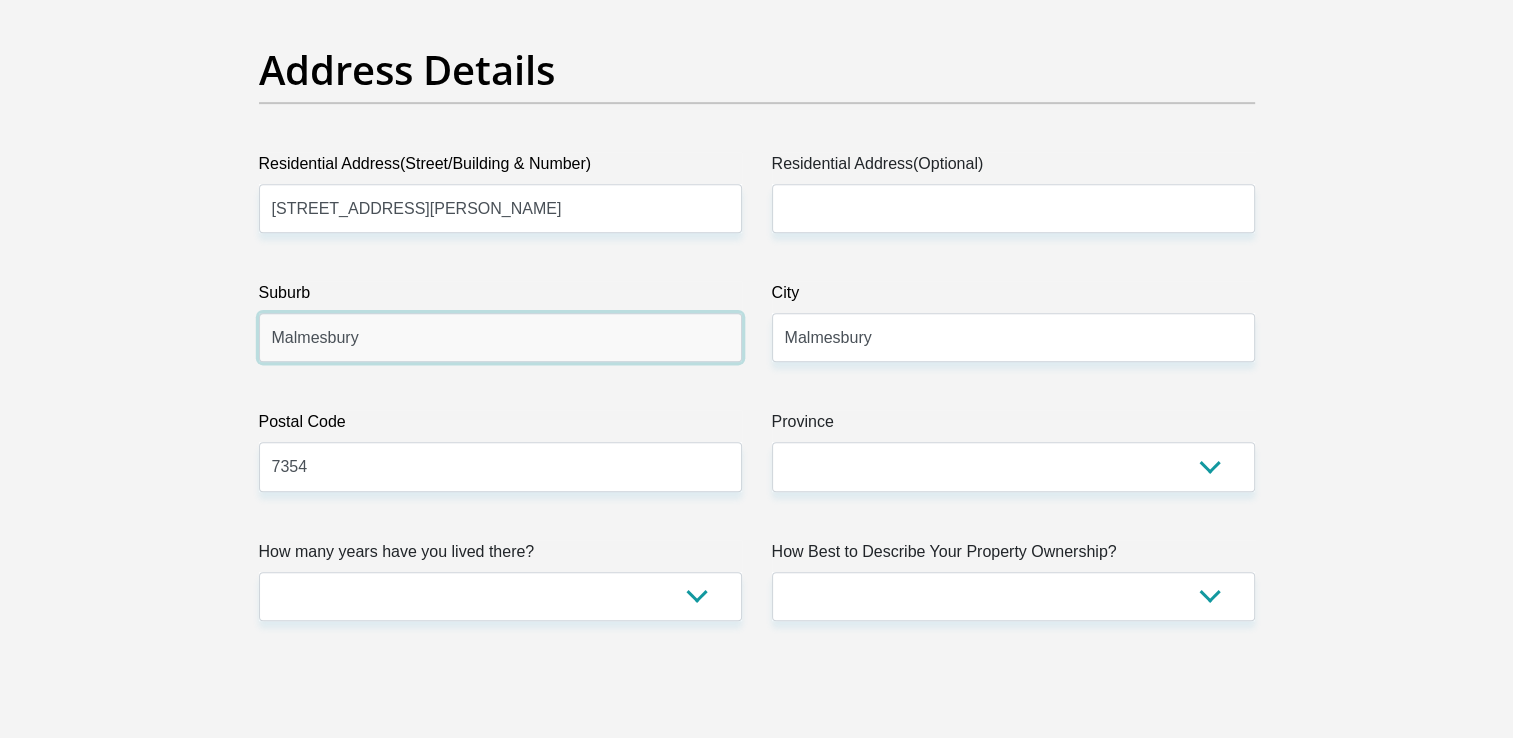 click on "Malmesbury" at bounding box center [500, 337] 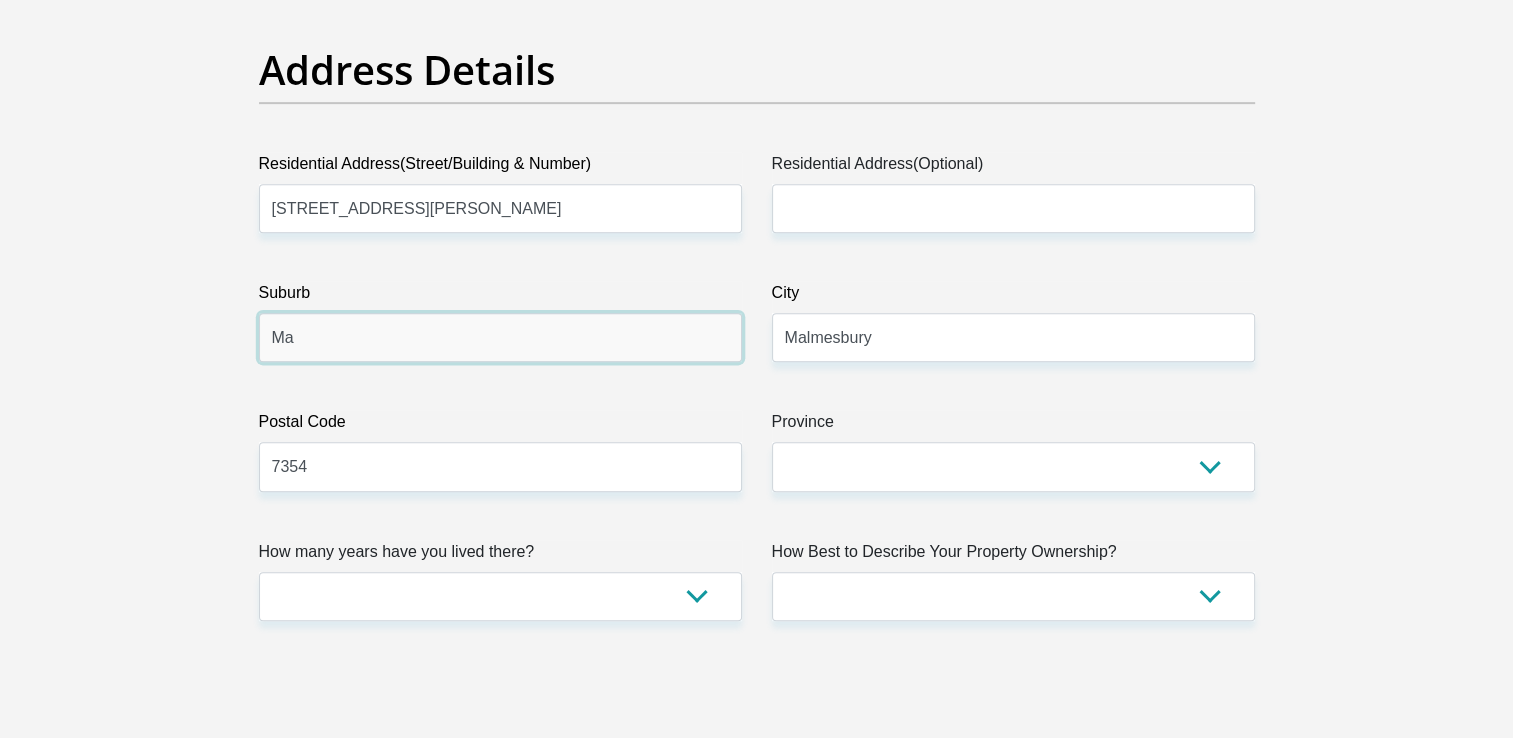 type on "M" 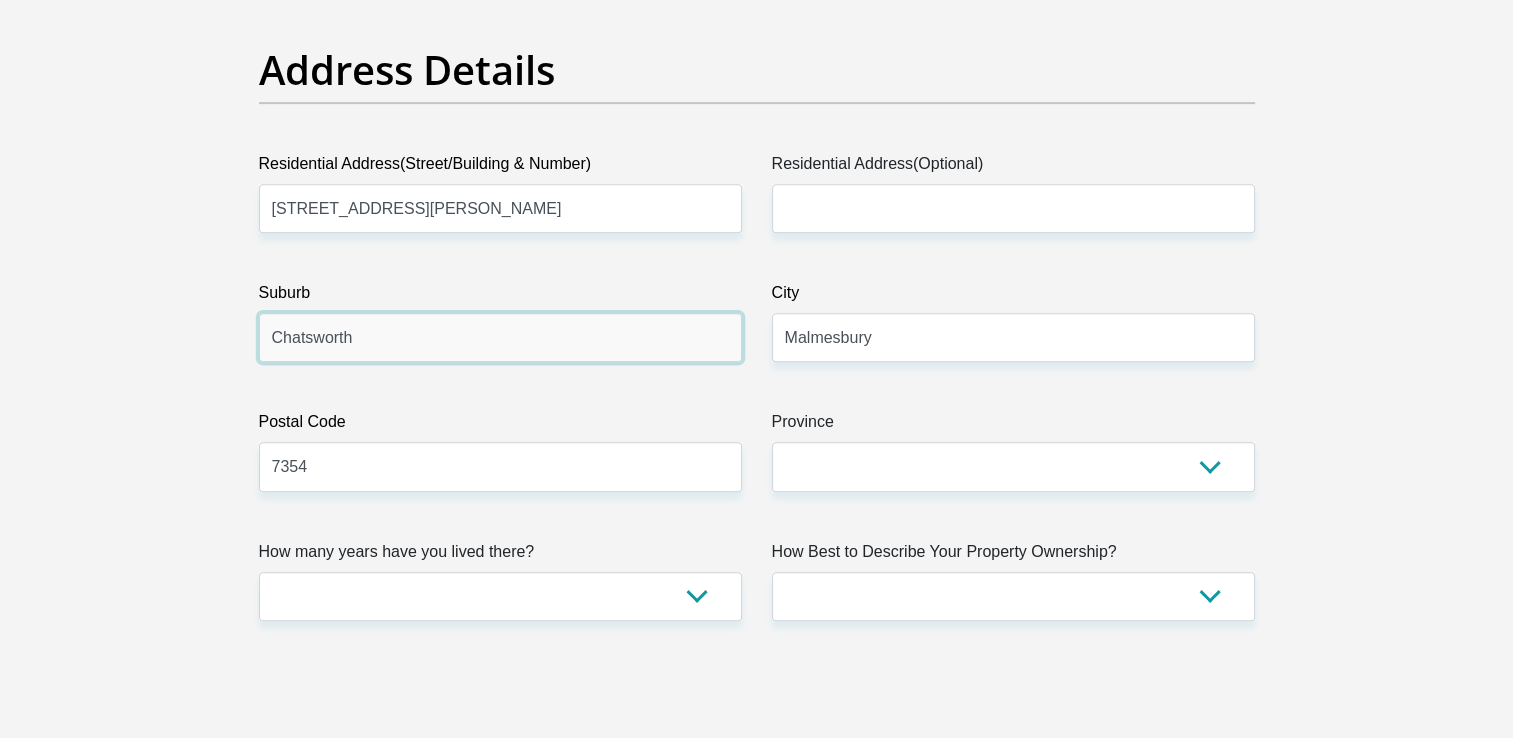 type on "Chatsworth" 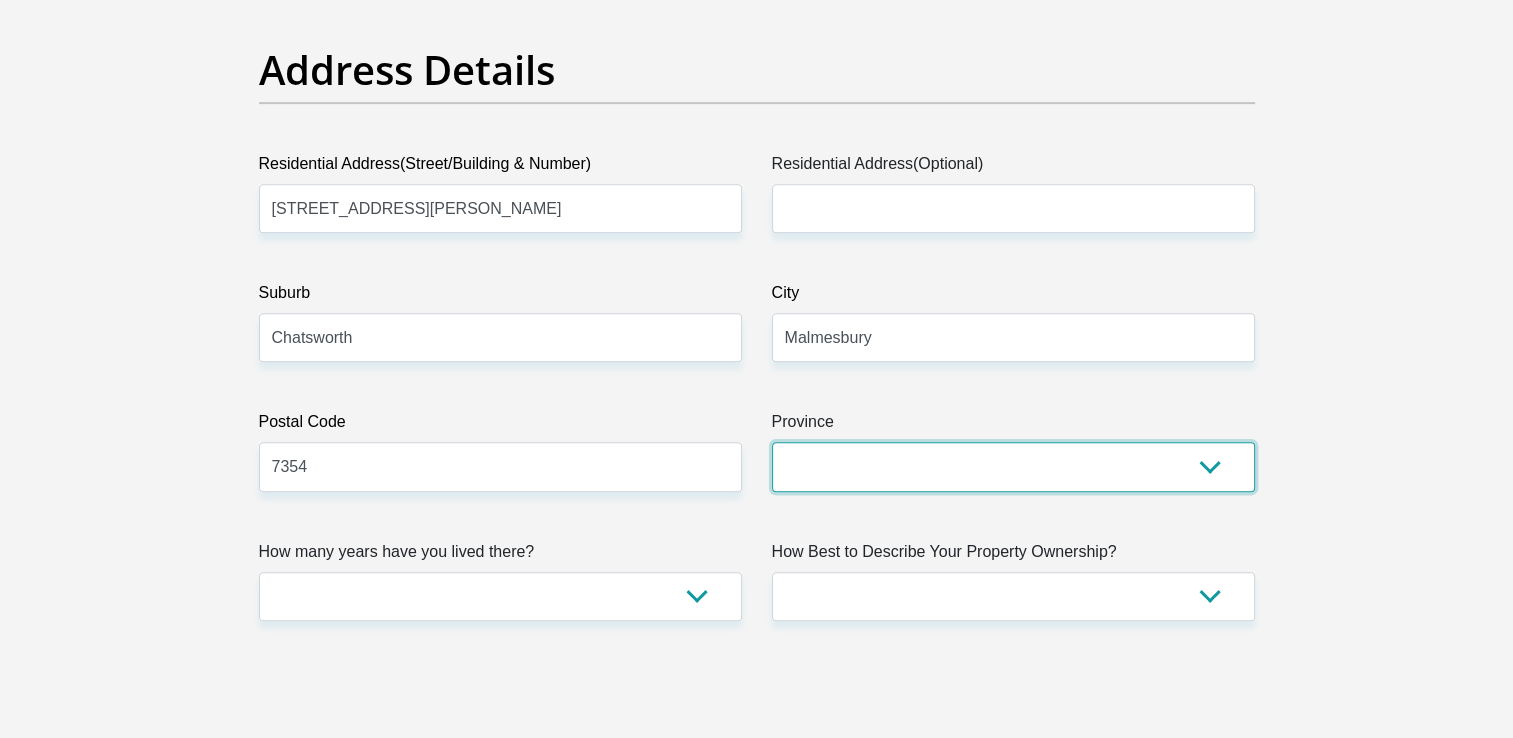 click on "Eastern Cape
Free State
Gauteng
KwaZulu-Natal
Limpopo
Mpumalanga
Northern Cape
North West
Western Cape" at bounding box center (1013, 466) 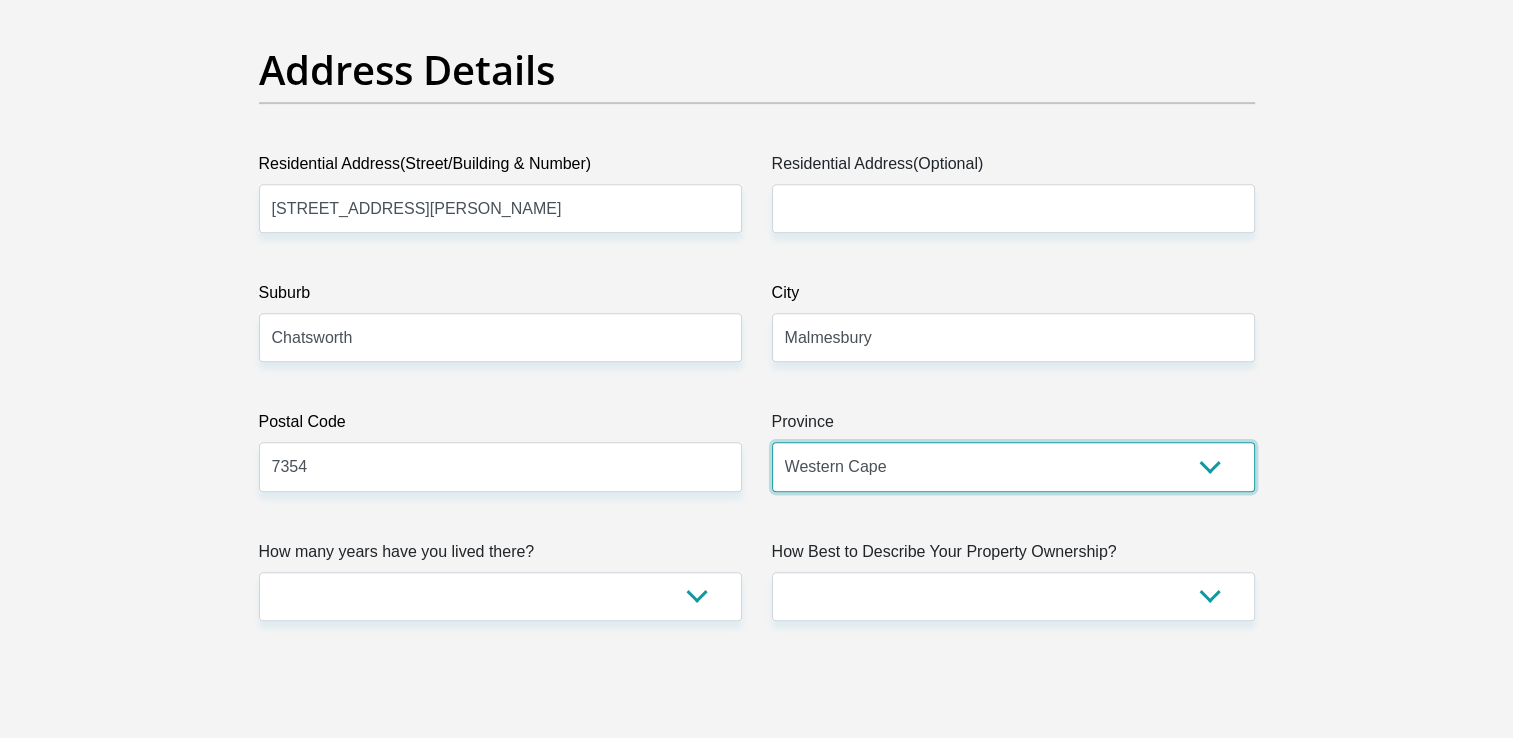 click on "Eastern Cape
Free State
Gauteng
KwaZulu-Natal
Limpopo
Mpumalanga
Northern Cape
North West
Western Cape" at bounding box center [1013, 466] 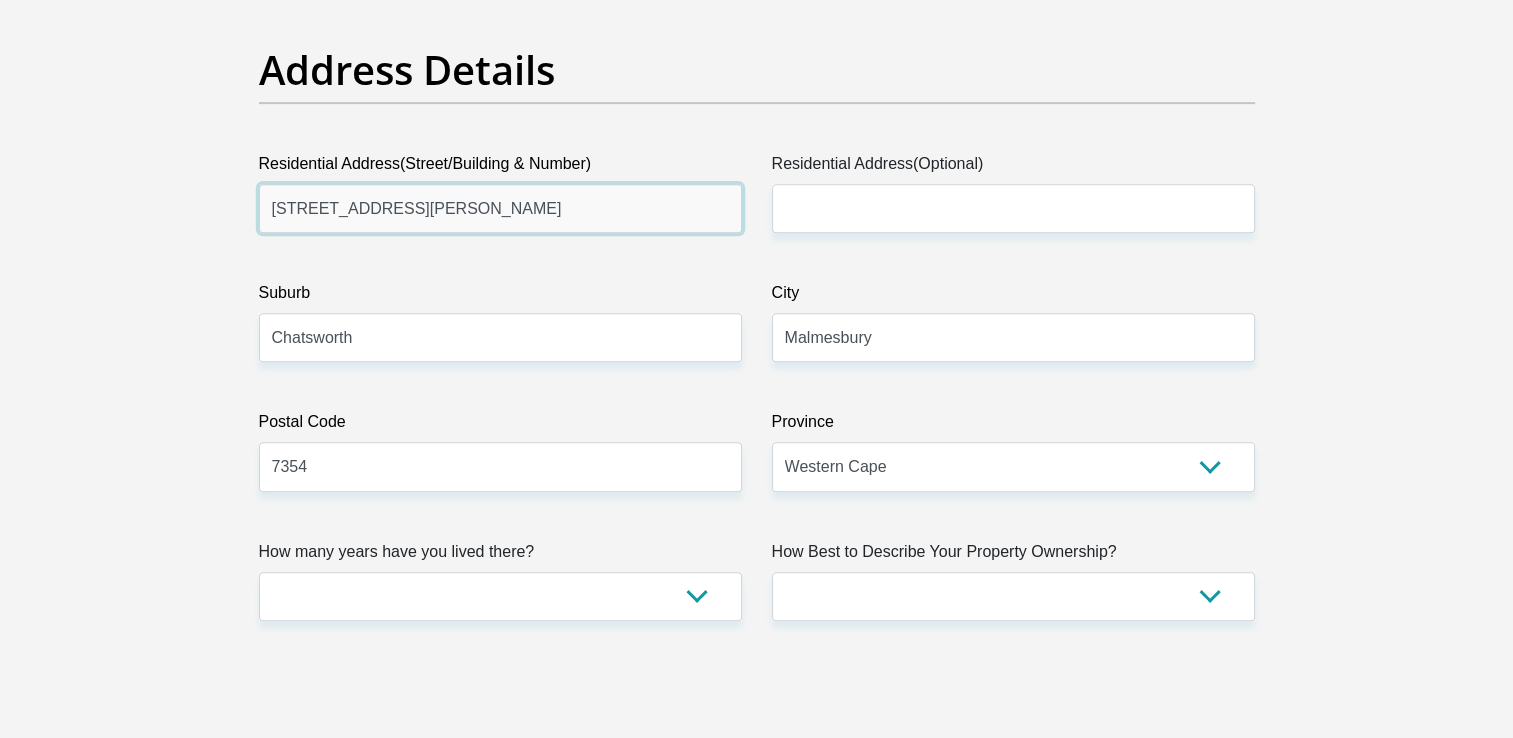 click on "1052 Edward Street, Chatsworth Malmesbury" at bounding box center [500, 208] 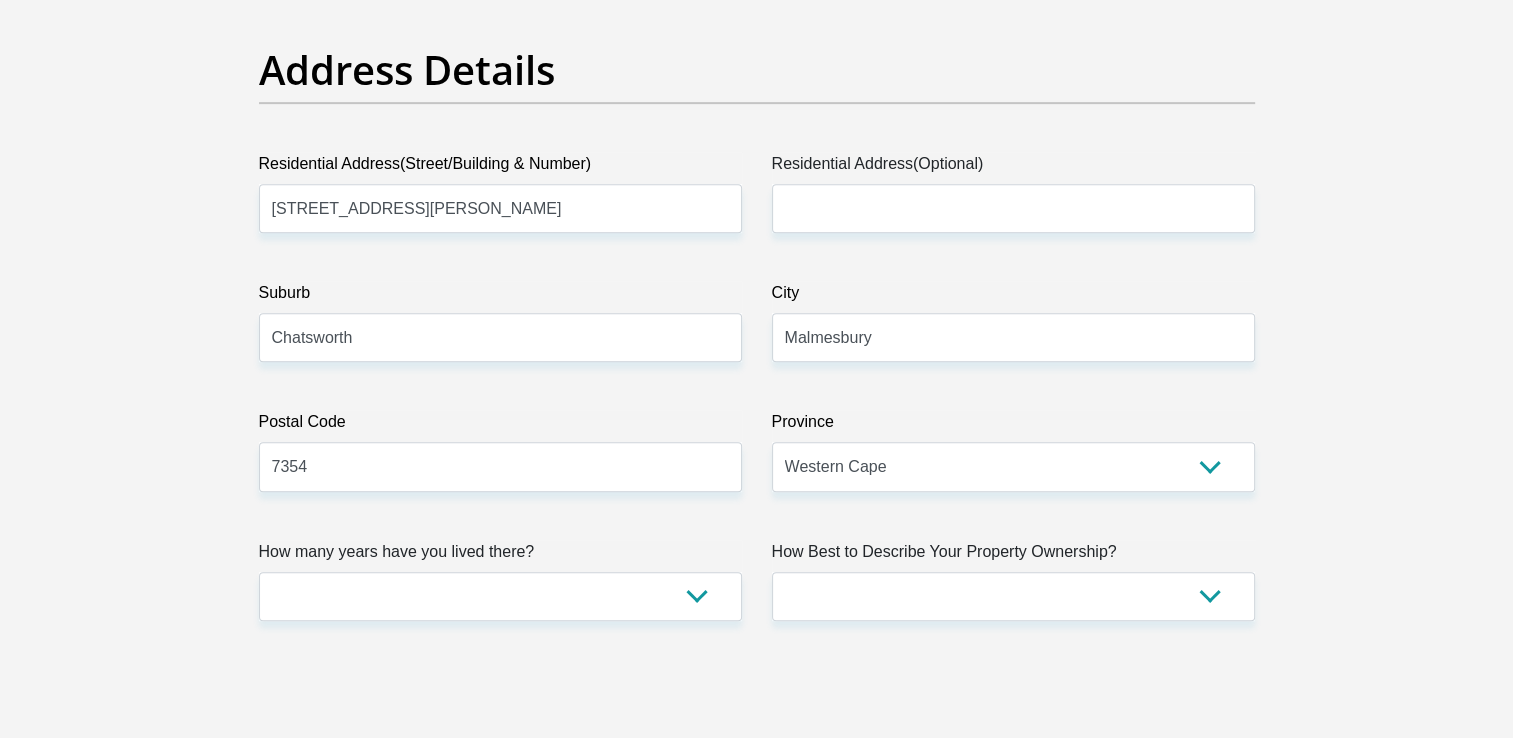 click on "Personal Details
Title
Mr
Ms
Mrs
Dr
Other
First Name
Rebekah
Surname
Parenzee
ID Number
8911020130084
Please input valid ID number
Race
Black
Coloured
Indian
White
Other
Contact Number
0718561276
Please input valid contact number" at bounding box center [756, 2587] 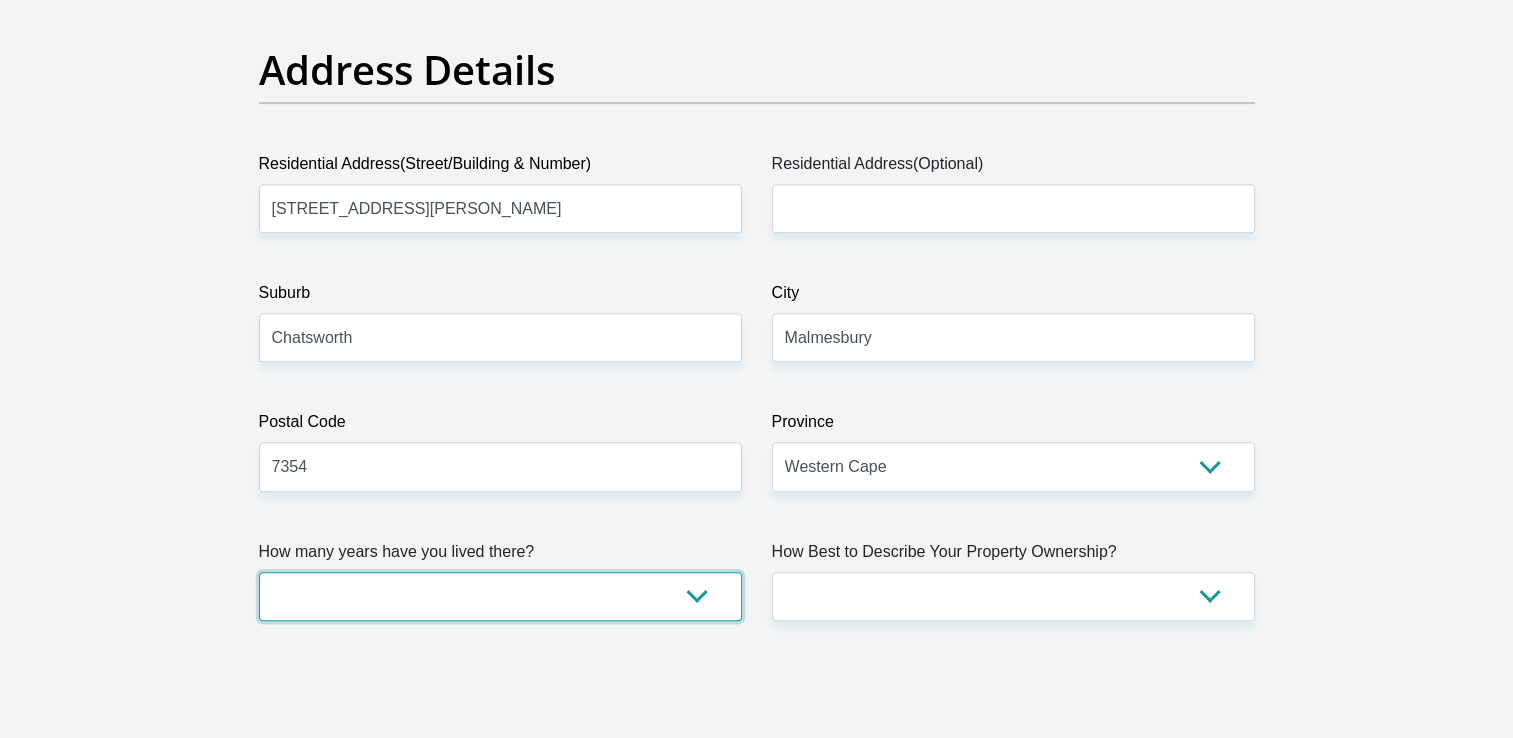 click on "less than 1 year
1-3 years
3-5 years
5+ years" at bounding box center [500, 596] 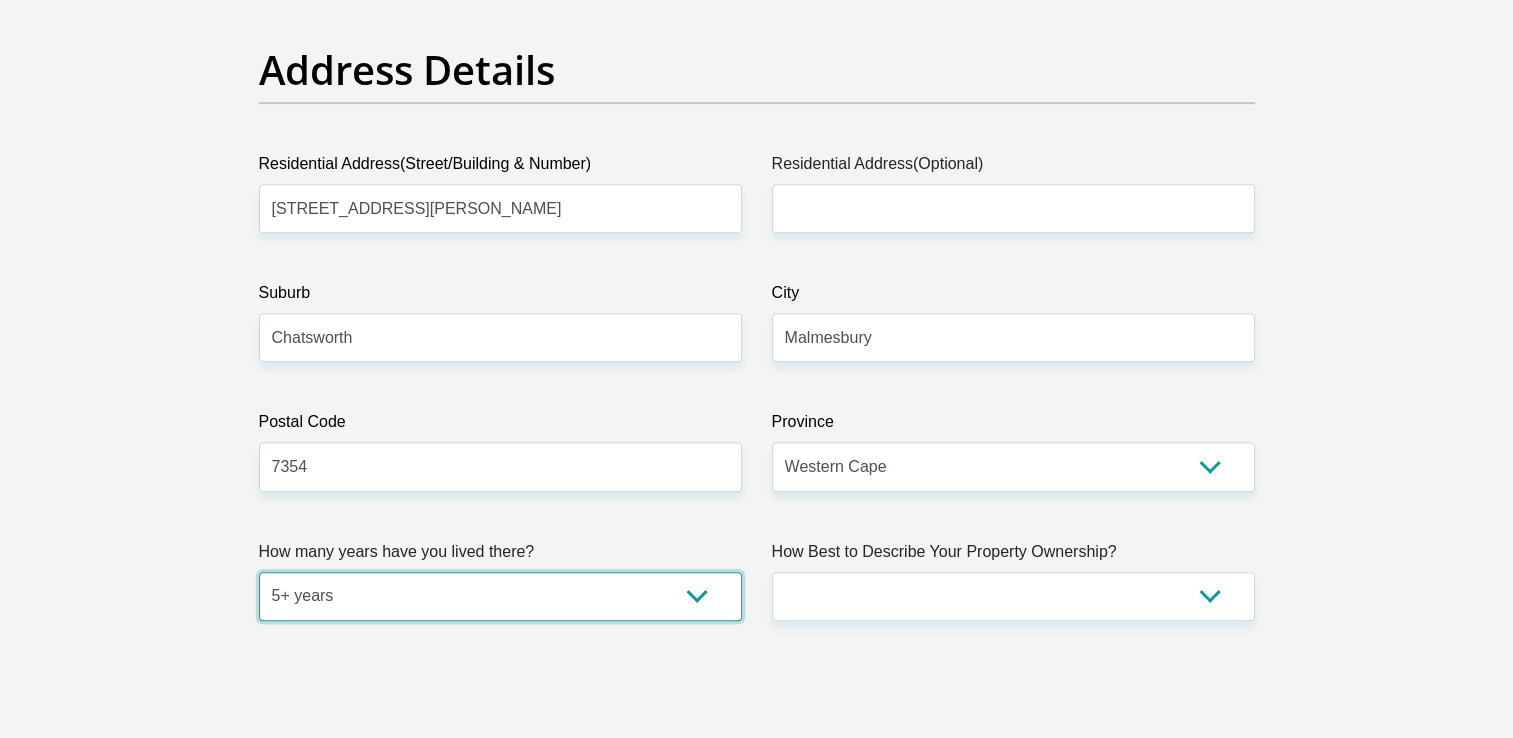 click on "less than 1 year
1-3 years
3-5 years
5+ years" at bounding box center (500, 596) 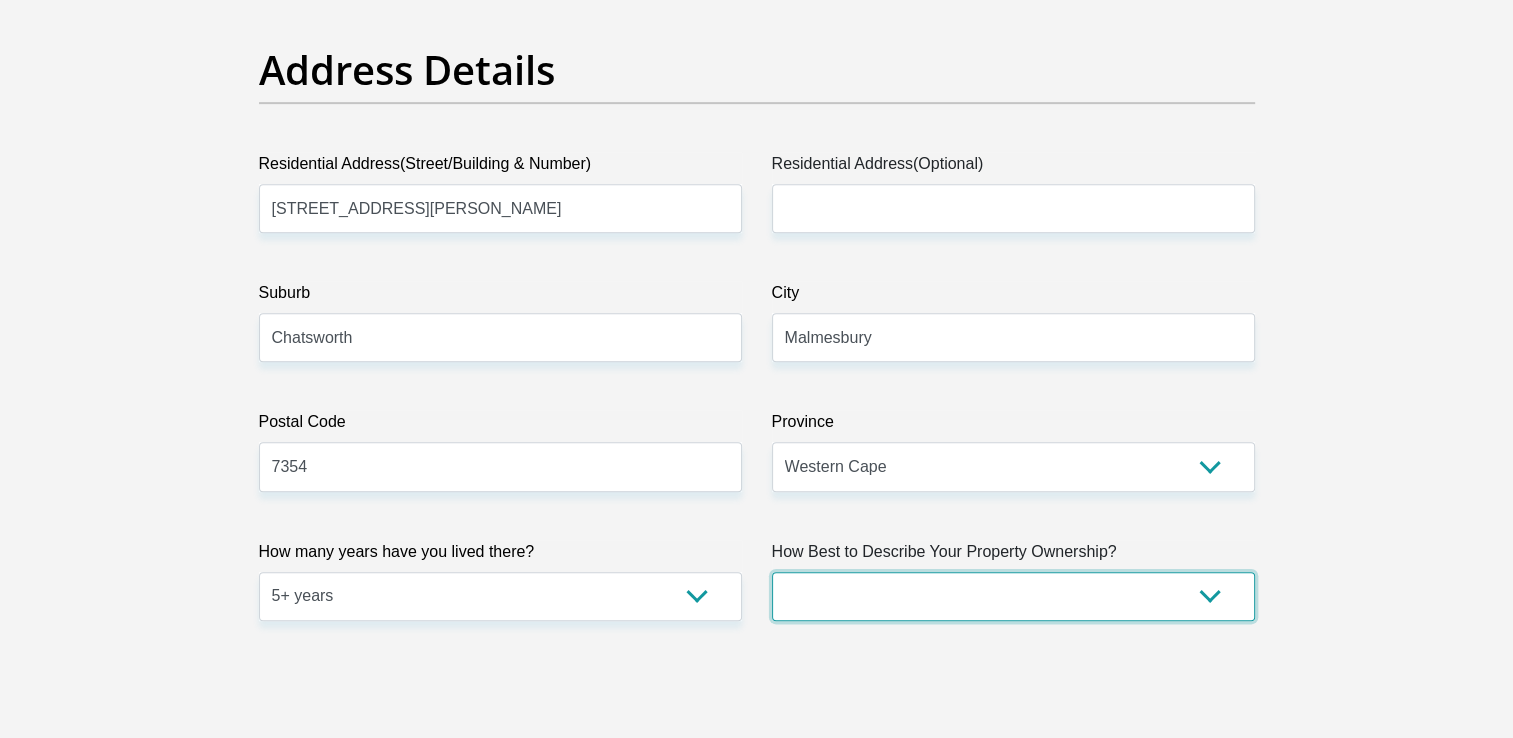 click on "Owned
Rented
Family Owned
Company Dwelling" at bounding box center [1013, 596] 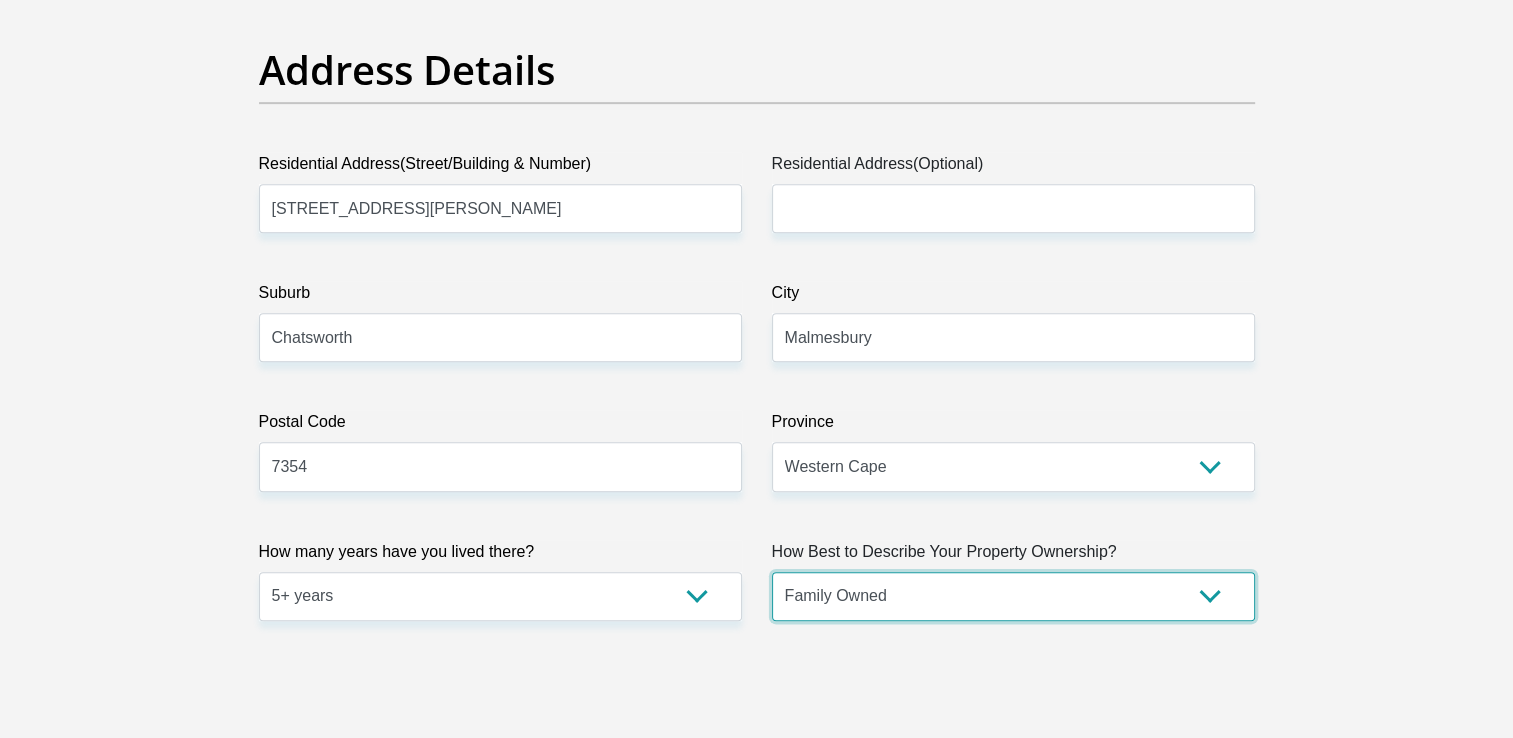 click on "Owned
Rented
Family Owned
Company Dwelling" at bounding box center [1013, 596] 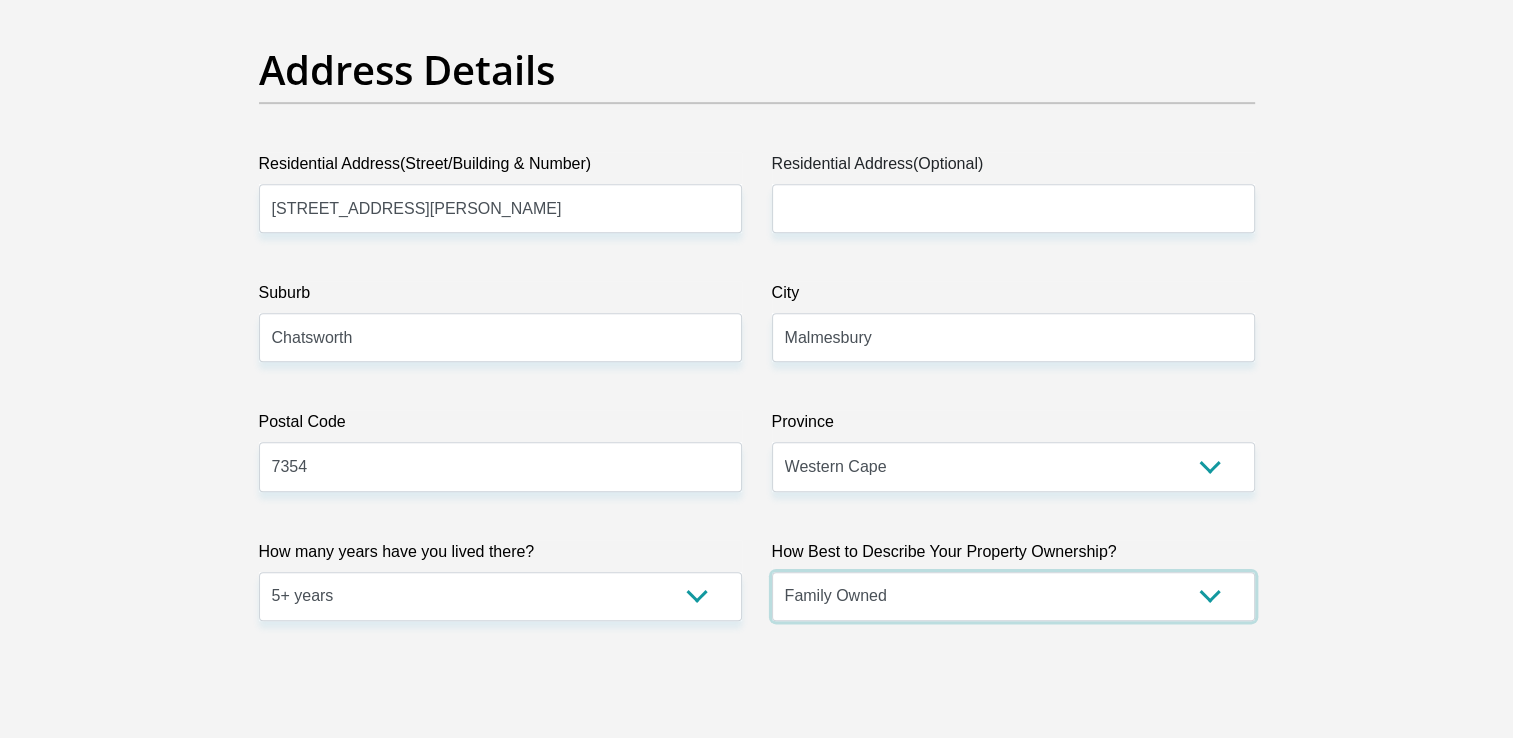 click on "Owned
Rented
Family Owned
Company Dwelling" at bounding box center [1013, 596] 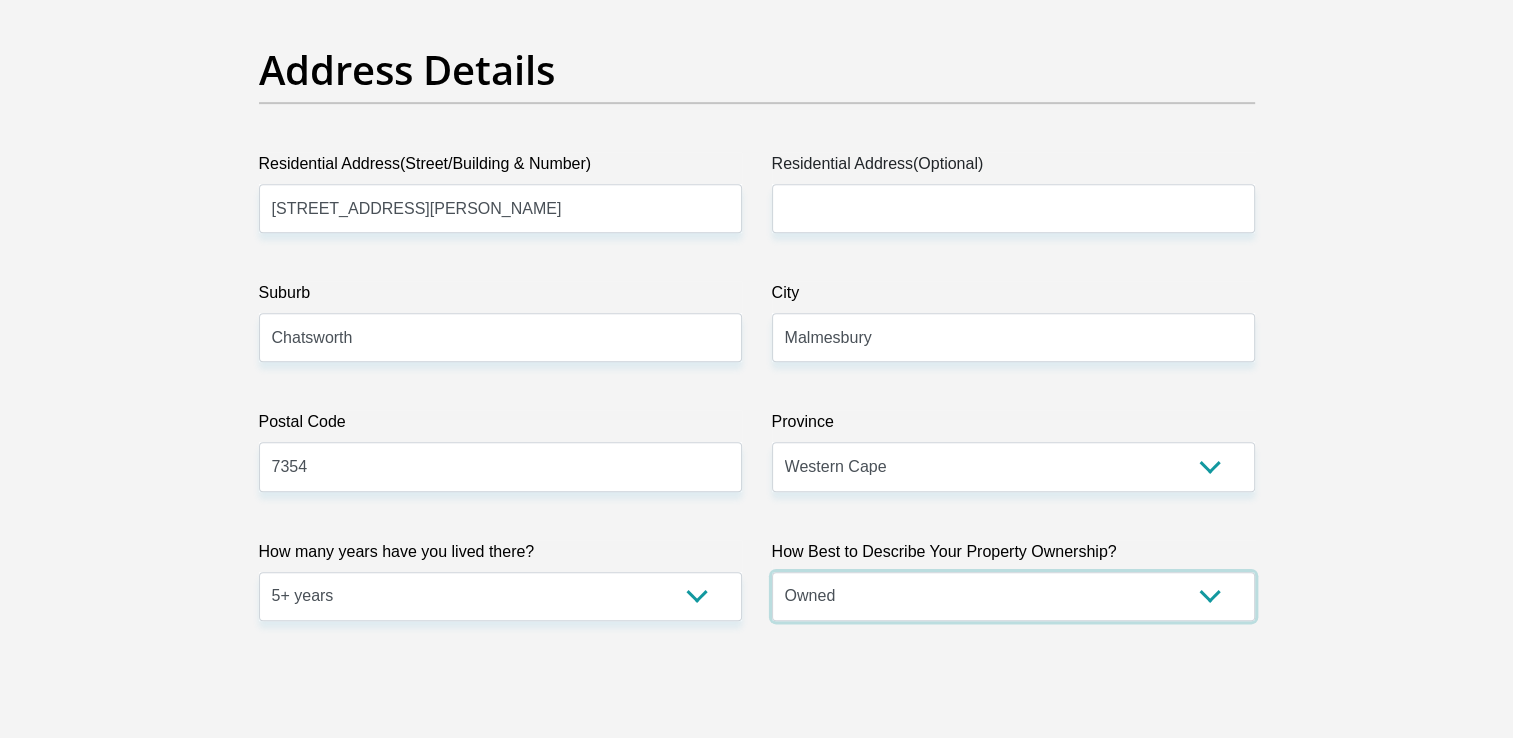 click on "Owned
Rented
Family Owned
Company Dwelling" at bounding box center (1013, 596) 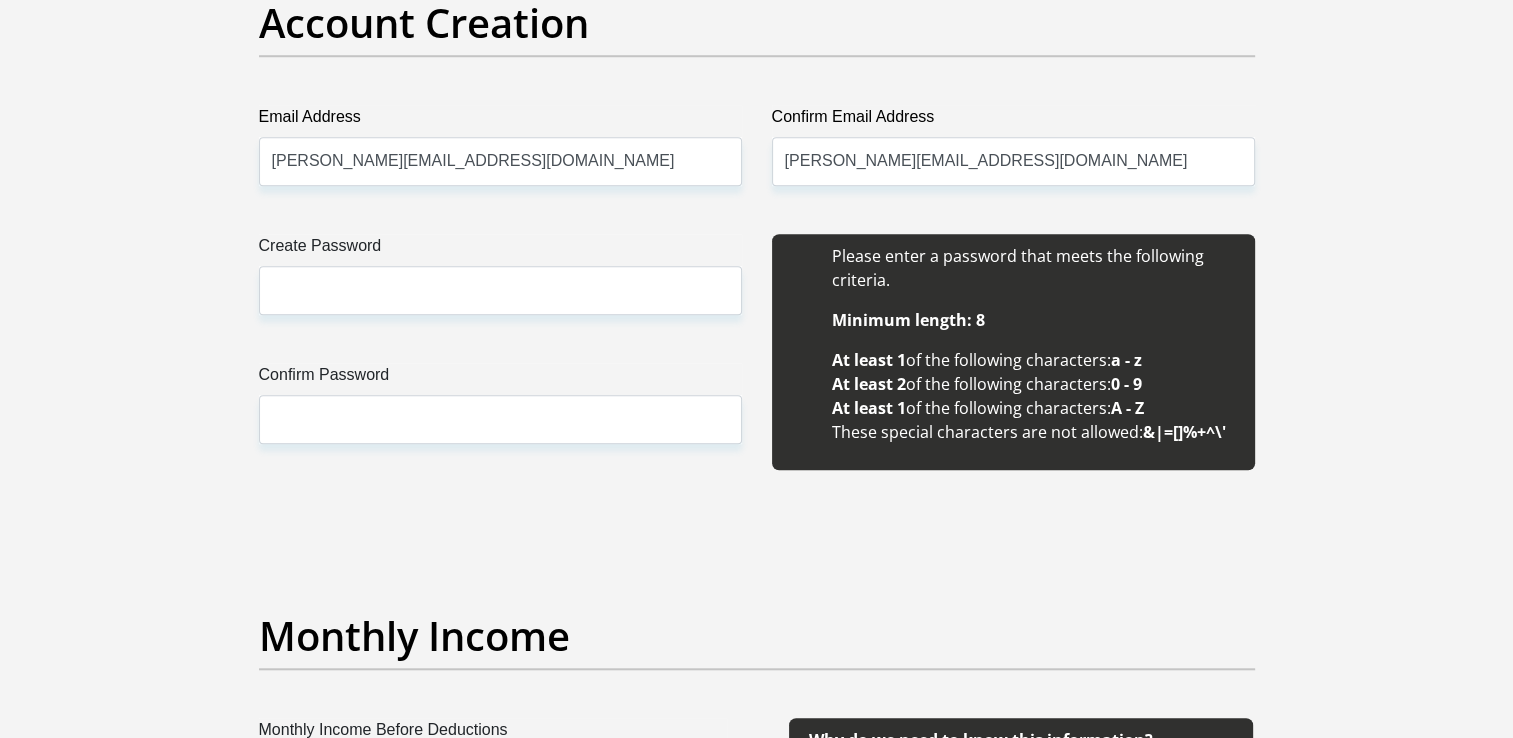 scroll, scrollTop: 1736, scrollLeft: 0, axis: vertical 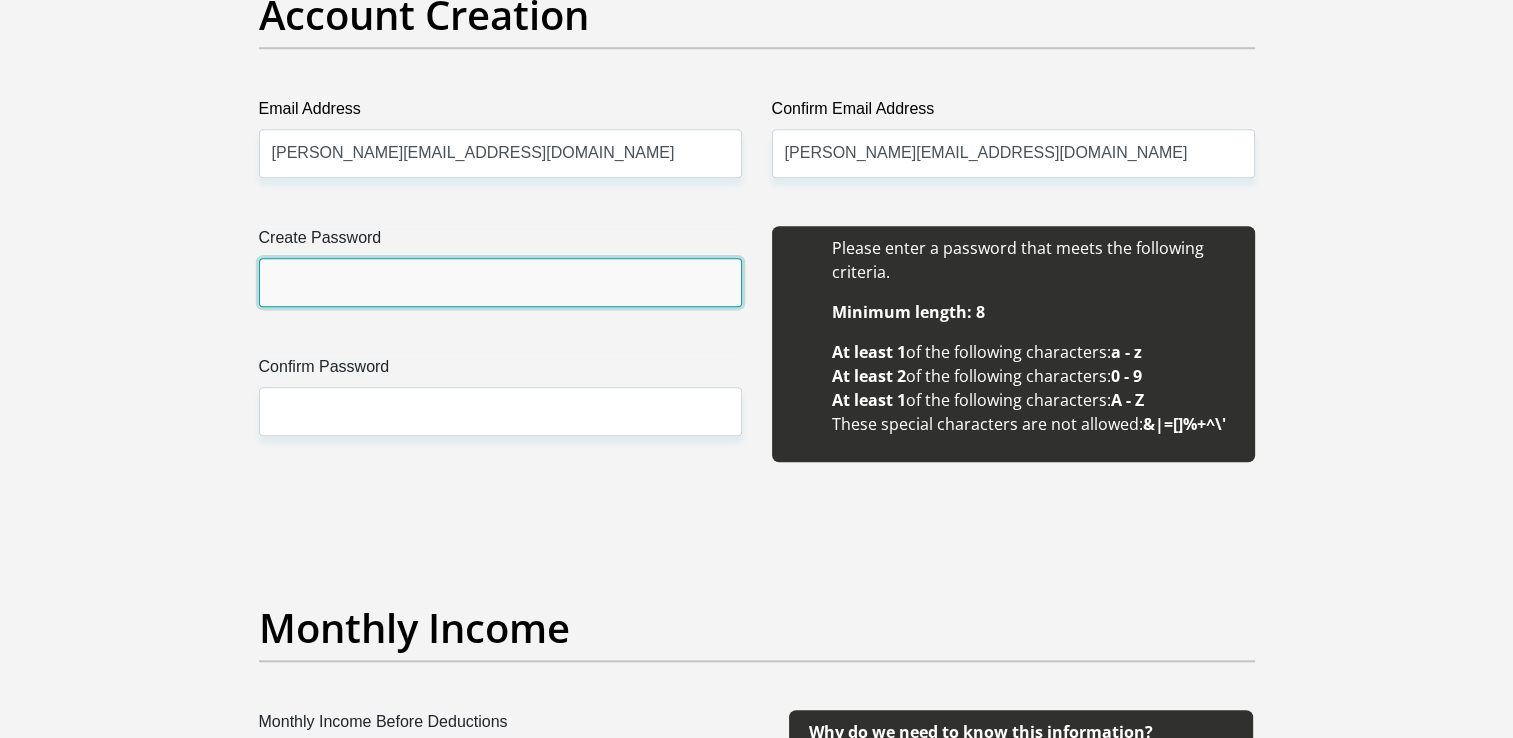 click on "Create Password" at bounding box center (500, 282) 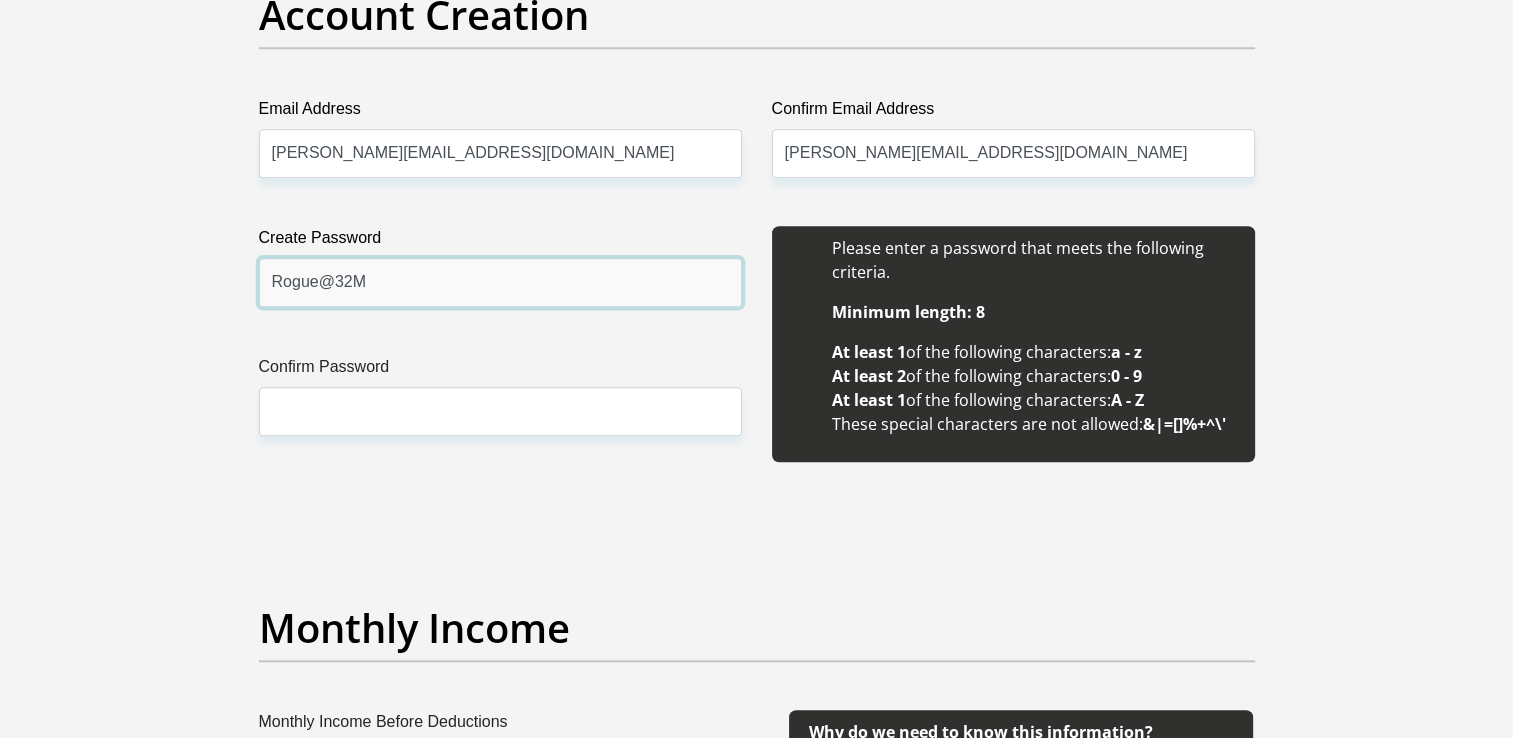 type on "Rogue@32M" 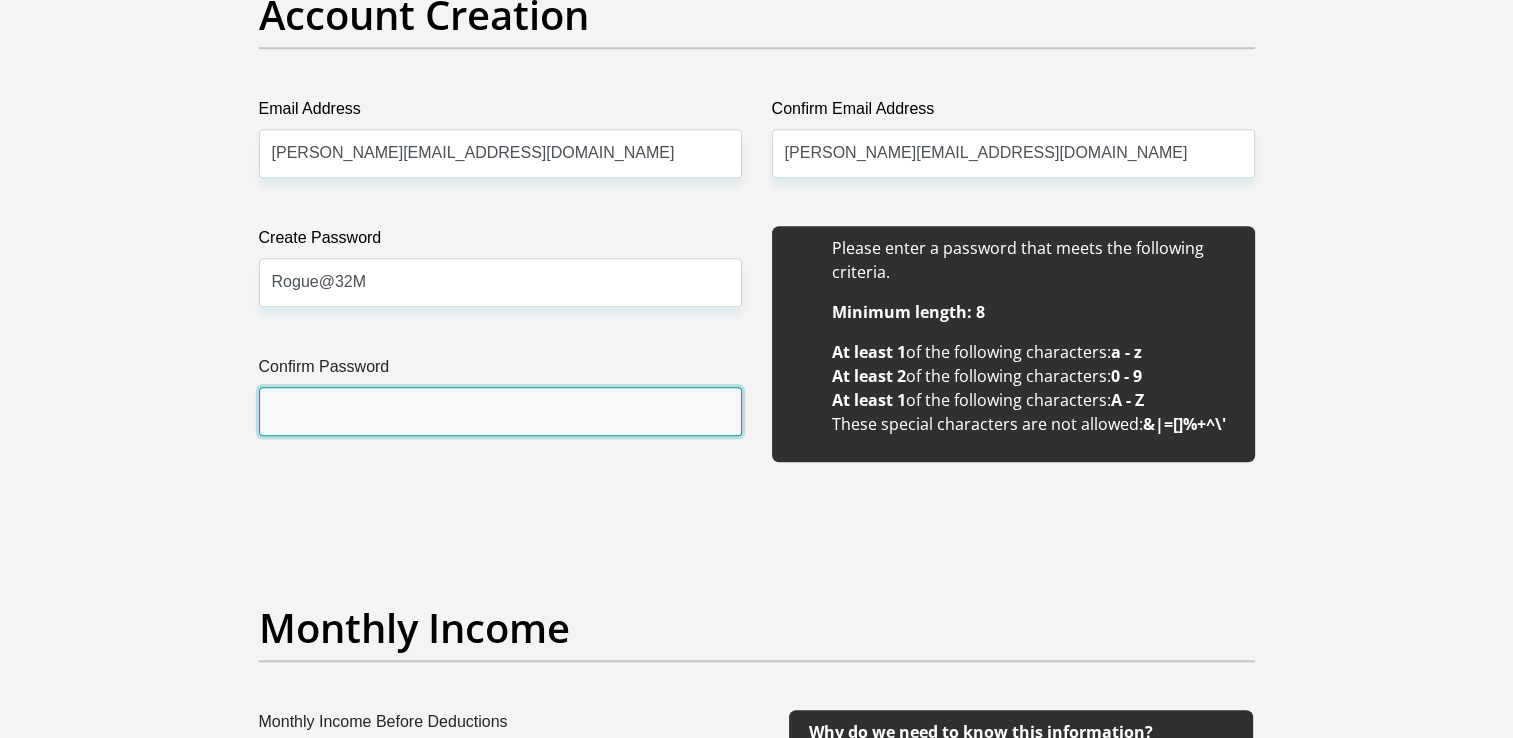 click on "Confirm Password" at bounding box center (500, 411) 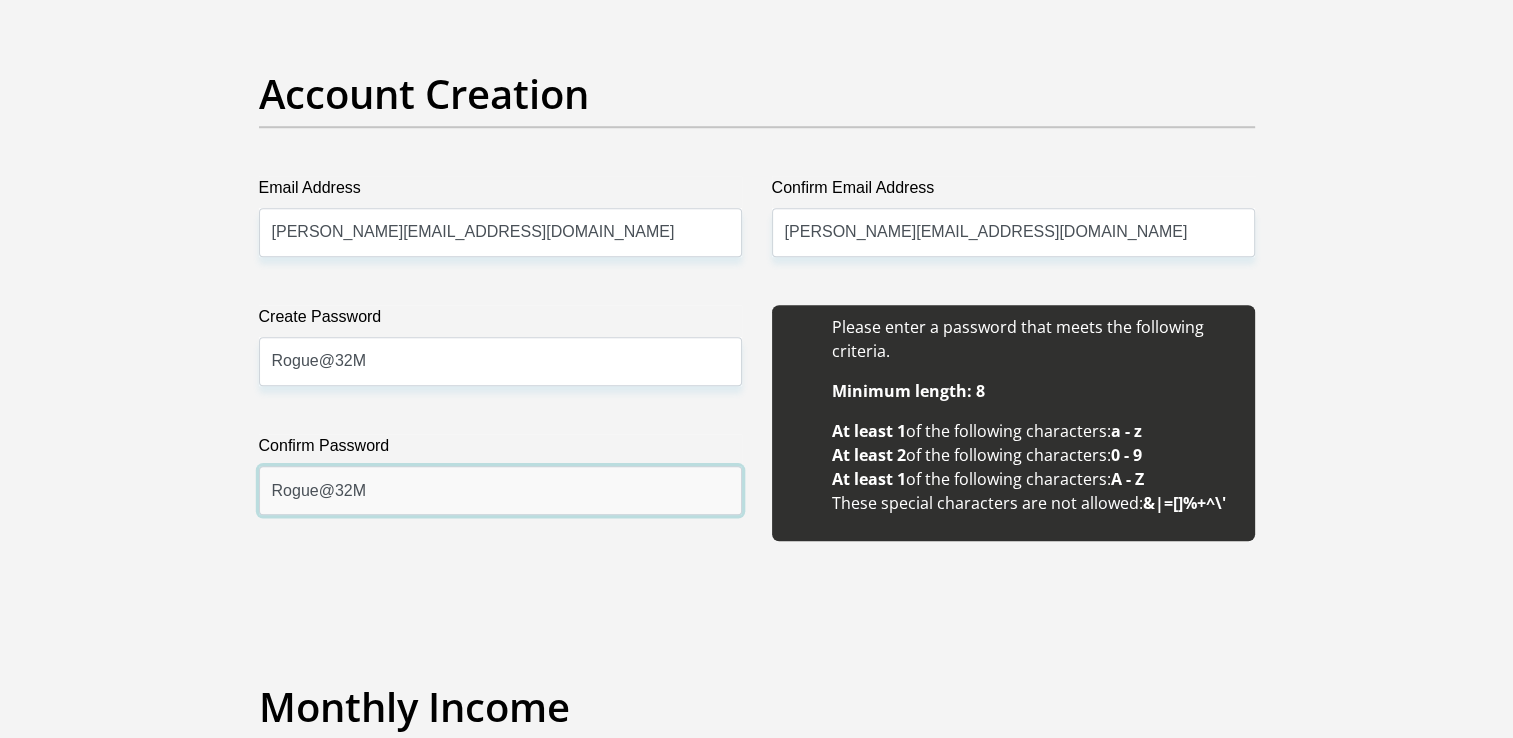 scroll, scrollTop: 1765, scrollLeft: 0, axis: vertical 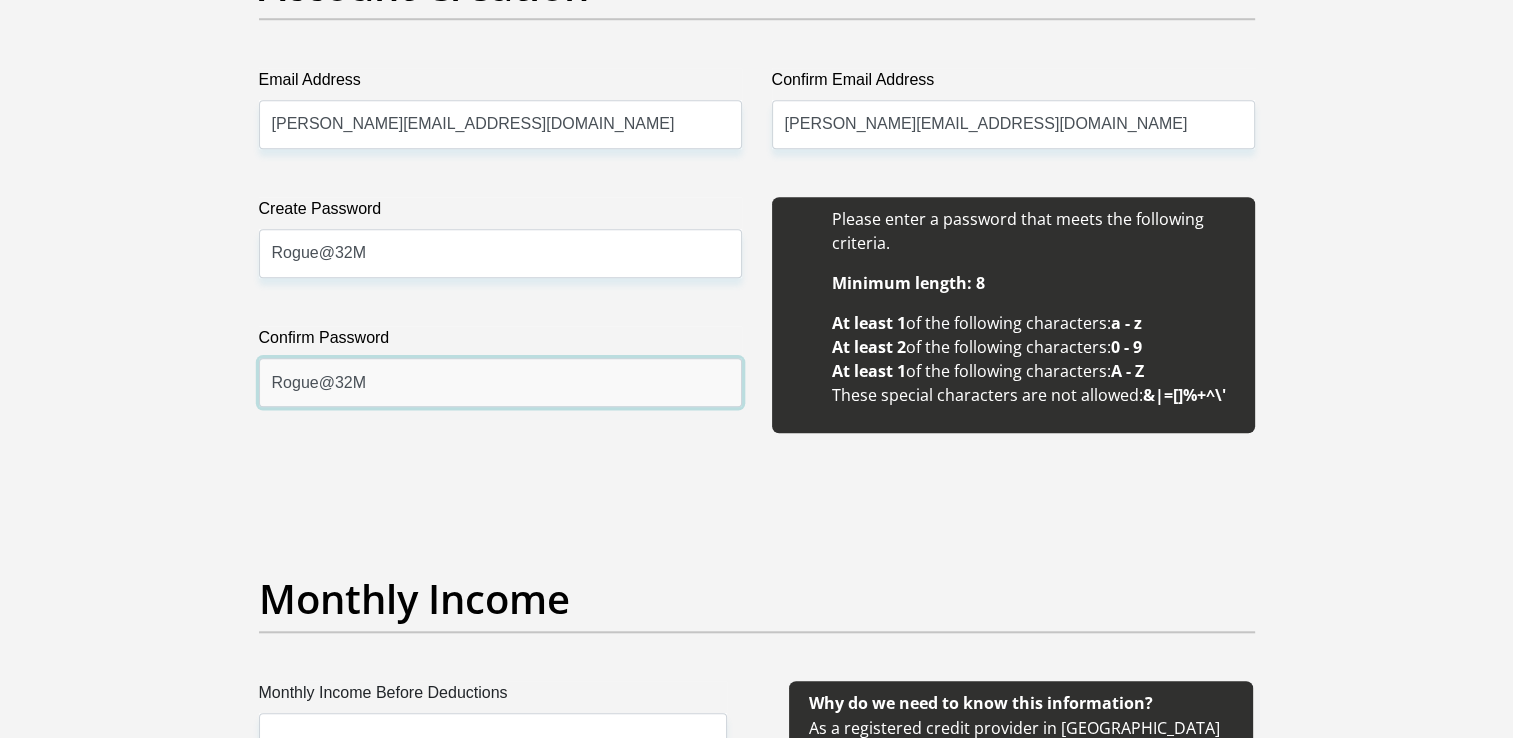 type on "Rogue@32M" 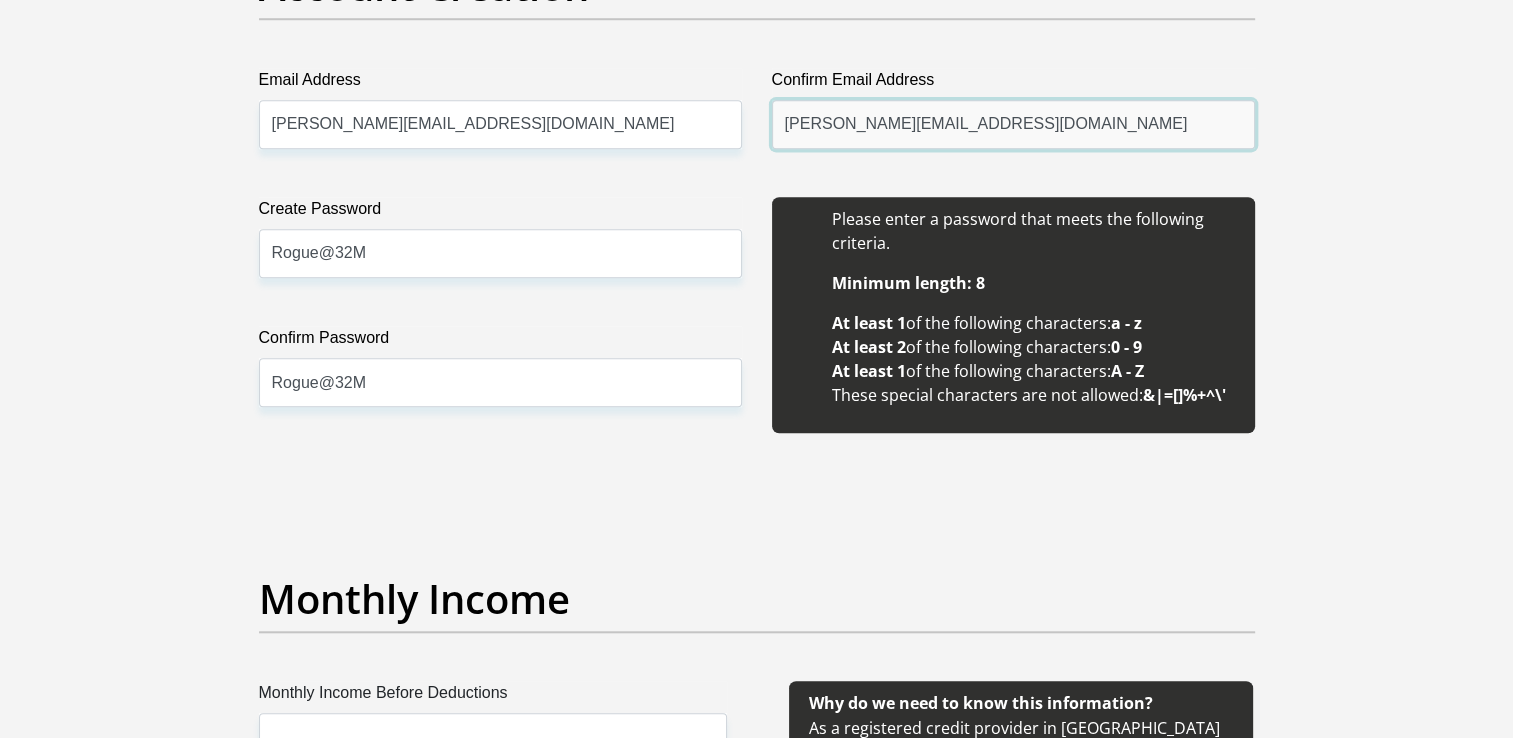 click on "rebekah.parenzee@gmail.com" at bounding box center [1013, 124] 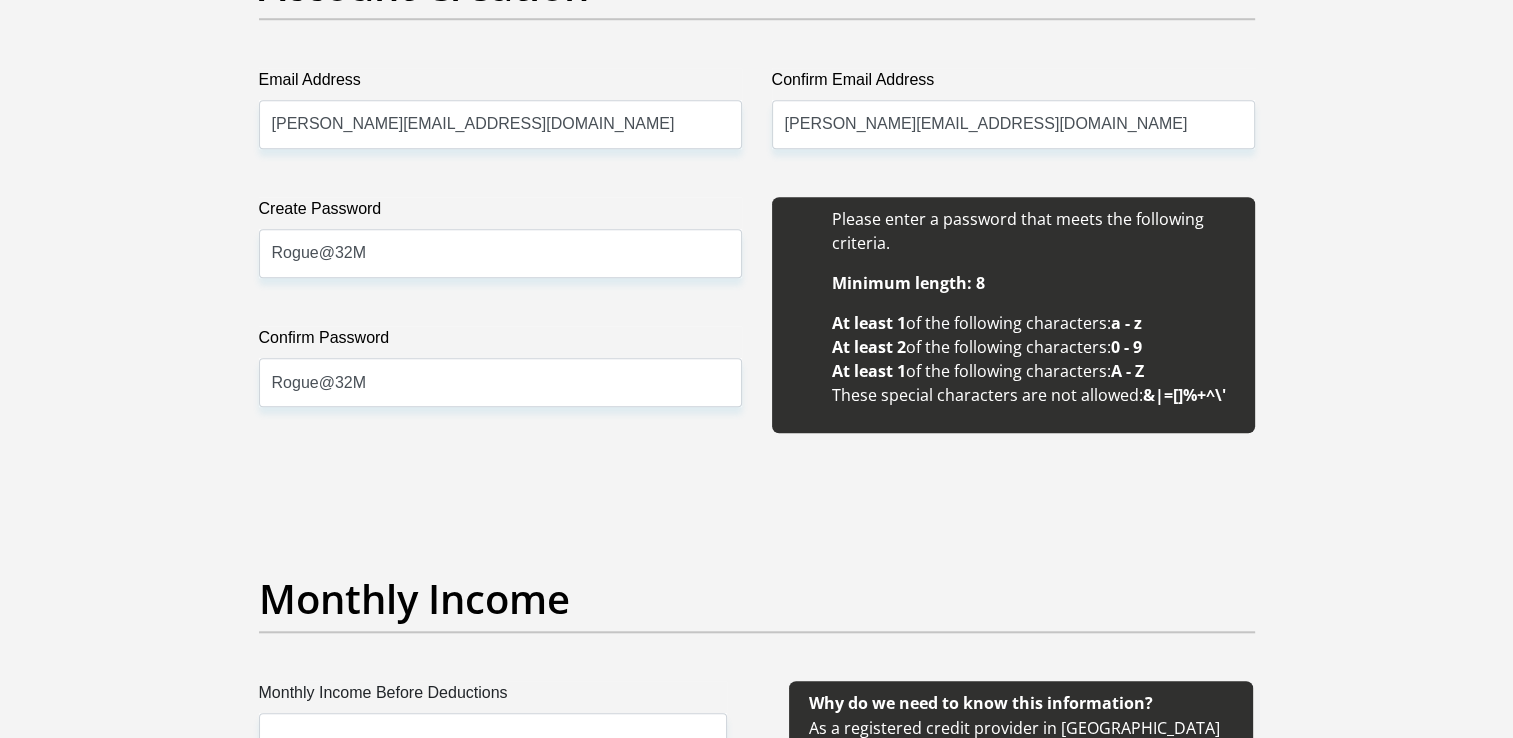 click on "Personal Details
Title
Mr
Ms
Mrs
Dr
Other
First Name
Rebekah
Surname
Parenzee
ID Number
8911020130084
Please input valid ID number
Race
Black
Coloured
Indian
White
Other
Contact Number
0718561276
Please input valid contact number" at bounding box center [756, 1808] 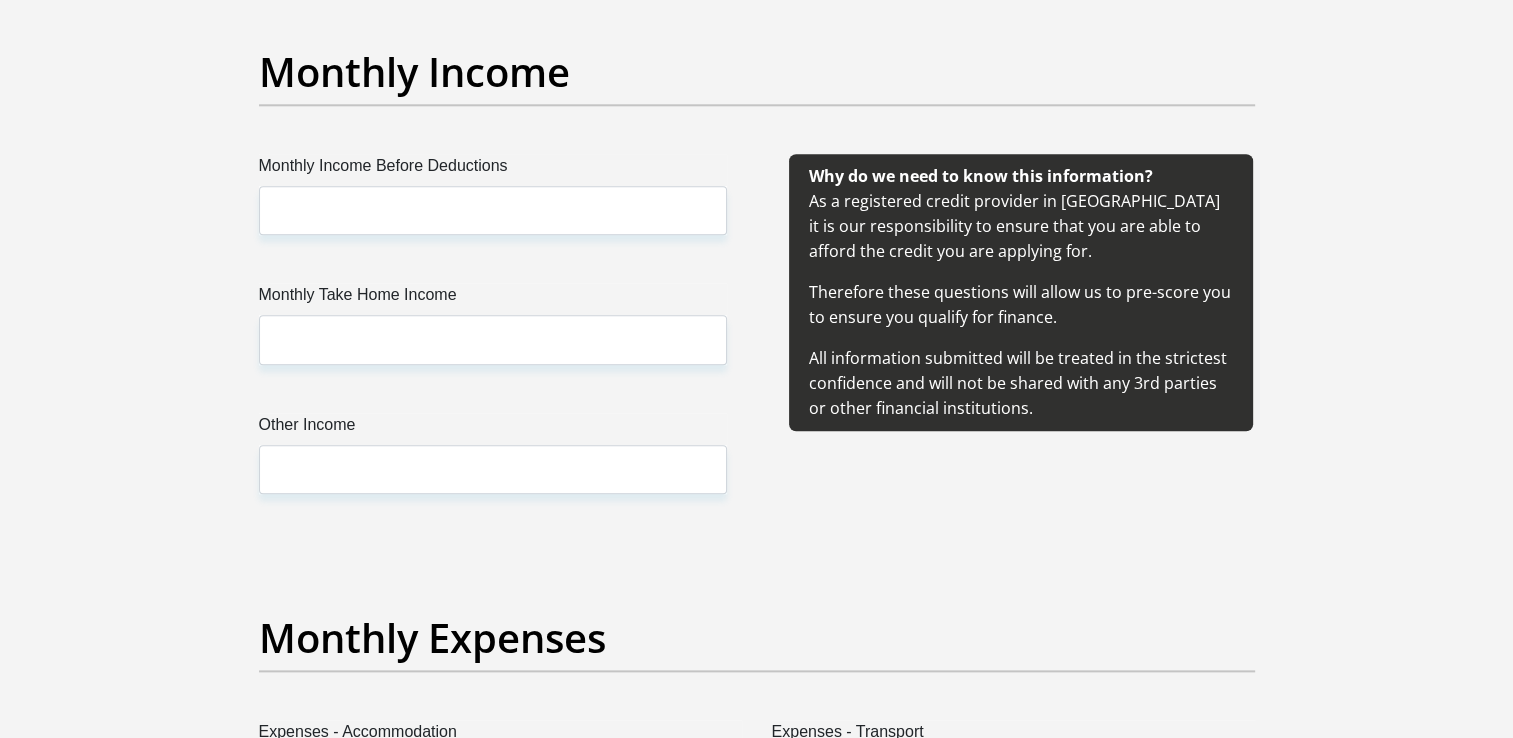 scroll, scrollTop: 2325, scrollLeft: 0, axis: vertical 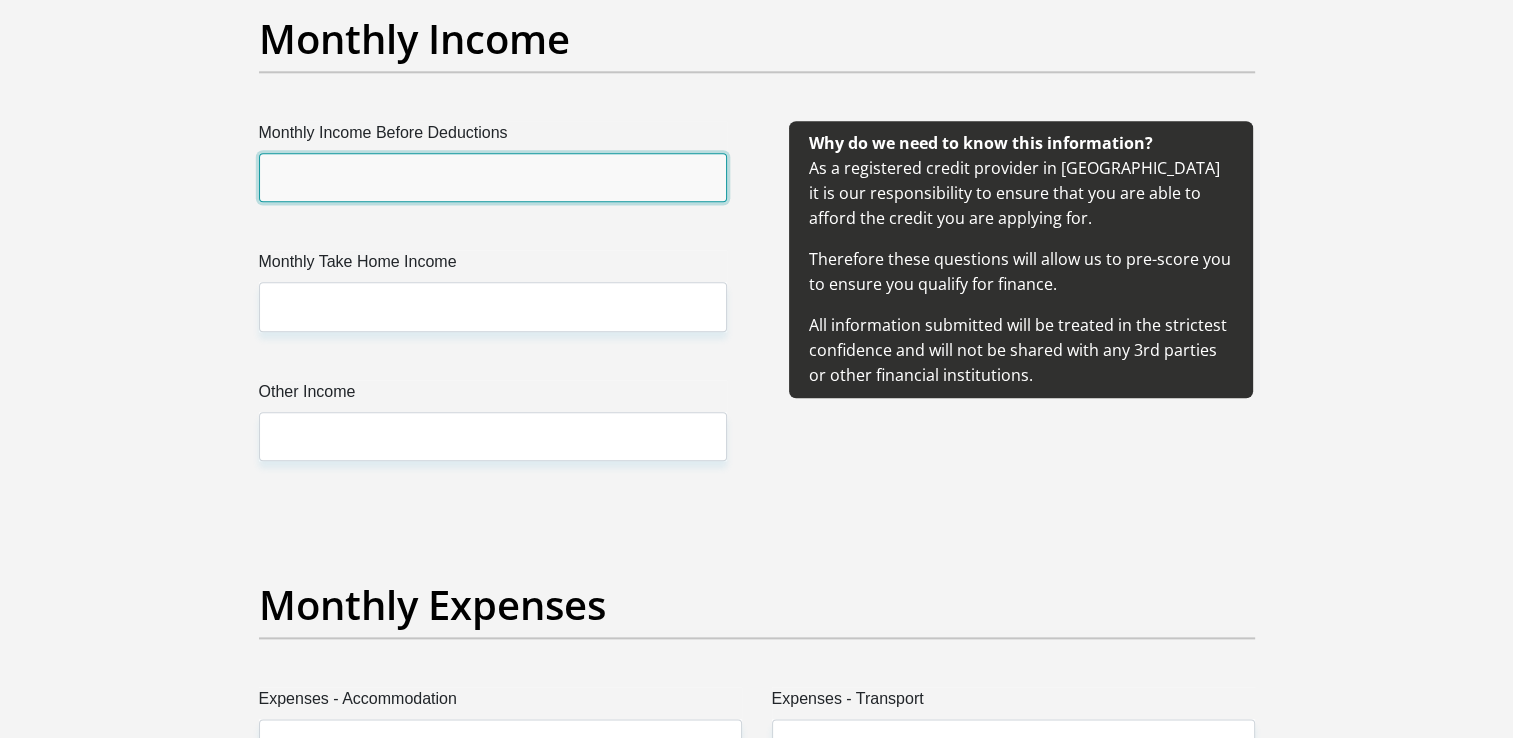 click on "Monthly Income Before Deductions" at bounding box center [493, 177] 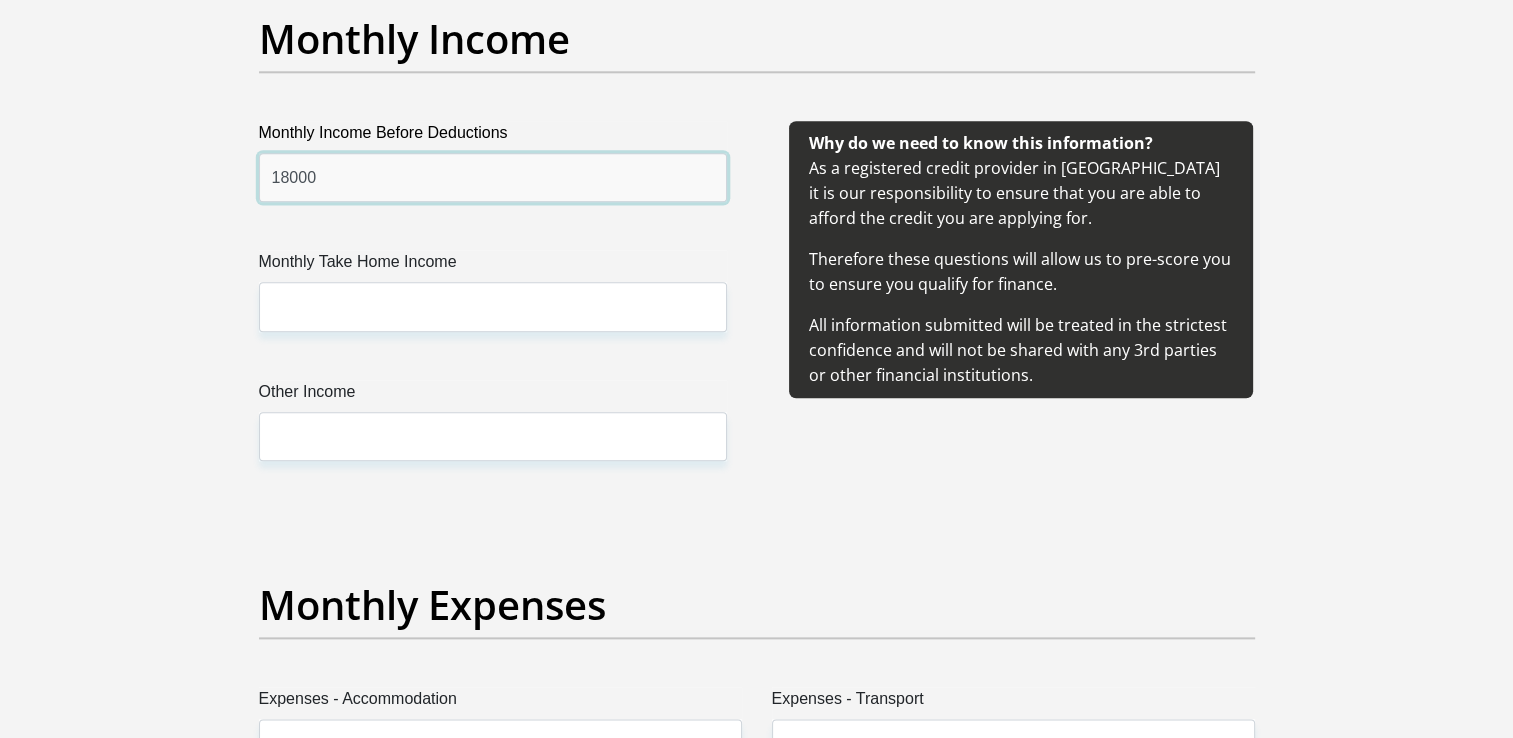 type on "18000" 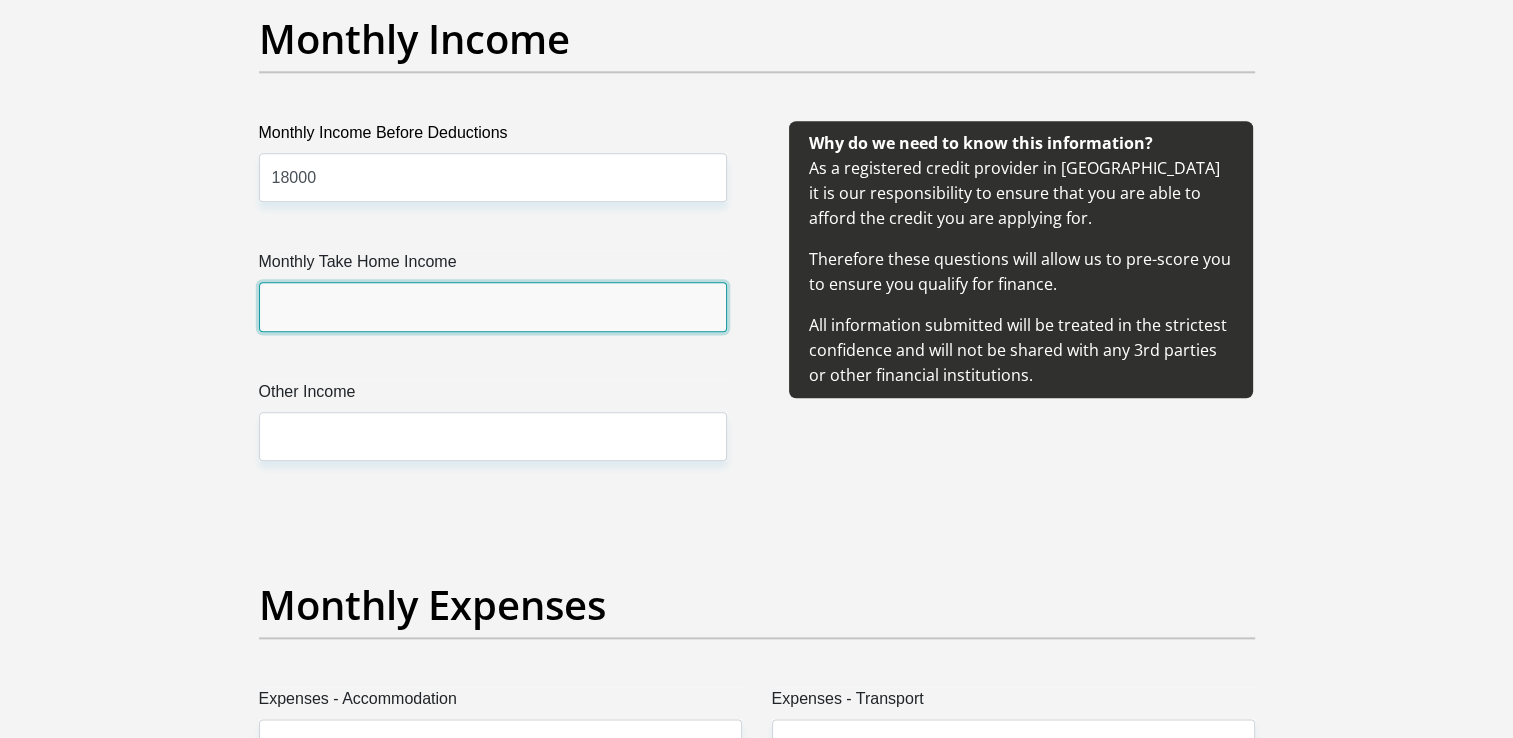 click on "Monthly Take Home Income" at bounding box center (493, 306) 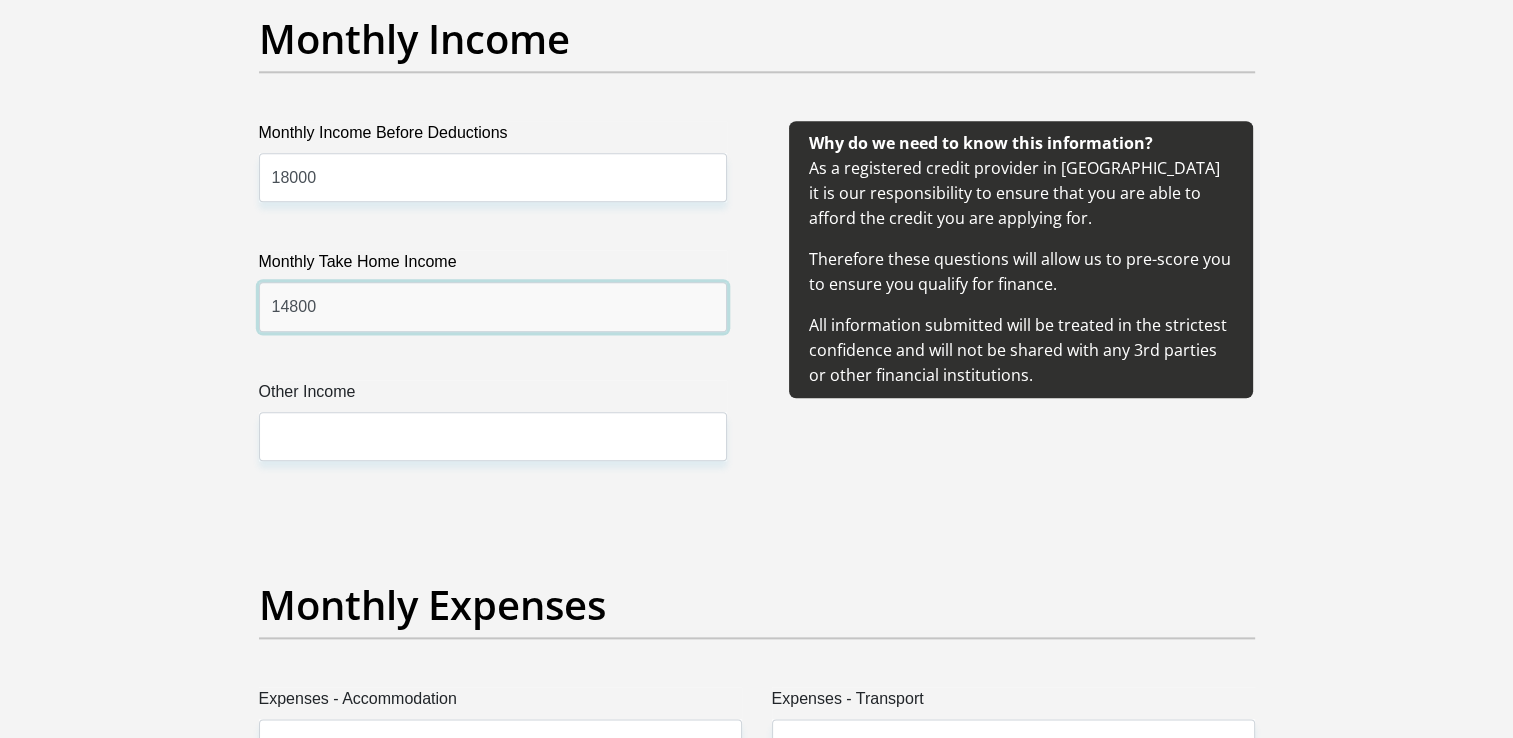 type on "14800" 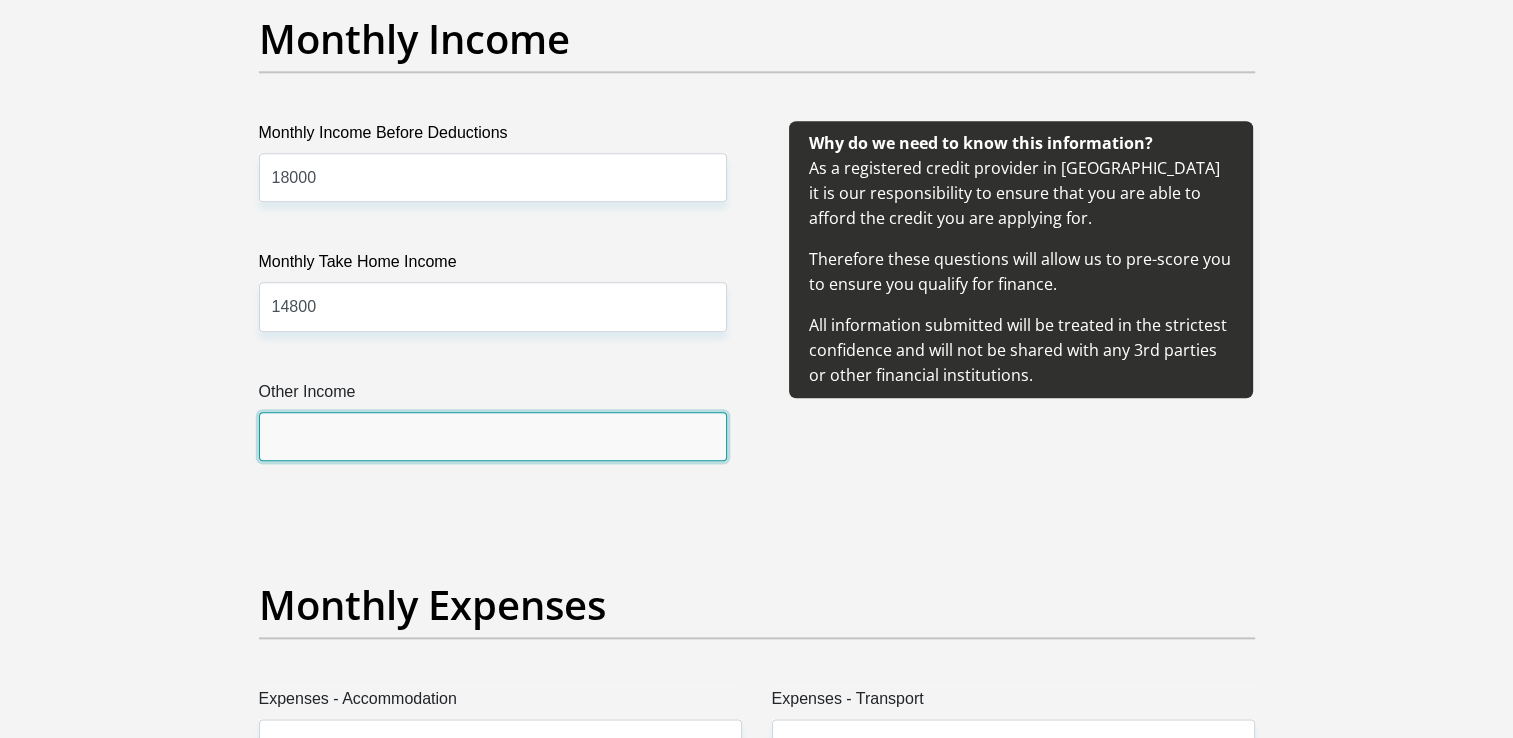click on "Other Income" at bounding box center [493, 436] 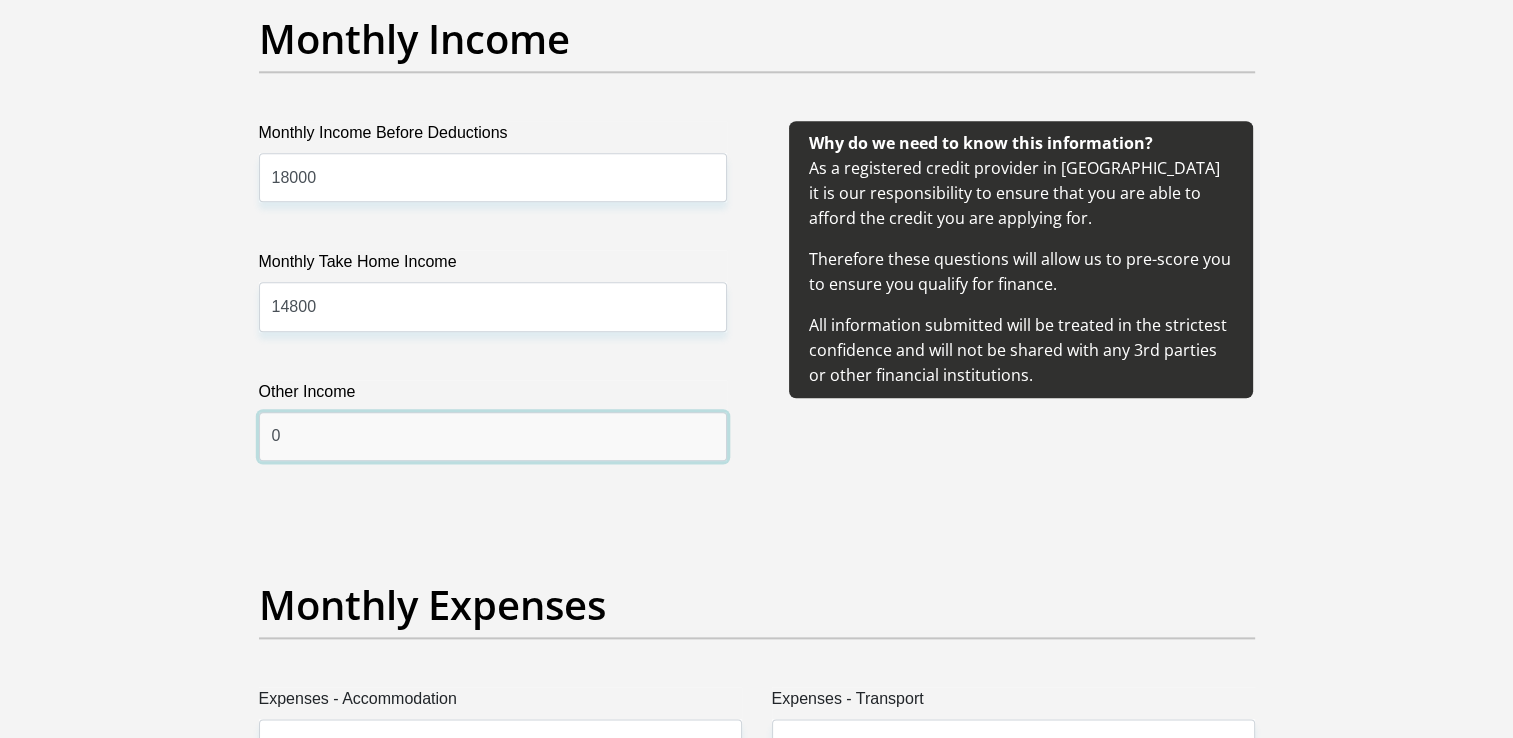 type on "0" 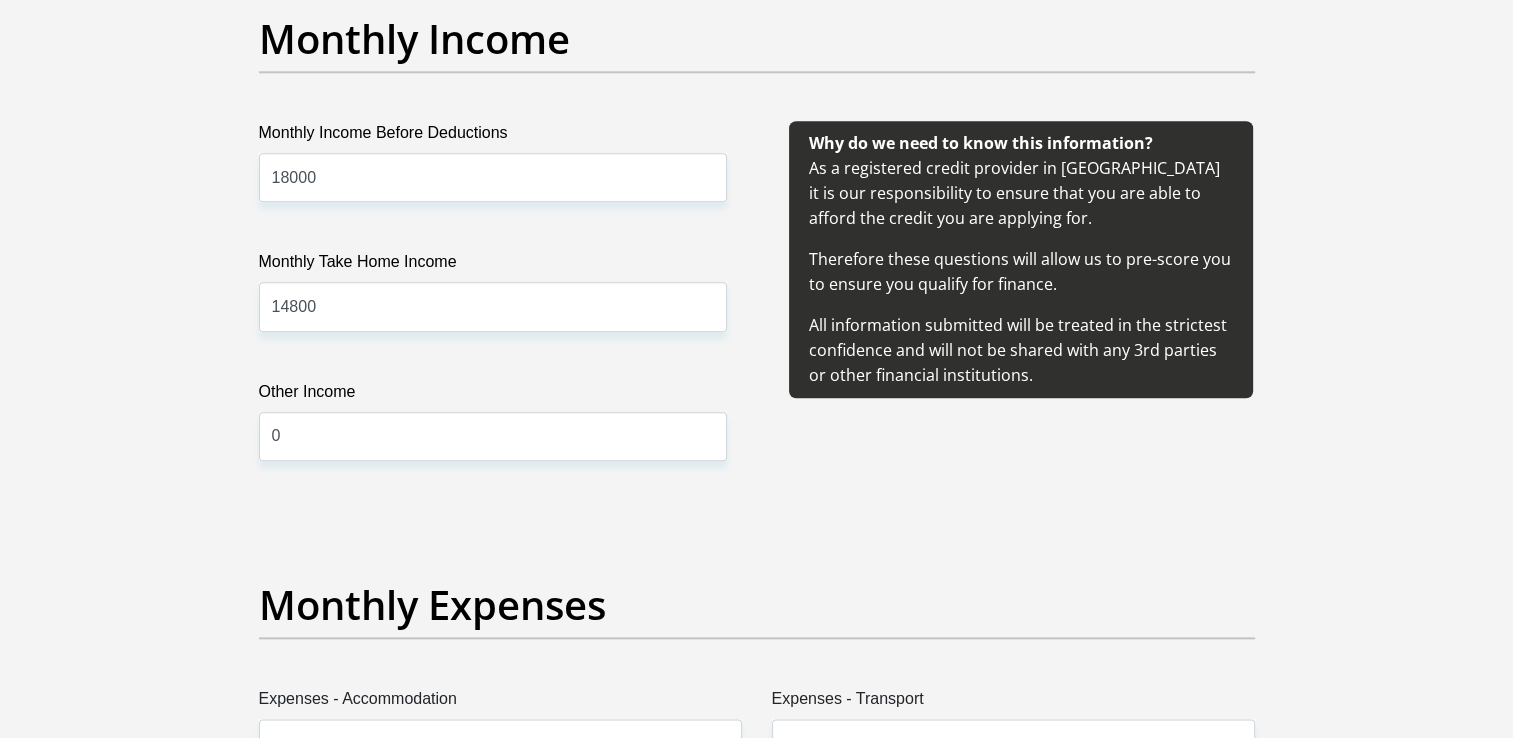 drag, startPoint x: 1511, startPoint y: 270, endPoint x: 1514, endPoint y: 321, distance: 51.088158 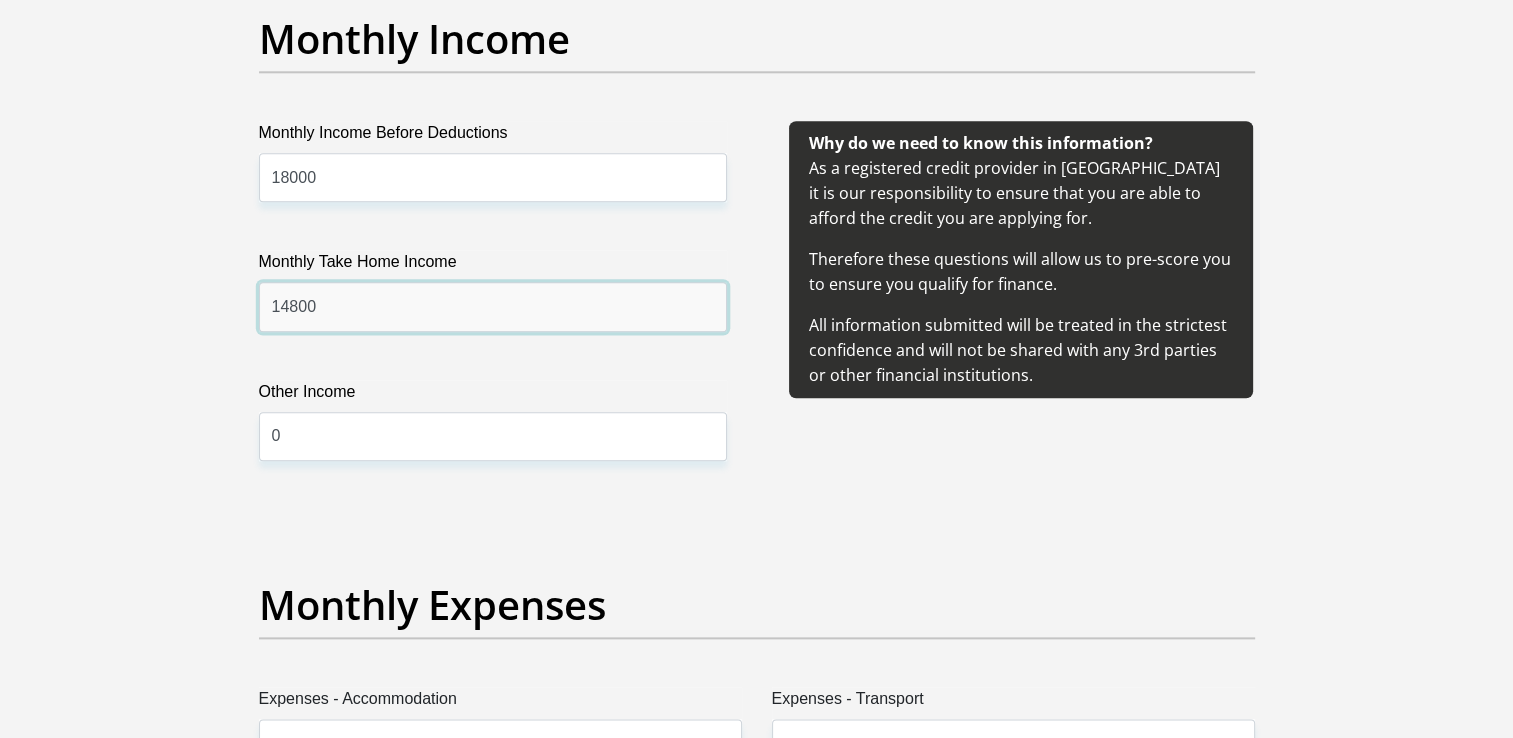 drag, startPoint x: 284, startPoint y: 314, endPoint x: 212, endPoint y: 322, distance: 72.443085 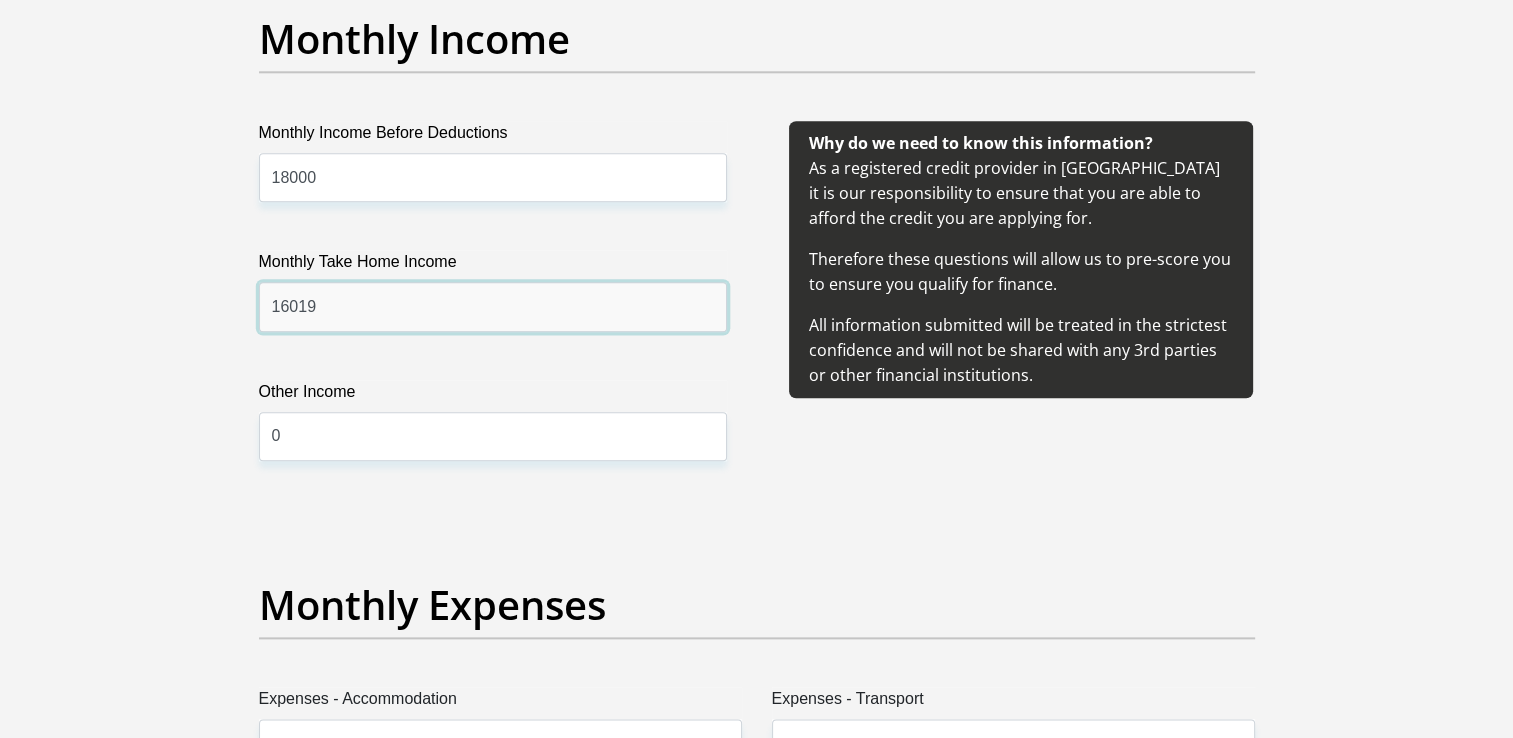 type on "16019" 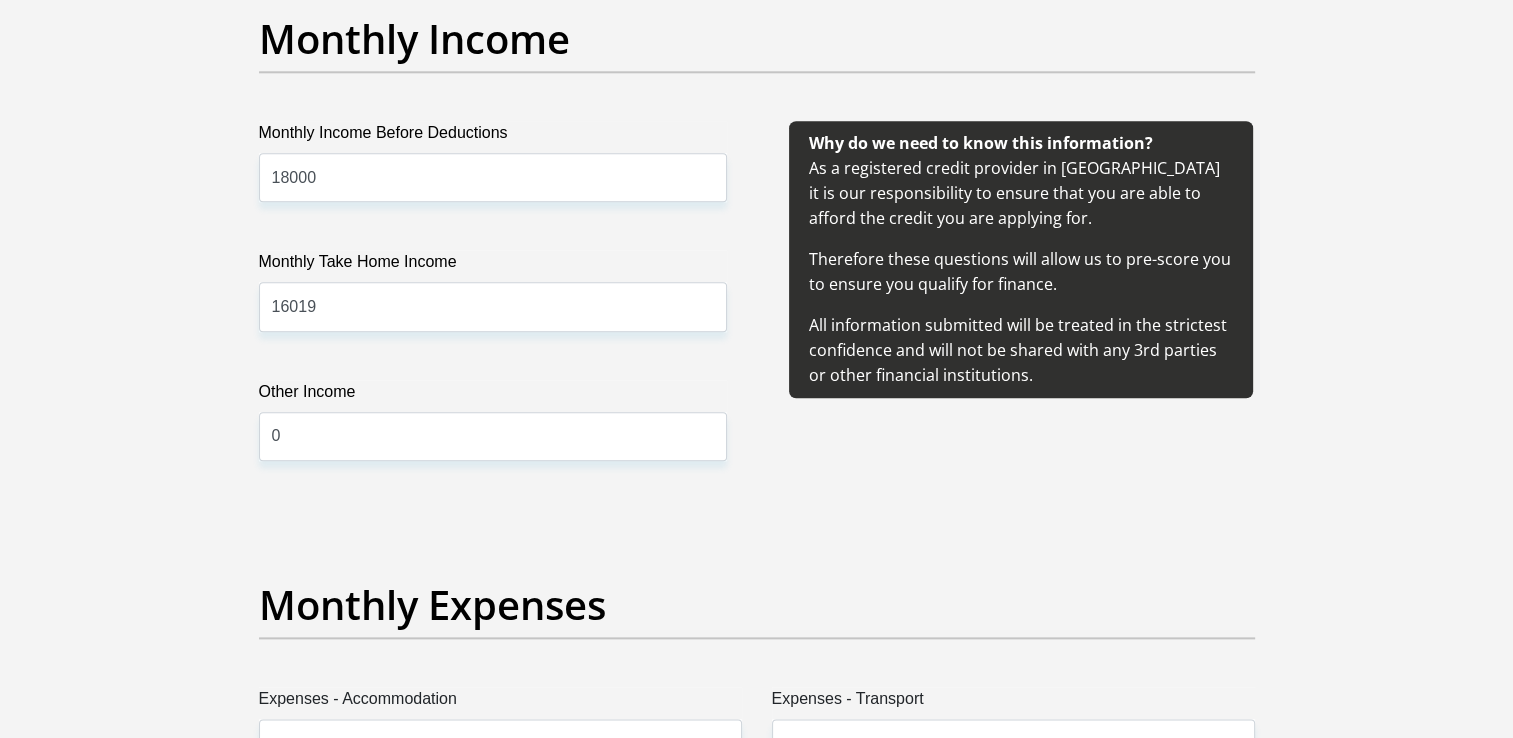 click on "Why do we need to know this information?
As a registered credit provider in South Africa it is our responsibility
to ensure that you are able to afford the credit you are applying for.
Therefore these questions will allow us to pre-score you to ensure you qualify for finance.
All information submitted will be treated in the strictest confidence
and will not be shared with any 3rd parties or other financial institutions." at bounding box center [1021, 315] 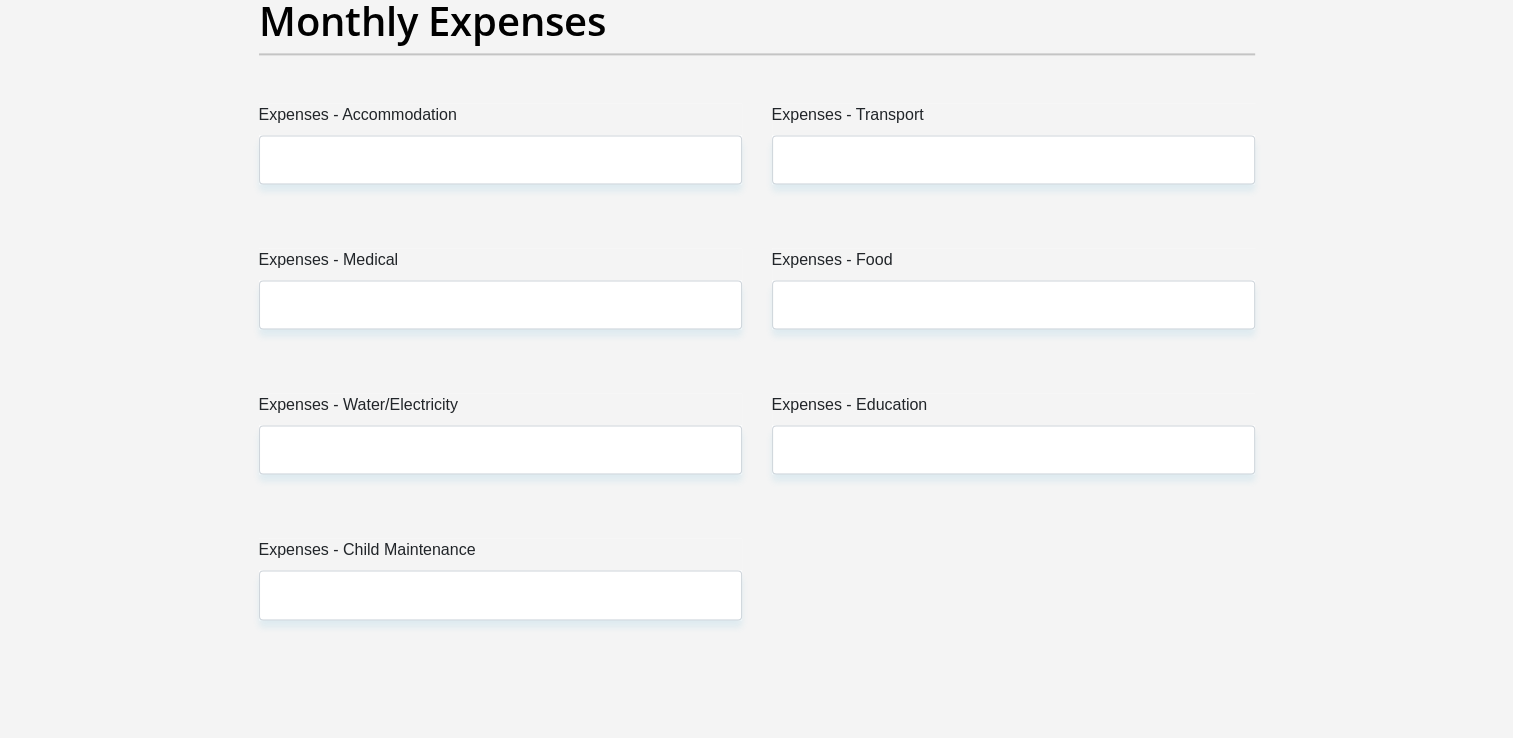 scroll, scrollTop: 2843, scrollLeft: 0, axis: vertical 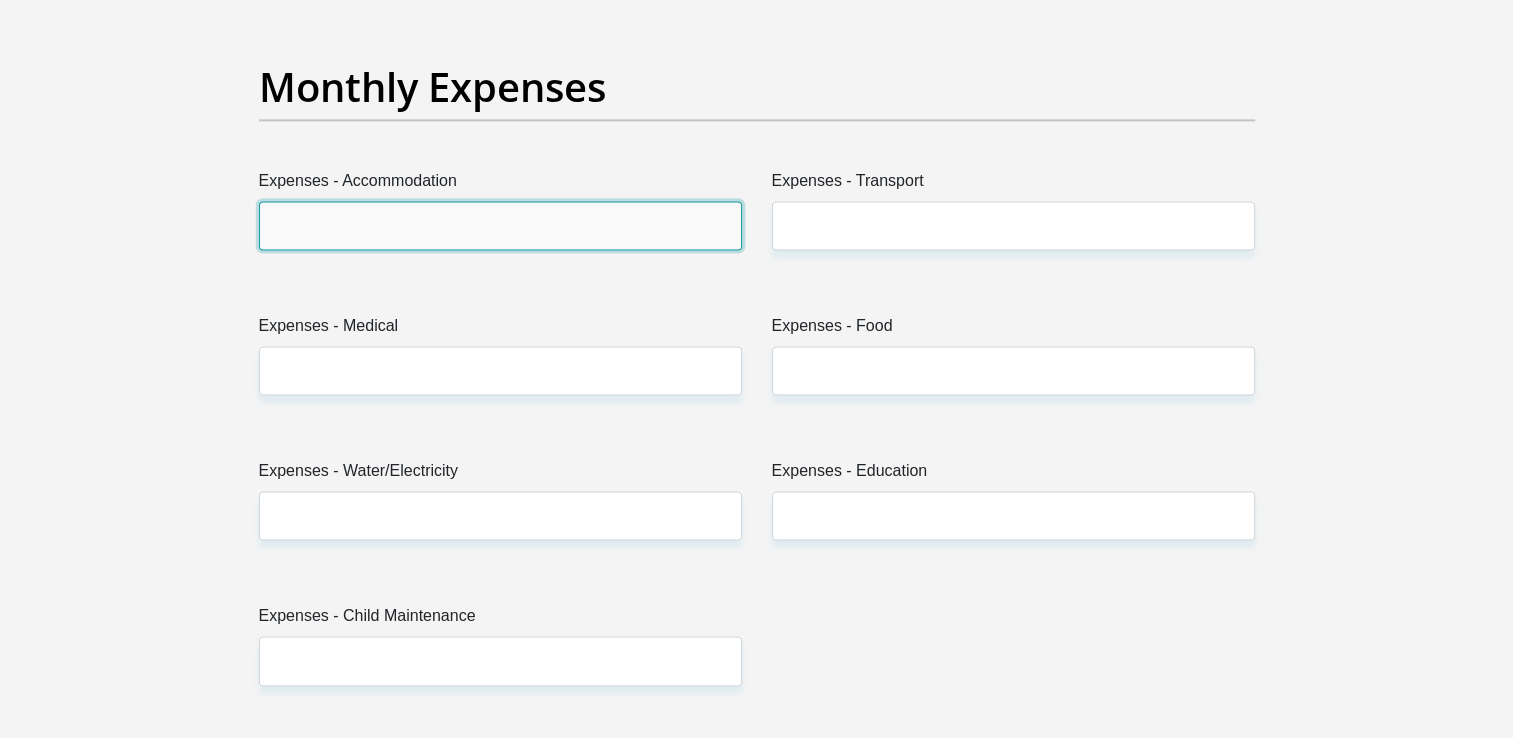 click on "Expenses - Accommodation" at bounding box center [500, 225] 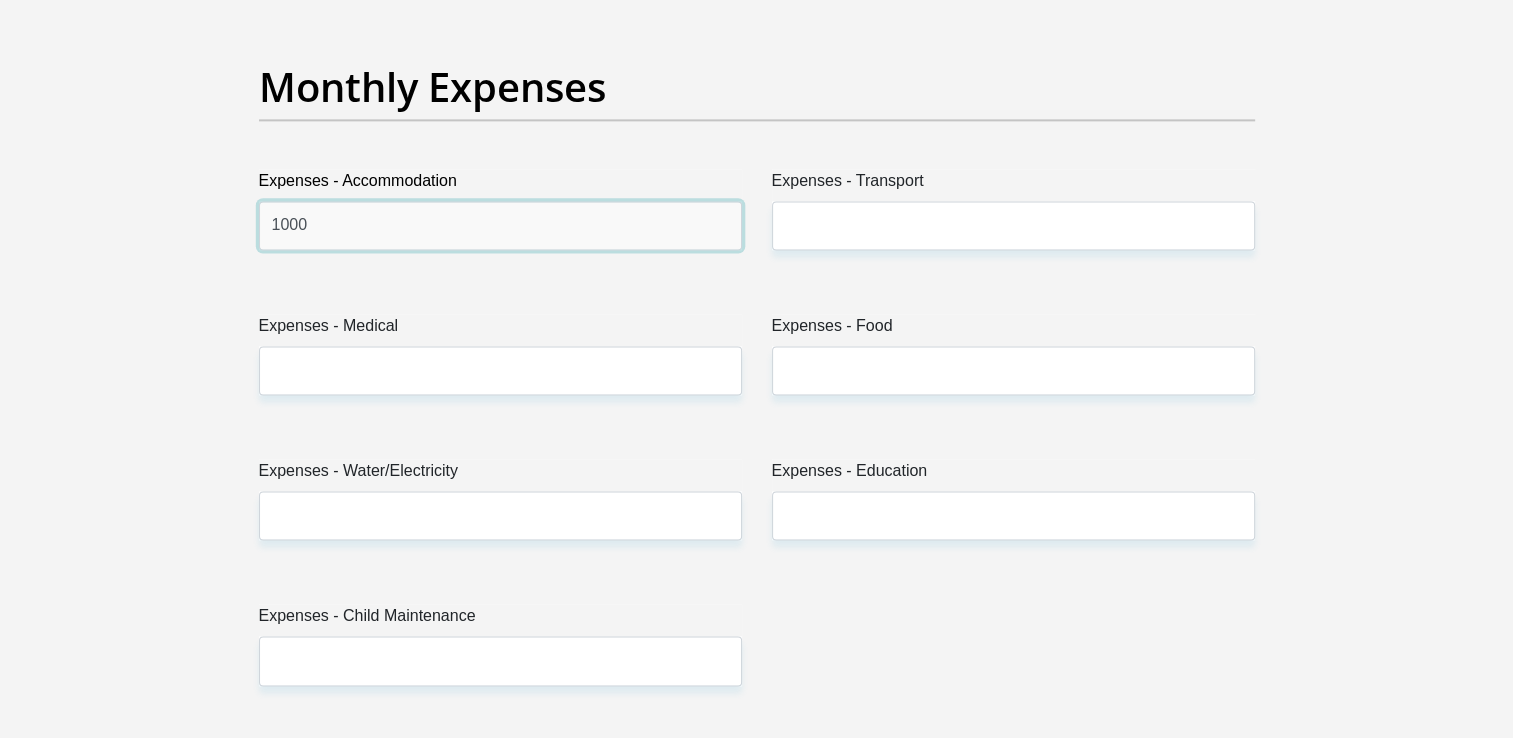 type on "1000" 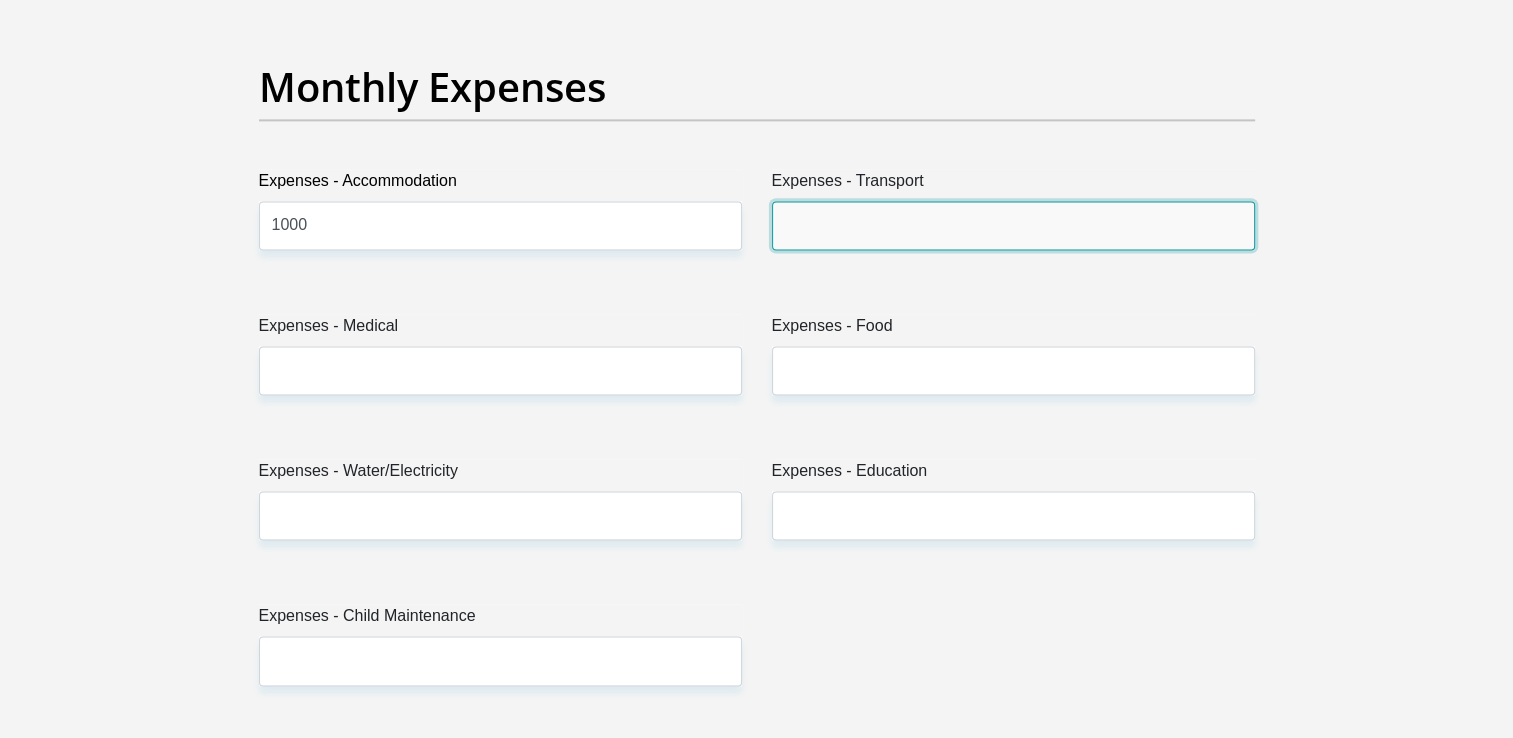 click on "Expenses - Transport" at bounding box center (1013, 225) 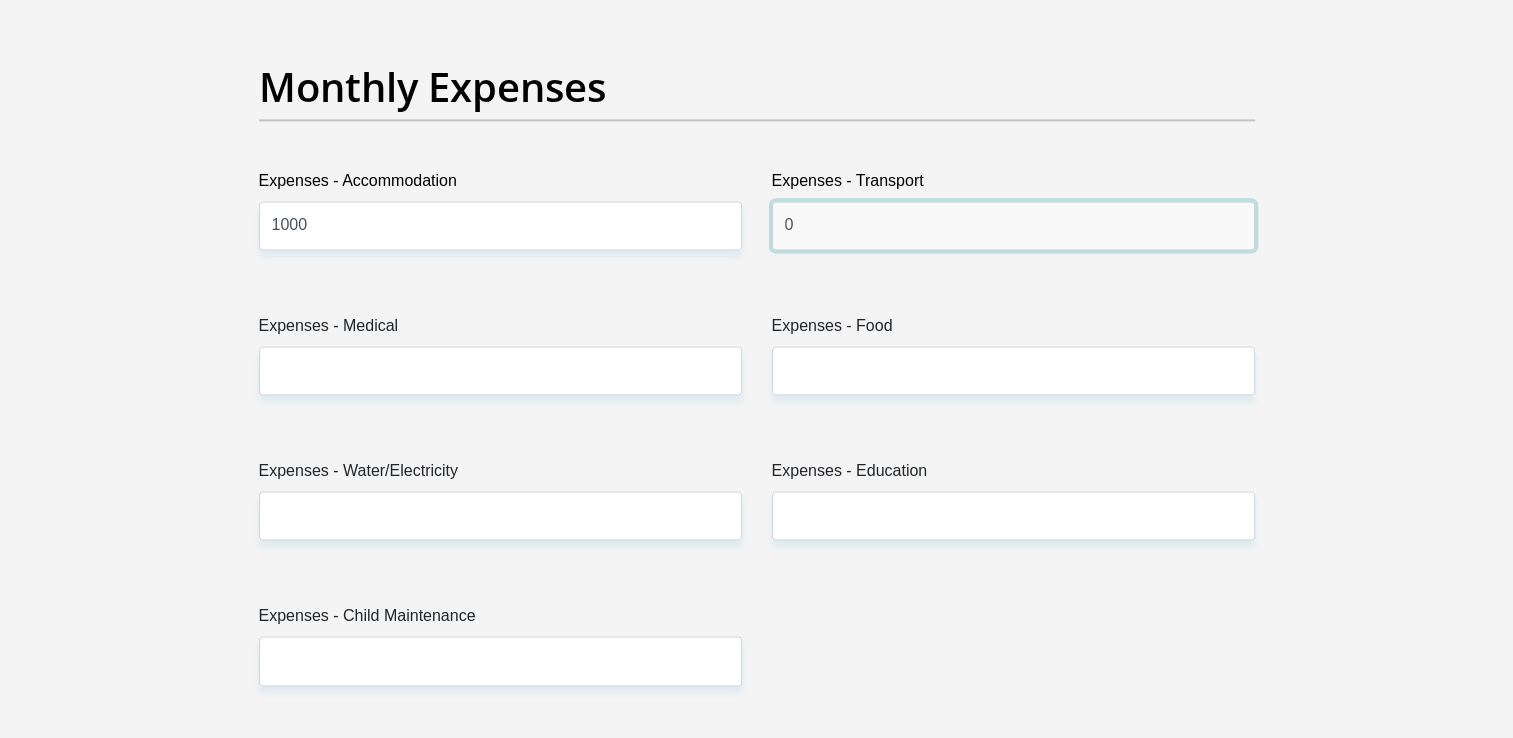 type on "0" 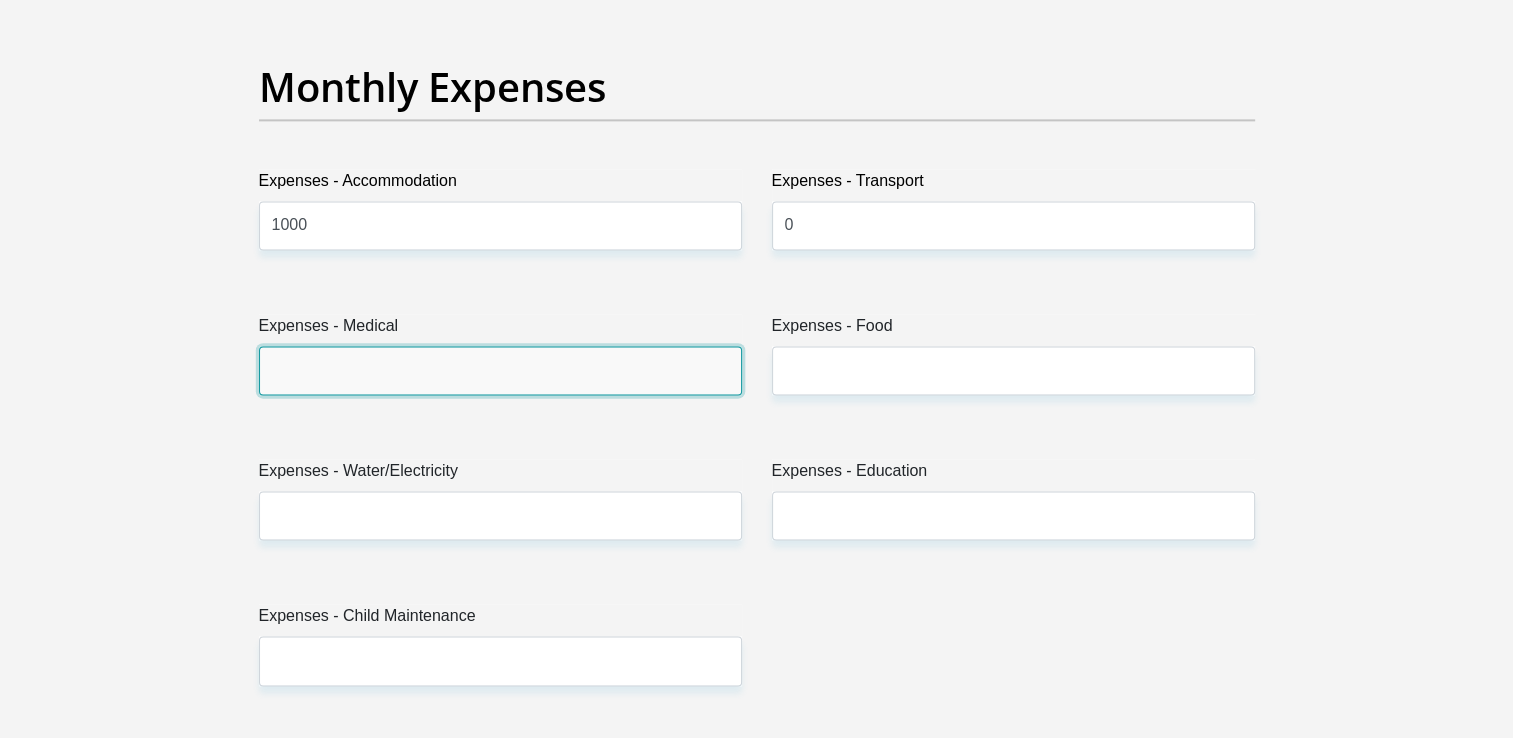 click on "Expenses - Medical" at bounding box center [500, 370] 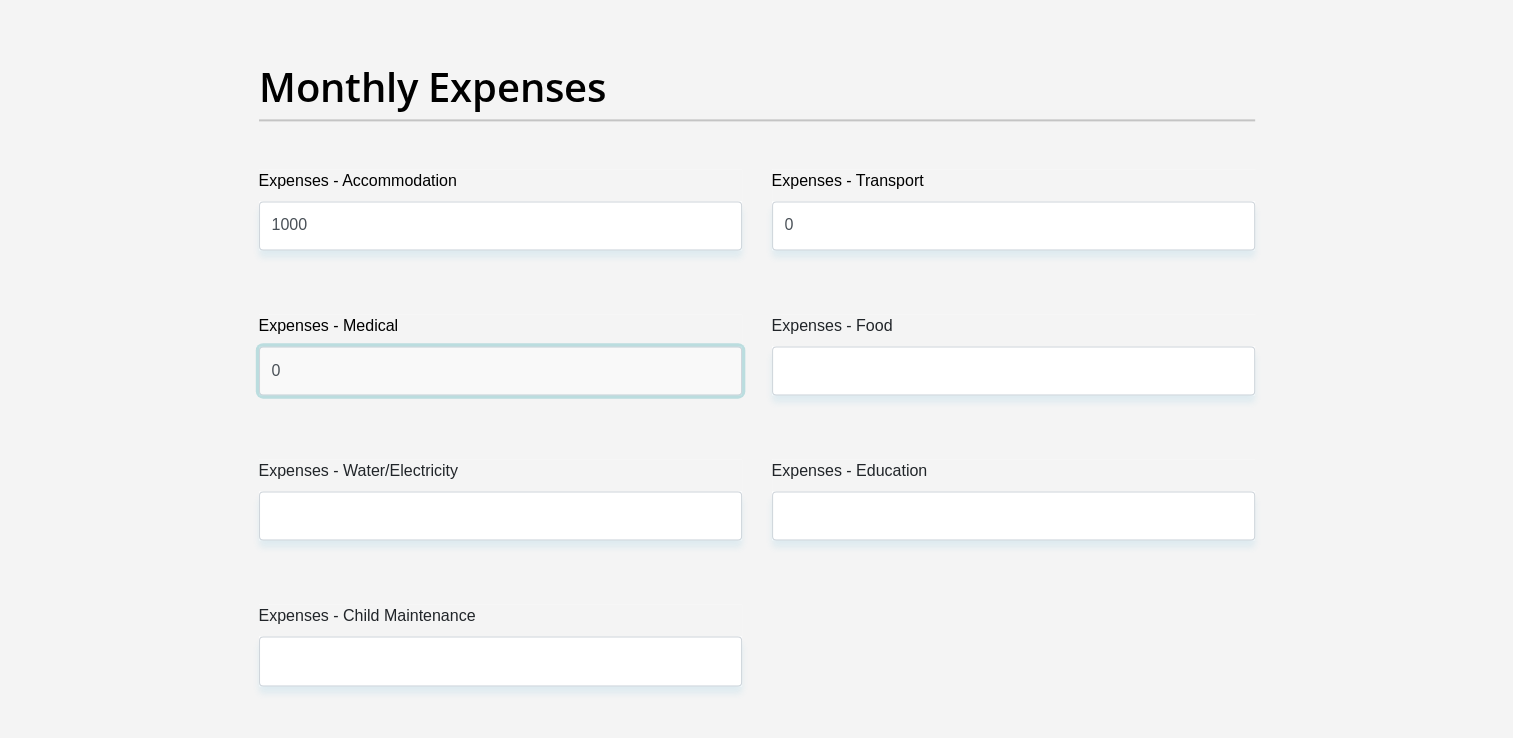type on "0" 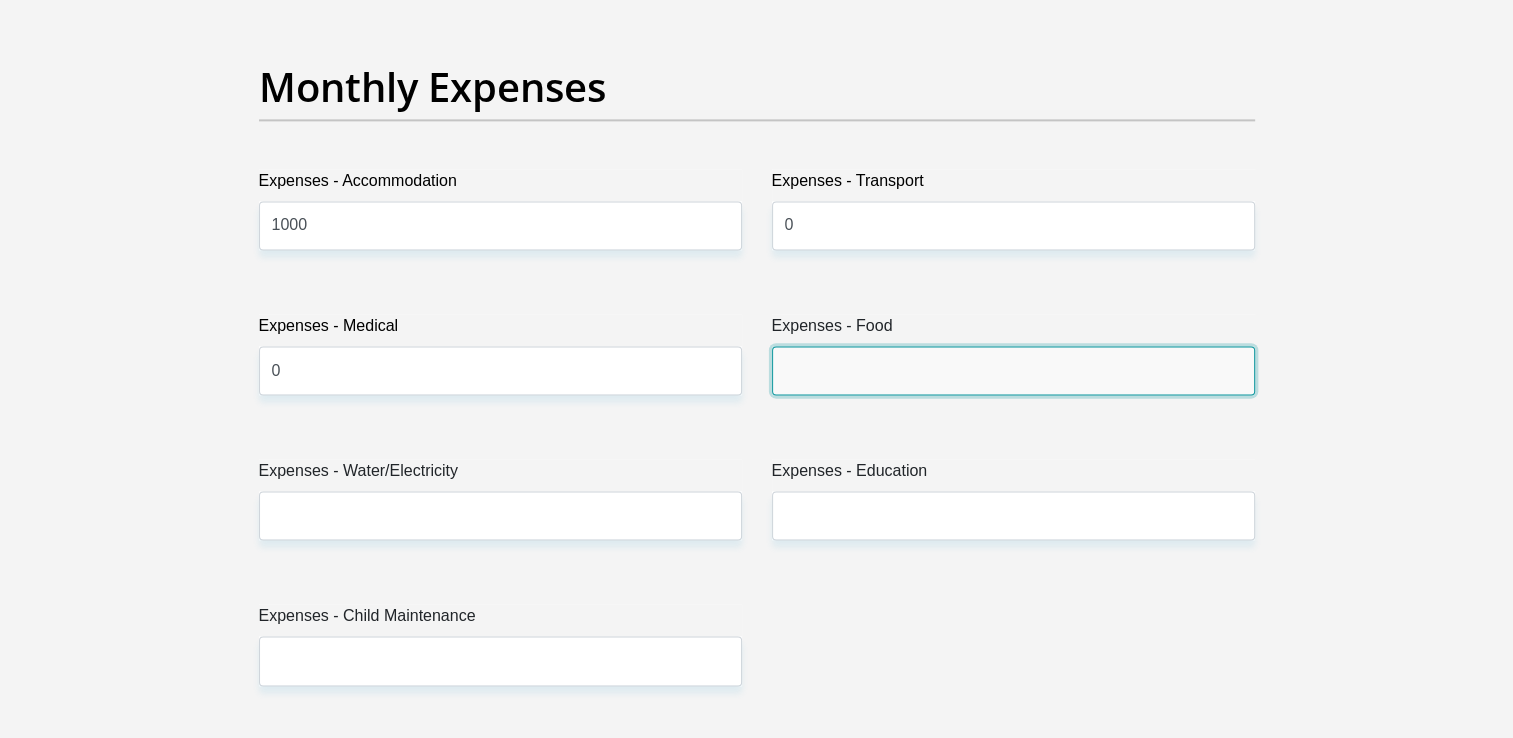 click on "Expenses - Food" at bounding box center [1013, 370] 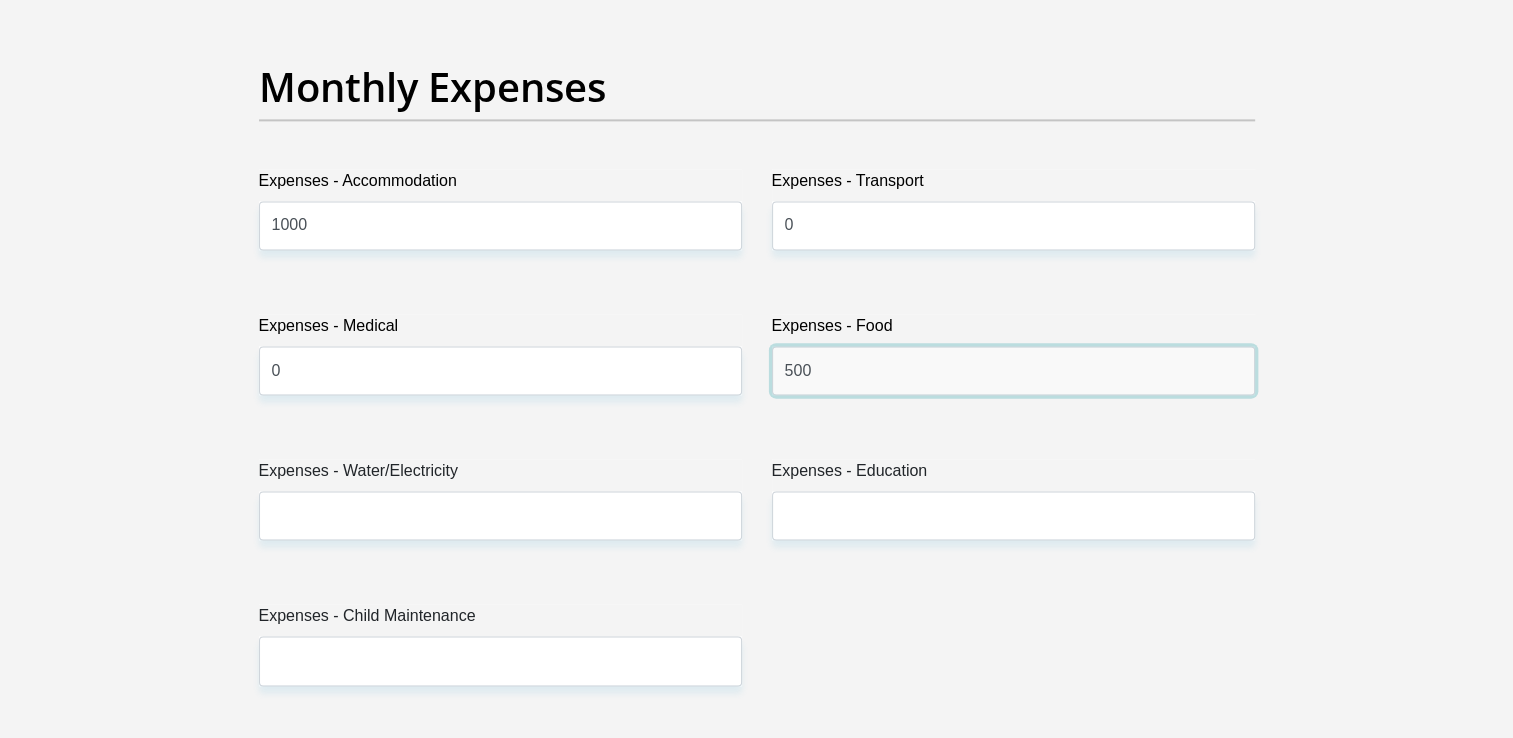 type on "500" 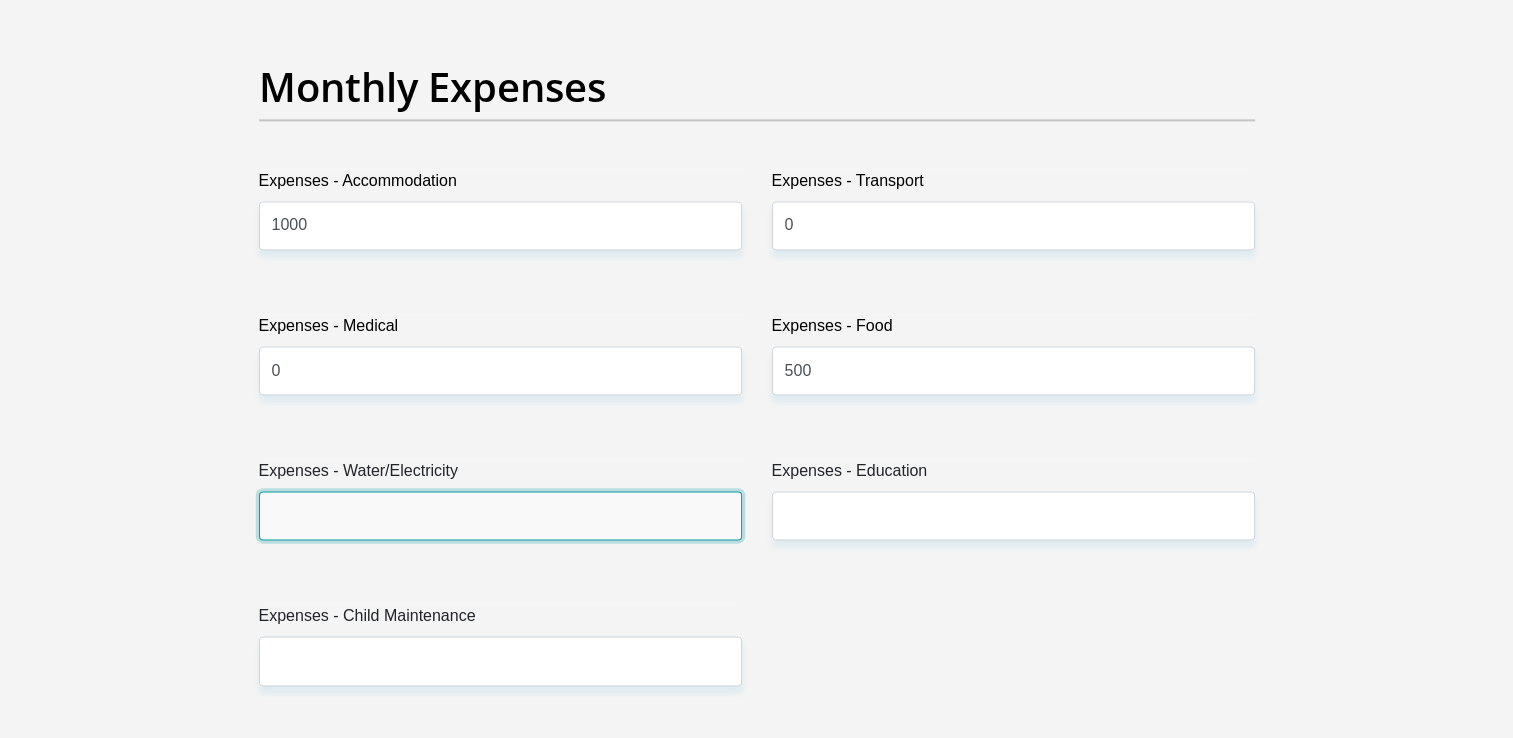 click on "Expenses - Water/Electricity" at bounding box center [500, 515] 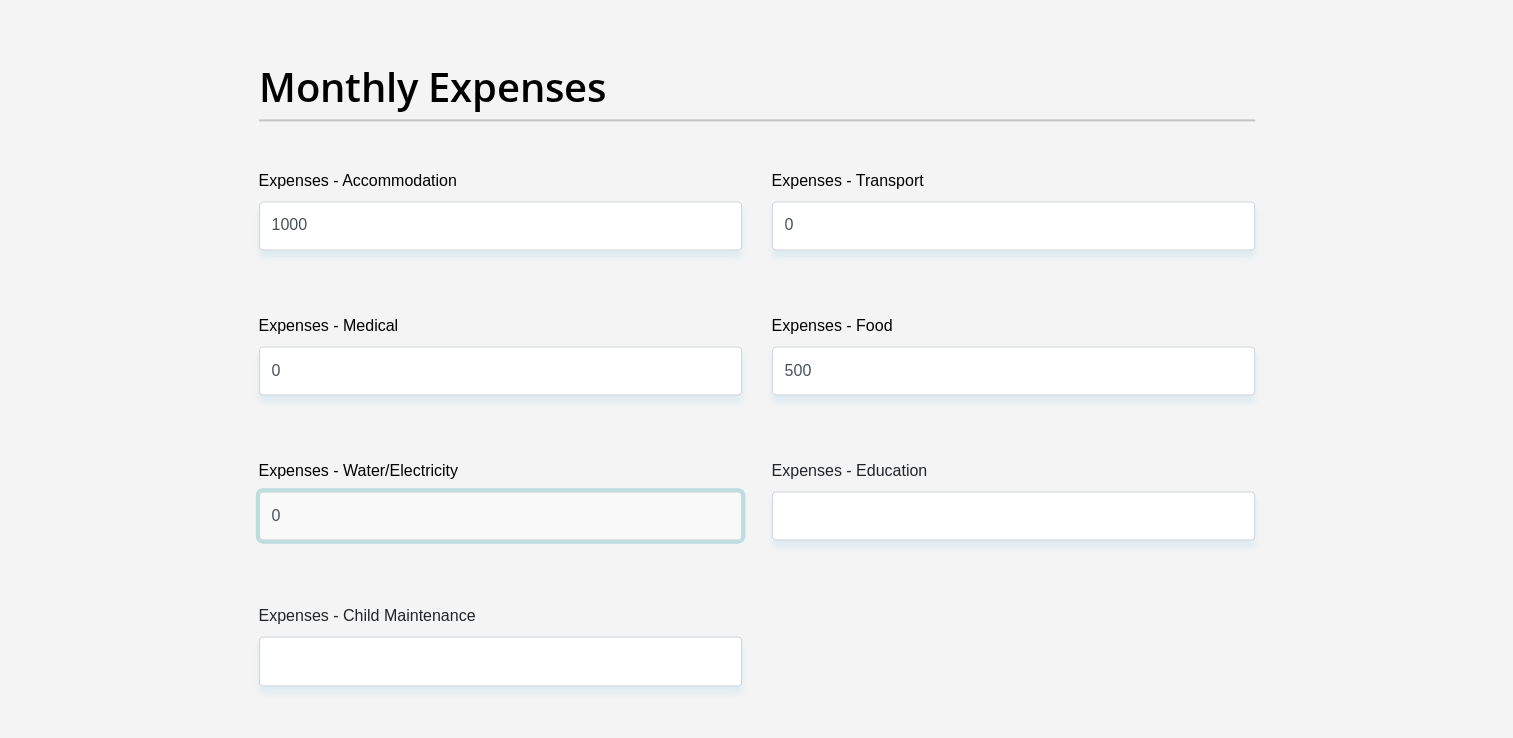 type on "0" 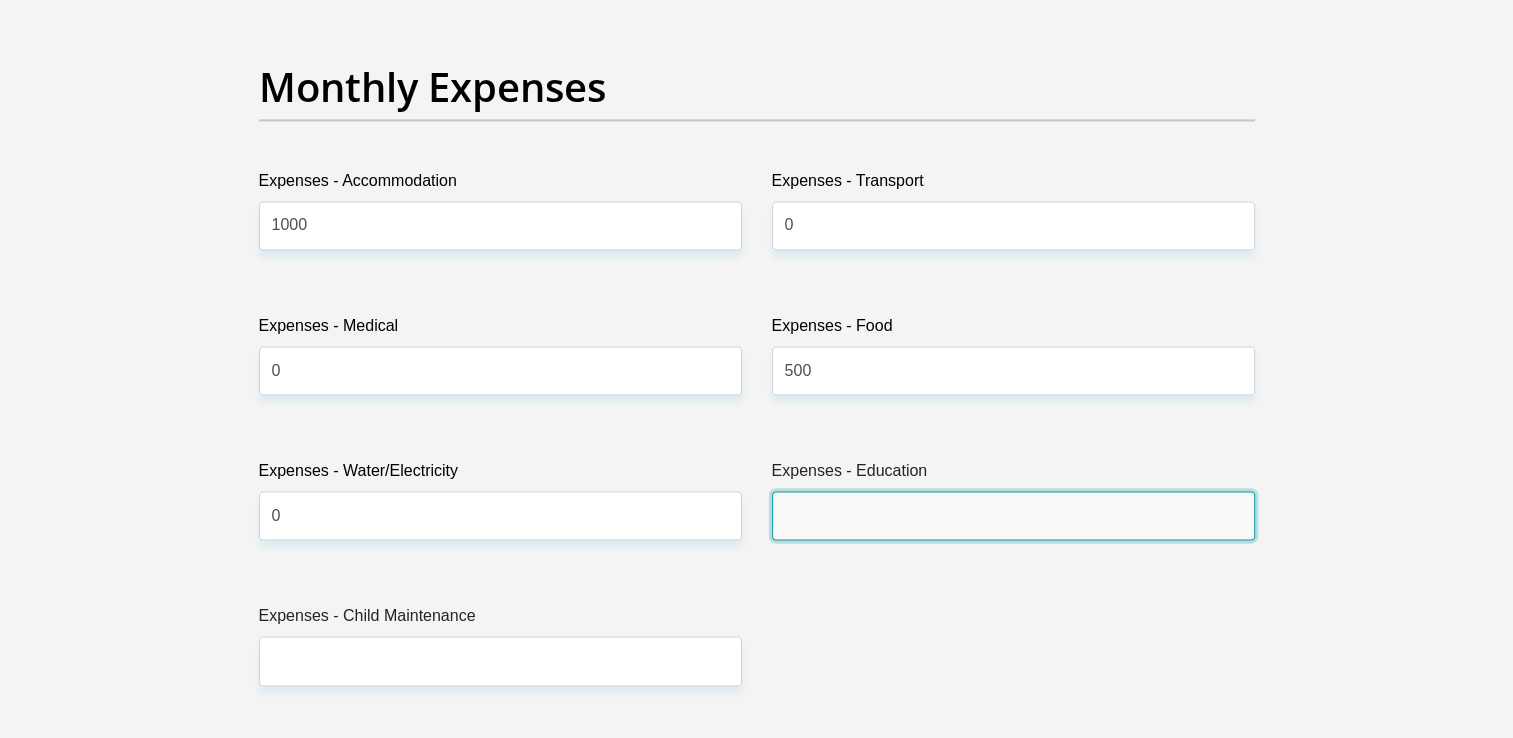 click on "Expenses - Education" at bounding box center [1013, 515] 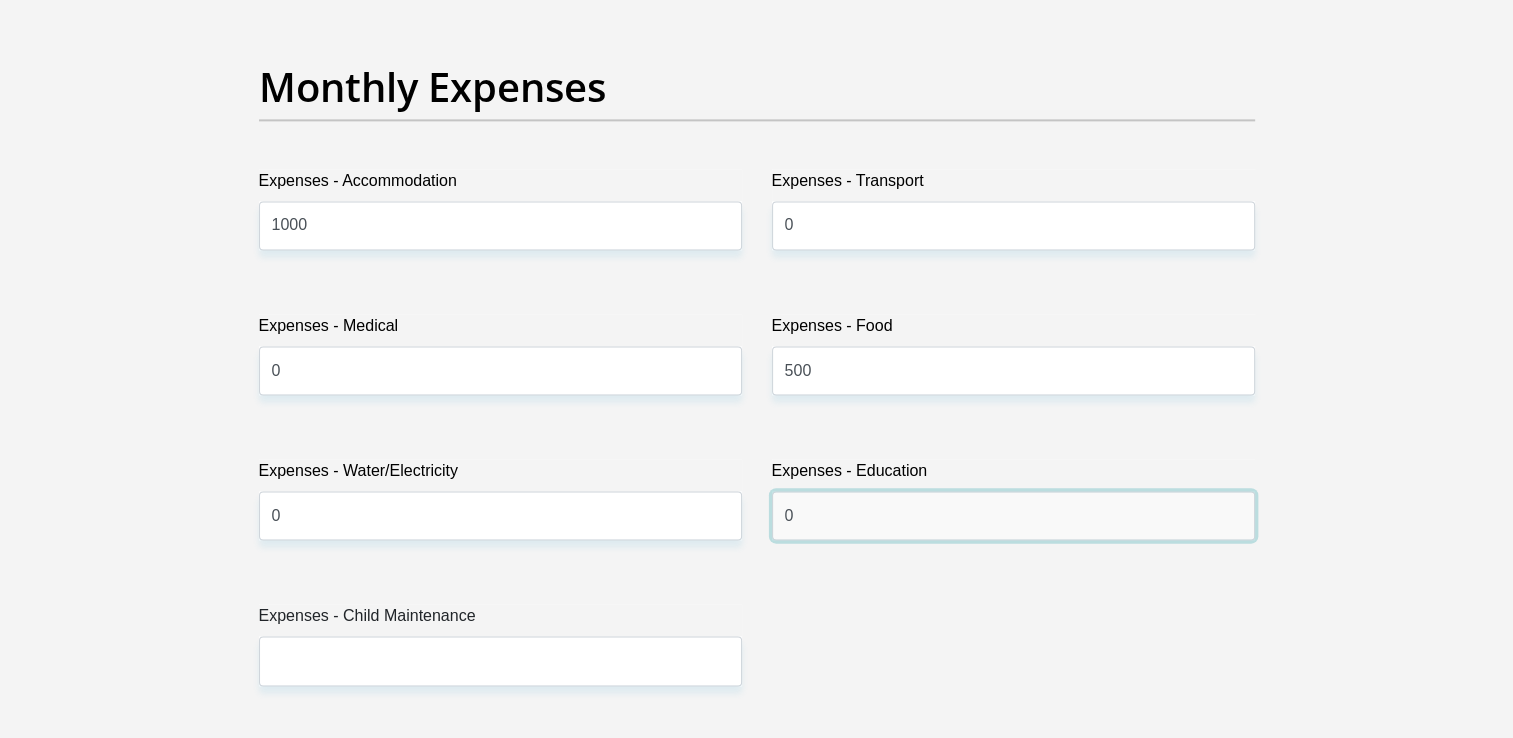 type on "0" 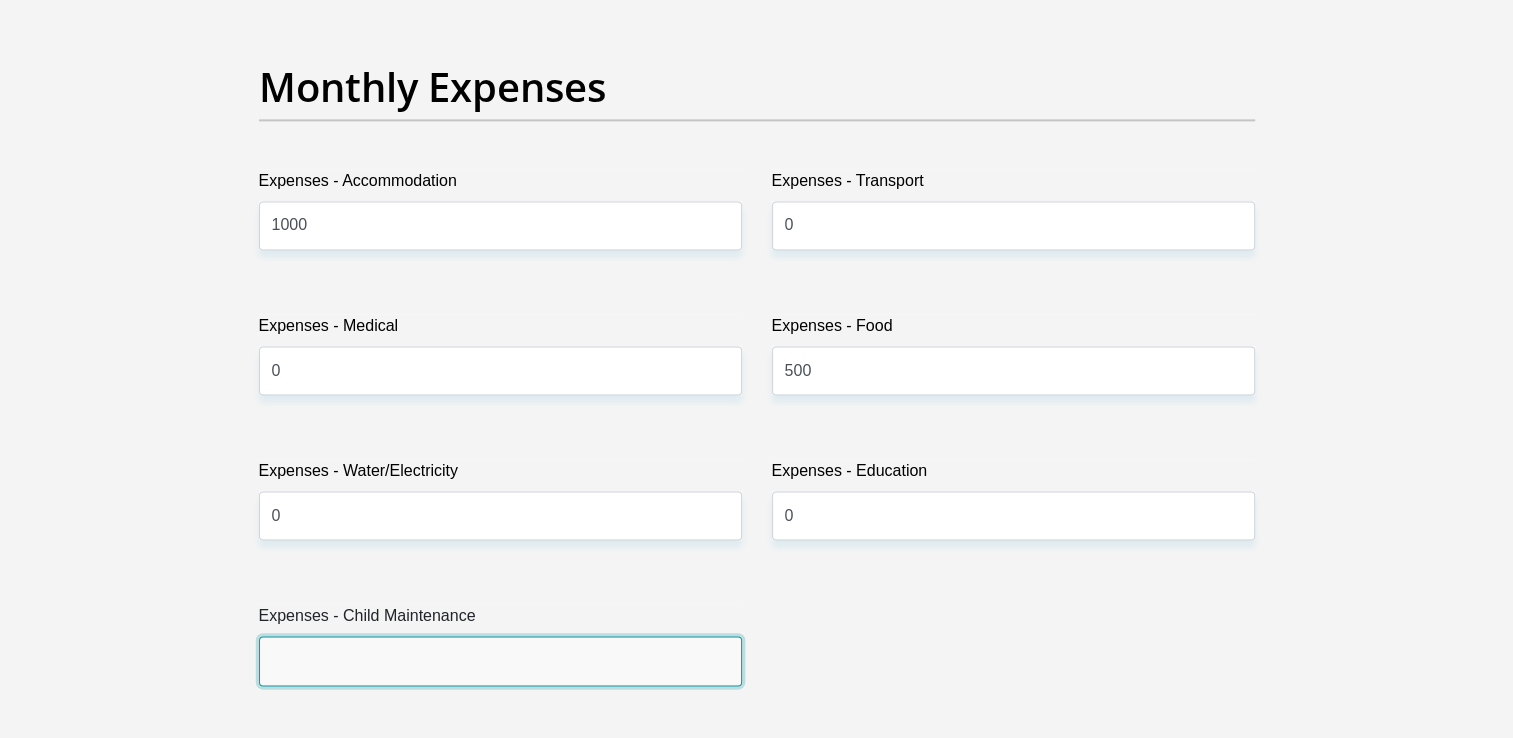 click on "Expenses - Child Maintenance" at bounding box center (500, 660) 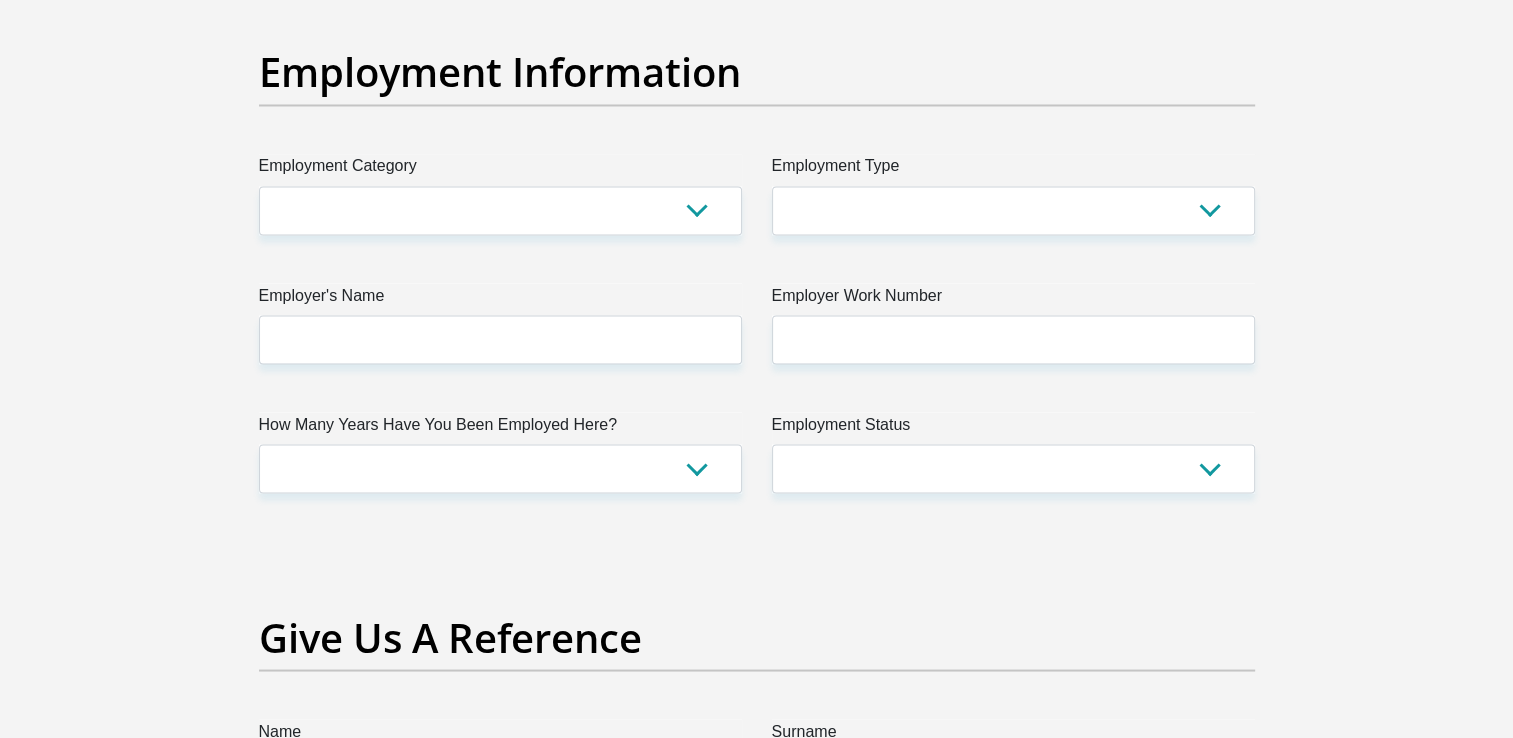 scroll, scrollTop: 3378, scrollLeft: 0, axis: vertical 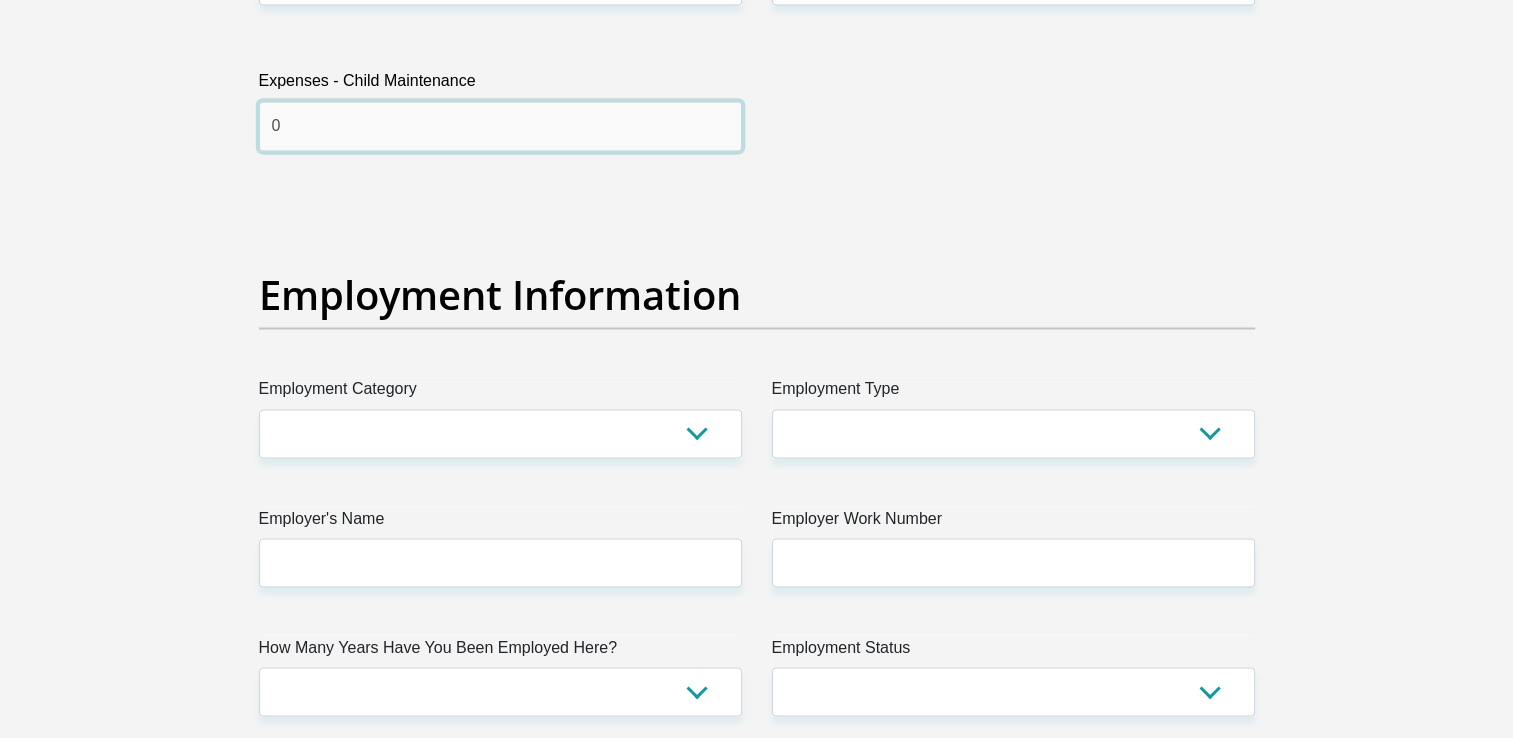 type on "0" 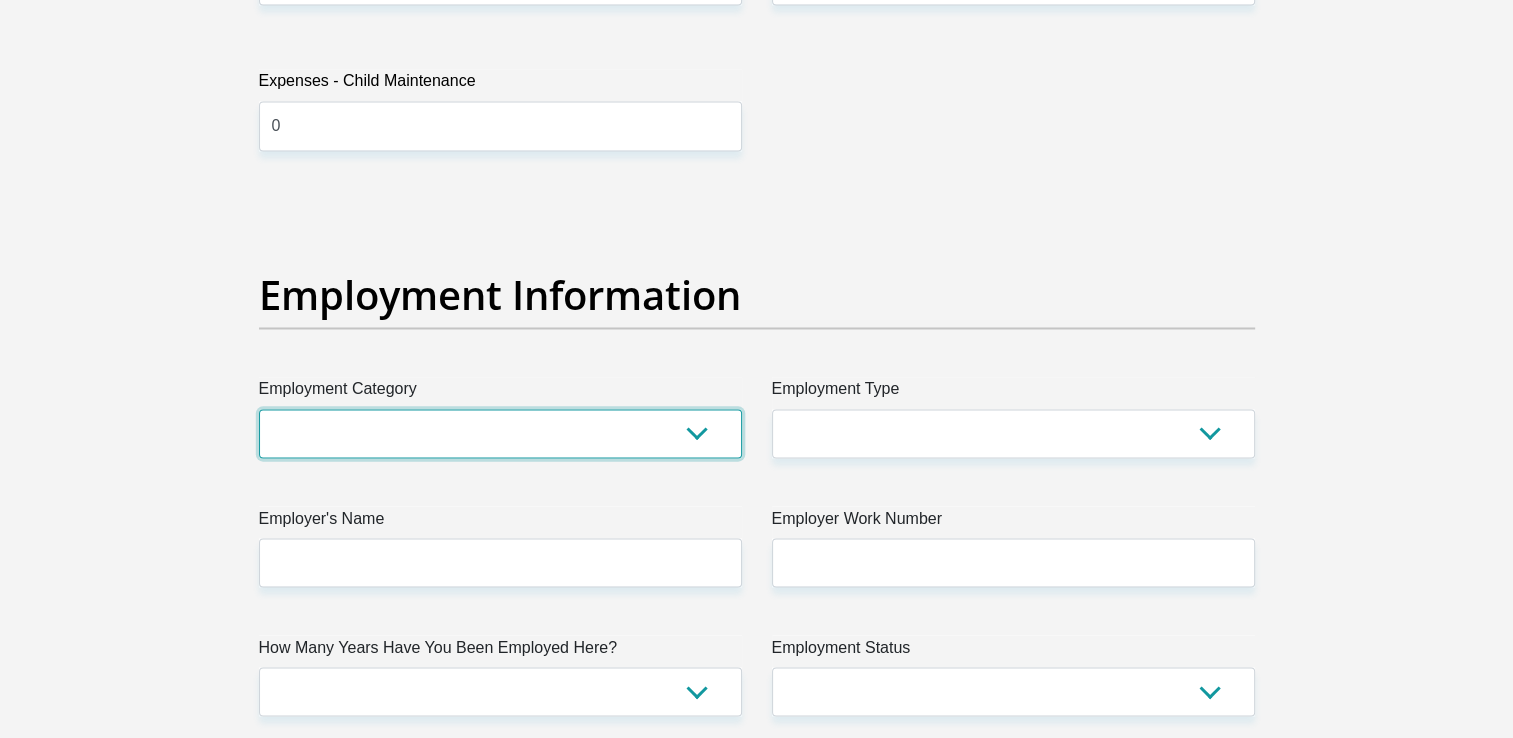 click on "AGRICULTURE
ALCOHOL & TOBACCO
CONSTRUCTION MATERIALS
METALLURGY
EQUIPMENT FOR RENEWABLE ENERGY
SPECIALIZED CONTRACTORS
CAR
GAMING (INCL. INTERNET
OTHER WHOLESALE
UNLICENSED PHARMACEUTICALS
CURRENCY EXCHANGE HOUSES
OTHER FINANCIAL INSTITUTIONS & INSURANCE
REAL ESTATE AGENTS
OIL & GAS
OTHER MATERIALS (E.G. IRON ORE)
PRECIOUS STONES & PRECIOUS METALS
POLITICAL ORGANIZATIONS
RELIGIOUS ORGANIZATIONS(NOT SECTS)
ACTI. HAVING BUSINESS DEAL WITH PUBLIC ADMINISTRATION
LAUNDROMATS" at bounding box center (500, 433) 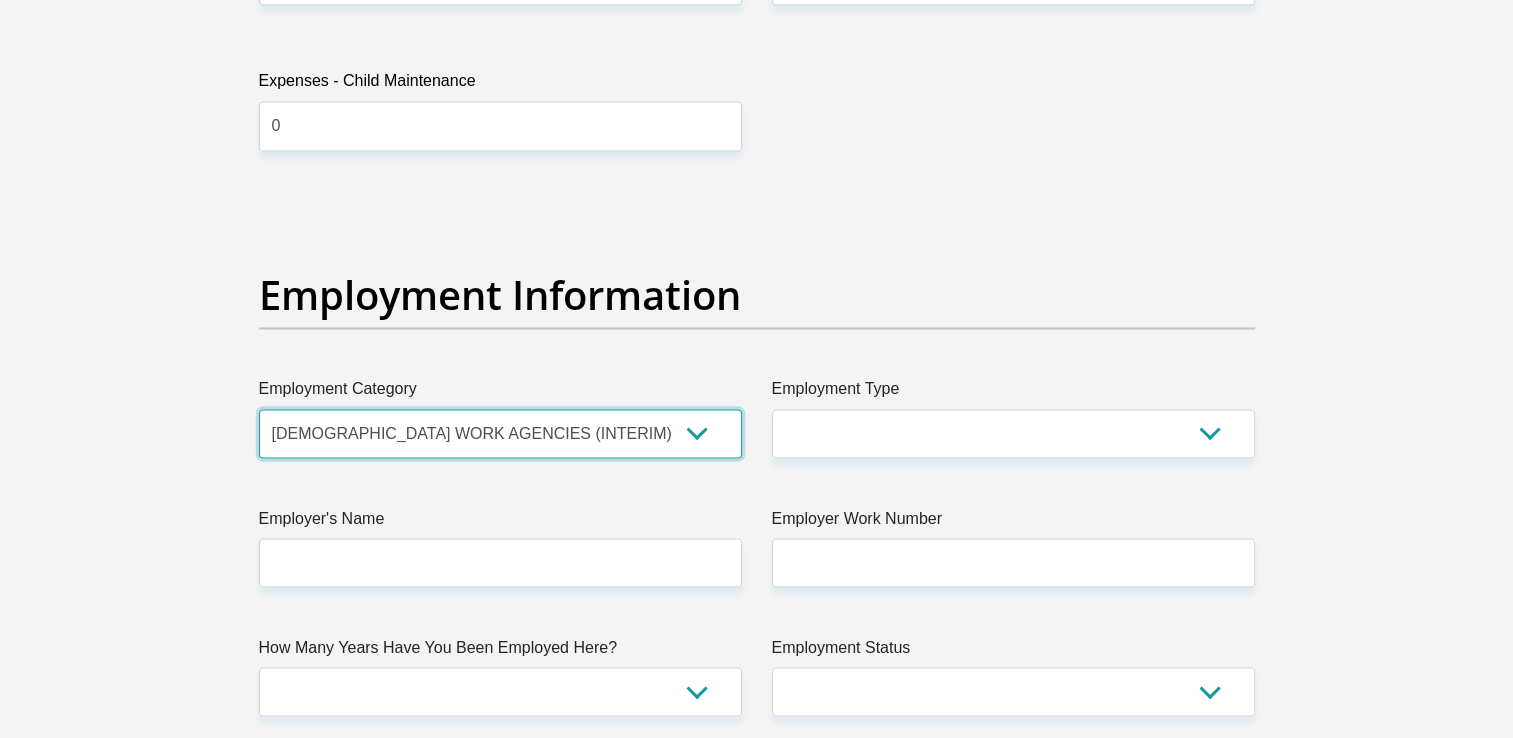click on "AGRICULTURE
ALCOHOL & TOBACCO
CONSTRUCTION MATERIALS
METALLURGY
EQUIPMENT FOR RENEWABLE ENERGY
SPECIALIZED CONTRACTORS
CAR
GAMING (INCL. INTERNET
OTHER WHOLESALE
UNLICENSED PHARMACEUTICALS
CURRENCY EXCHANGE HOUSES
OTHER FINANCIAL INSTITUTIONS & INSURANCE
REAL ESTATE AGENTS
OIL & GAS
OTHER MATERIALS (E.G. IRON ORE)
PRECIOUS STONES & PRECIOUS METALS
POLITICAL ORGANIZATIONS
RELIGIOUS ORGANIZATIONS(NOT SECTS)
ACTI. HAVING BUSINESS DEAL WITH PUBLIC ADMINISTRATION
LAUNDROMATS" at bounding box center [500, 433] 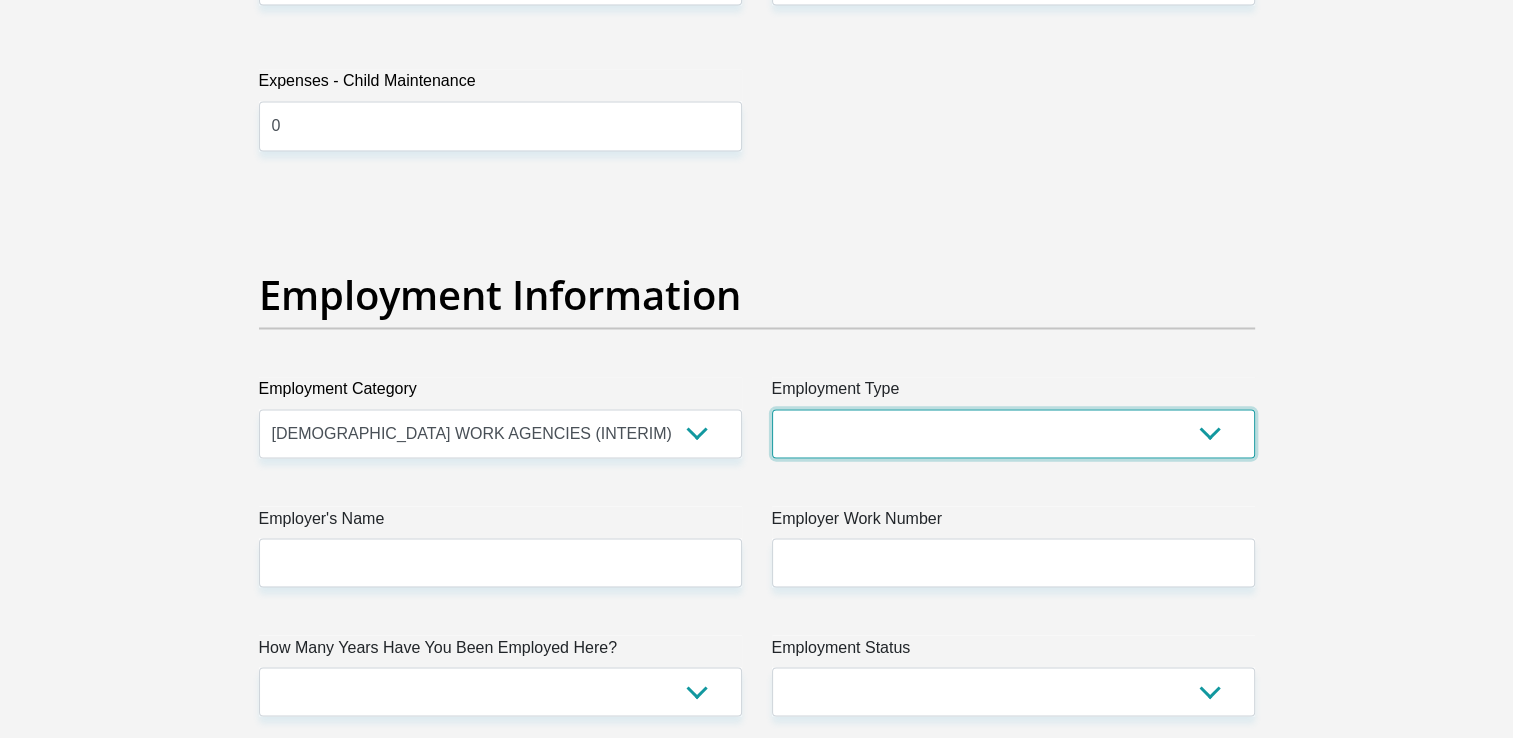 click on "College/Lecturer
Craft Seller
Creative
Driver
Executive
Farmer
Forces - Non Commissioned
Forces - Officer
Hawker
Housewife
Labourer
Licenced Professional
Manager
Miner
Non Licenced Professional
Office Staff/Clerk
Outside Worker
Pensioner
Permanent Teacher
Production/Manufacturing
Sales
Self-Employed
Semi-Professional Worker
Service Industry  Social Worker  Student" at bounding box center [1013, 433] 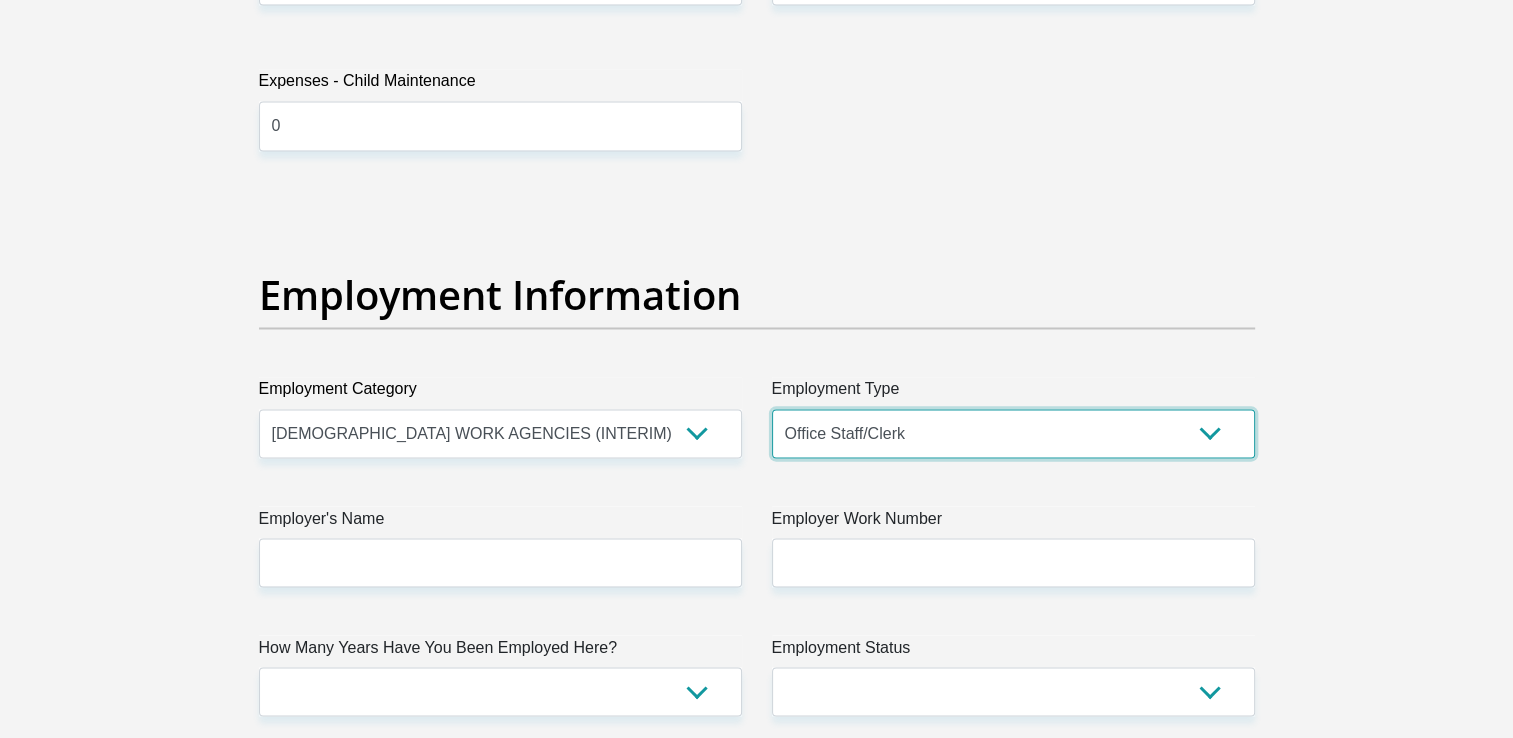 click on "College/Lecturer
Craft Seller
Creative
Driver
Executive
Farmer
Forces - Non Commissioned
Forces - Officer
Hawker
Housewife
Labourer
Licenced Professional
Manager
Miner
Non Licenced Professional
Office Staff/Clerk
Outside Worker
Pensioner
Permanent Teacher
Production/Manufacturing
Sales
Self-Employed
Semi-Professional Worker
Service Industry  Social Worker  Student" at bounding box center (1013, 433) 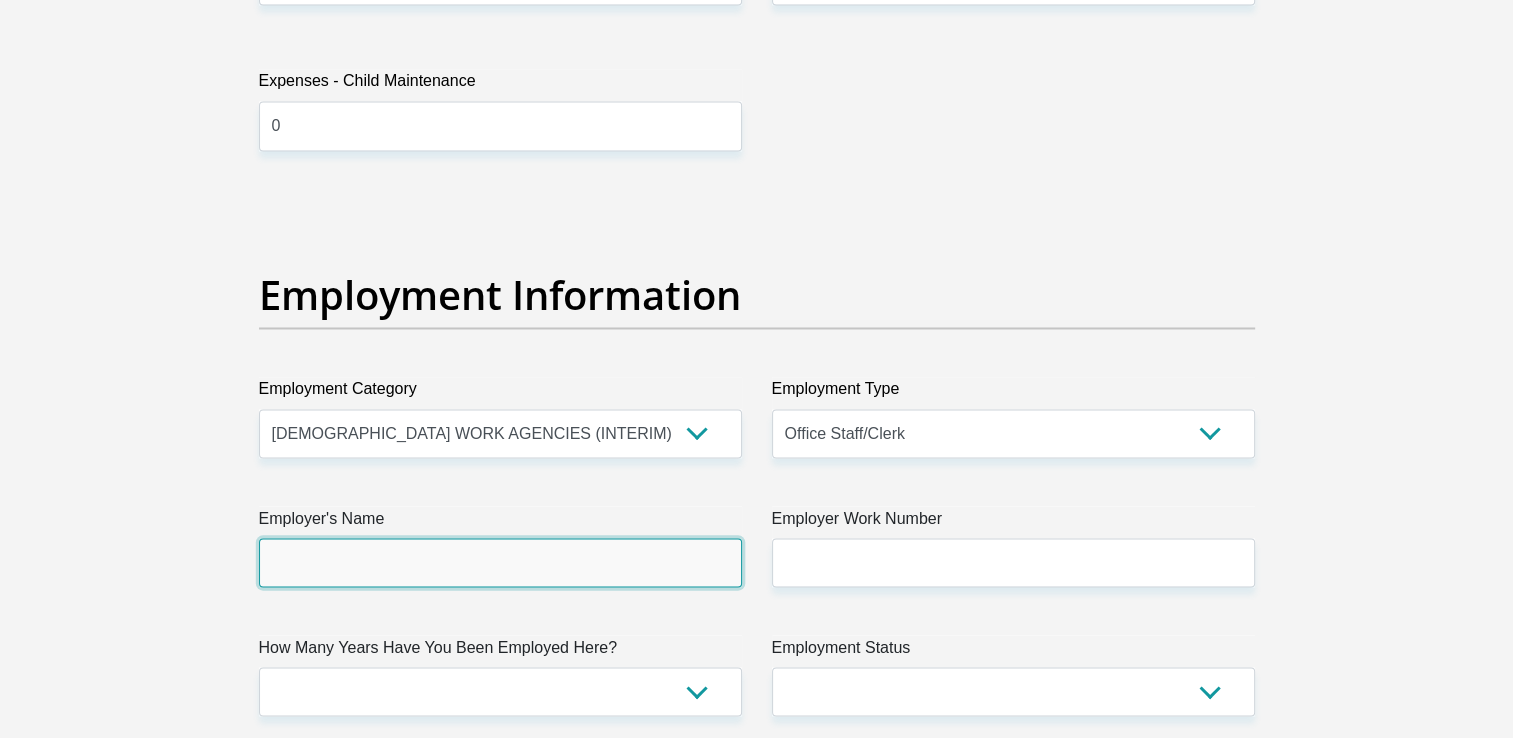 click on "Employer's Name" at bounding box center (500, 562) 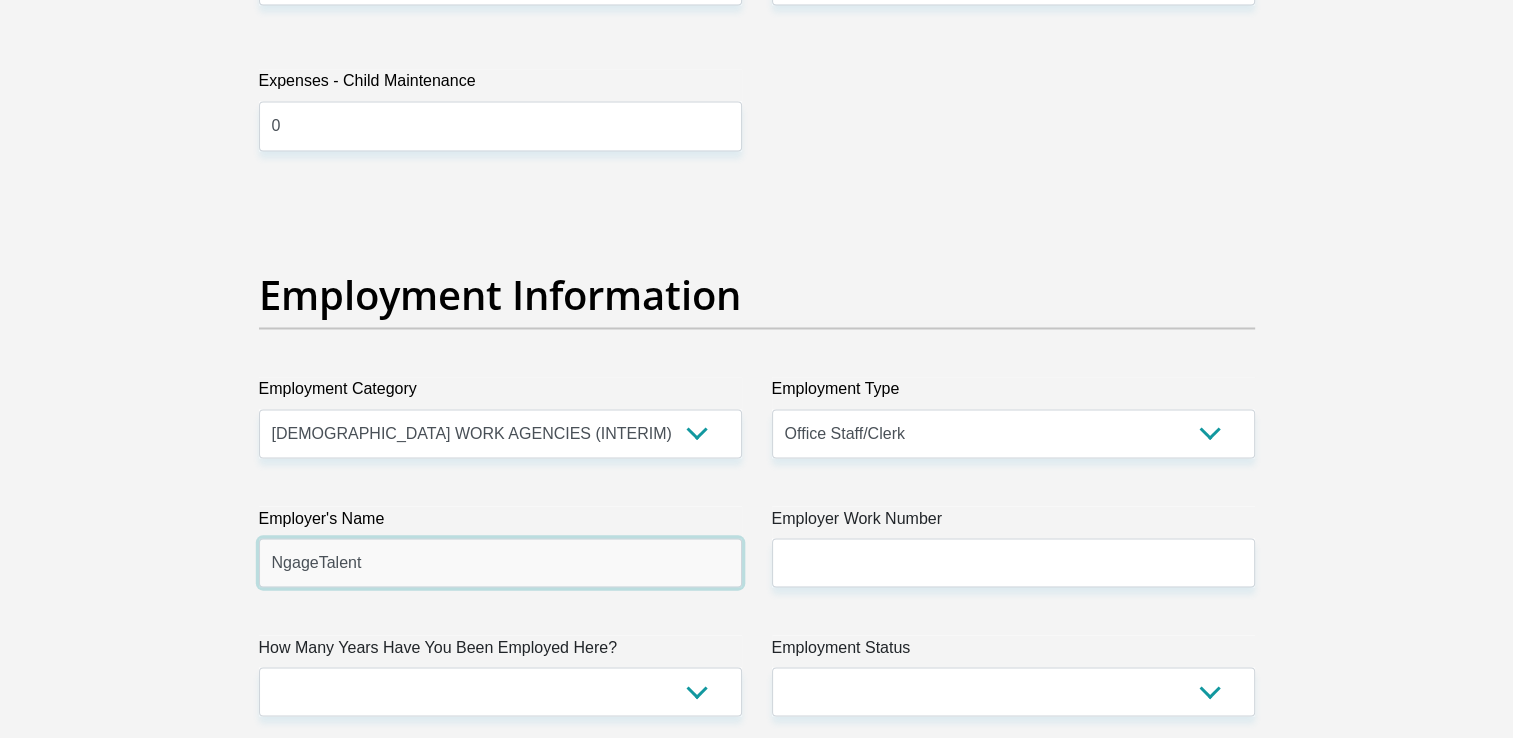 type on "NgageTalent" 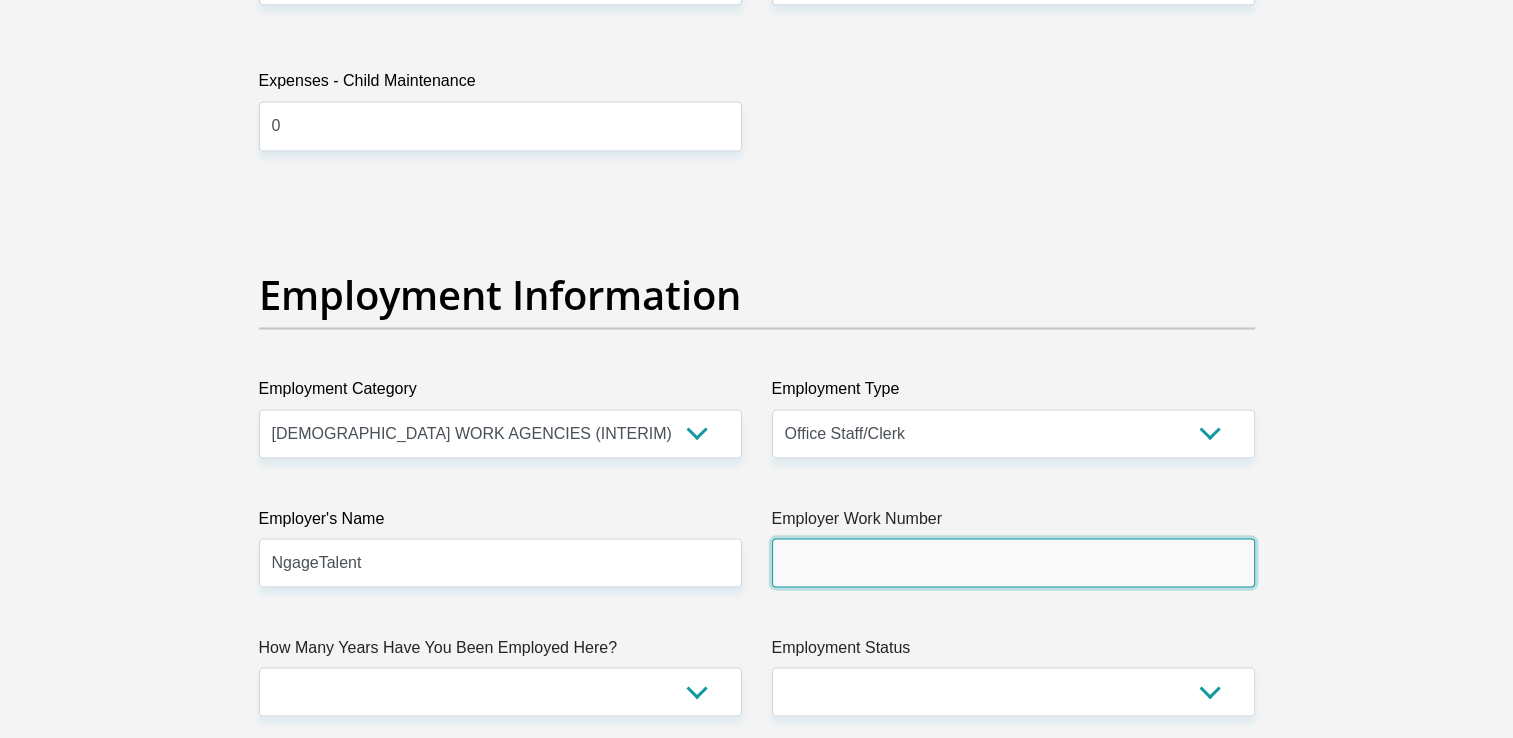 click on "Employer Work Number" at bounding box center (1013, 562) 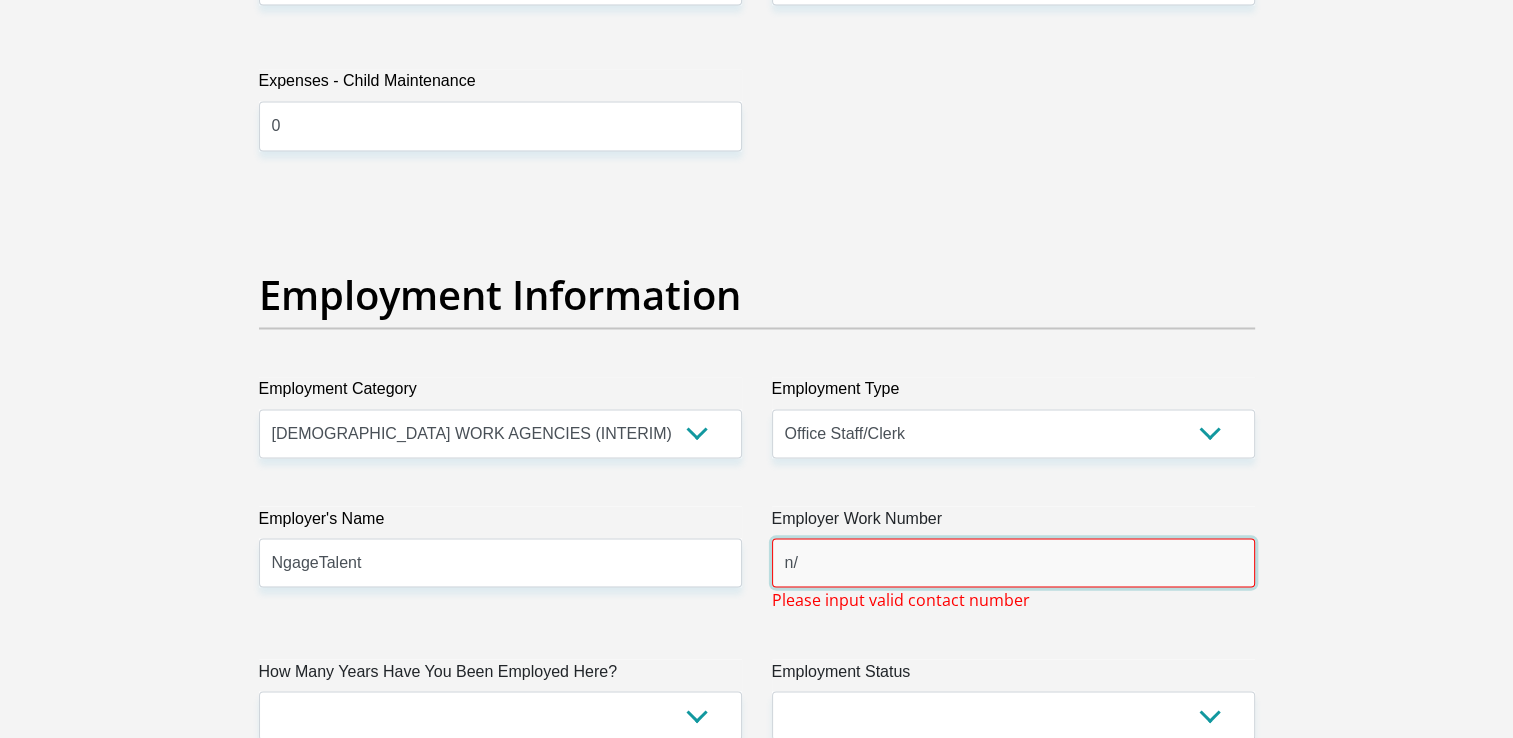 type on "n" 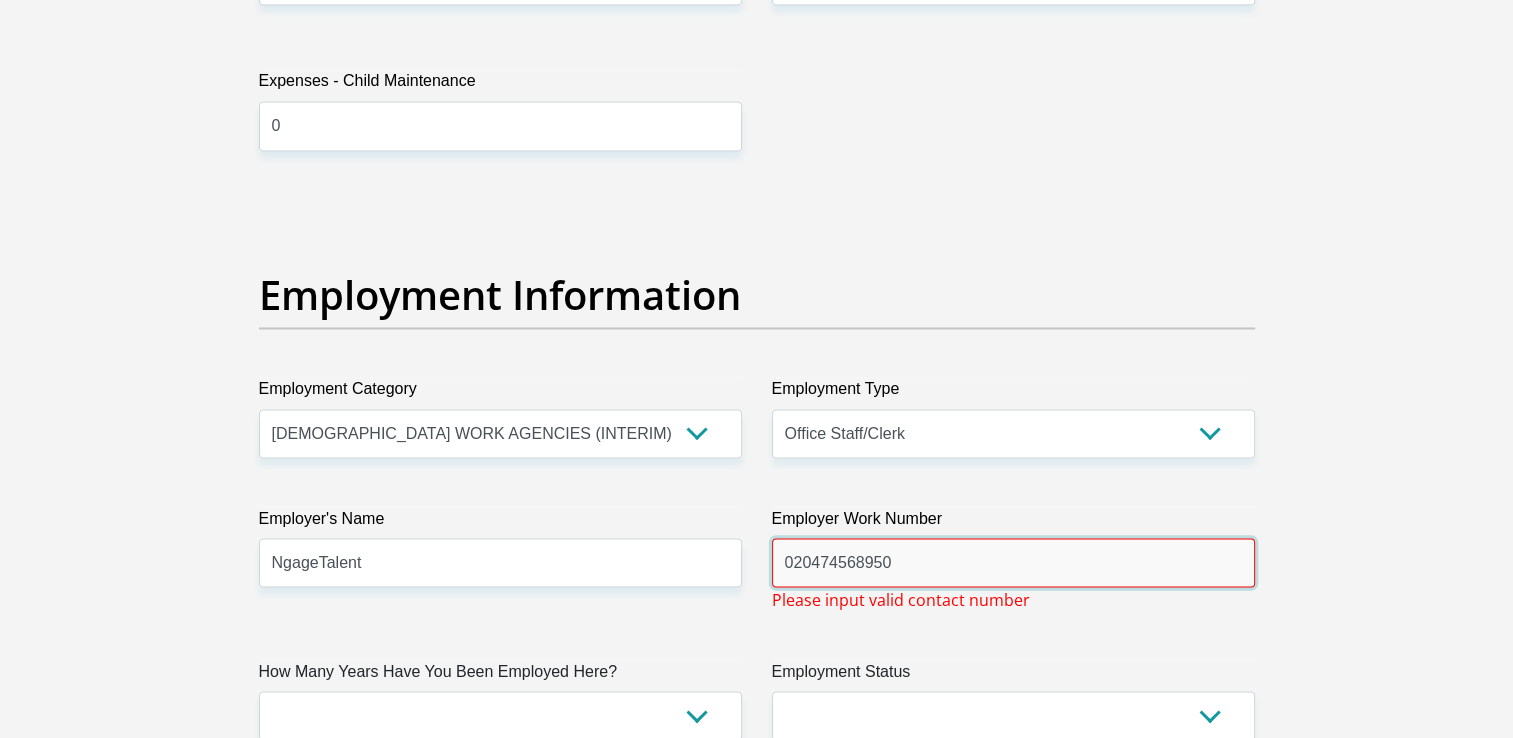 click on "020474568950" at bounding box center (1013, 562) 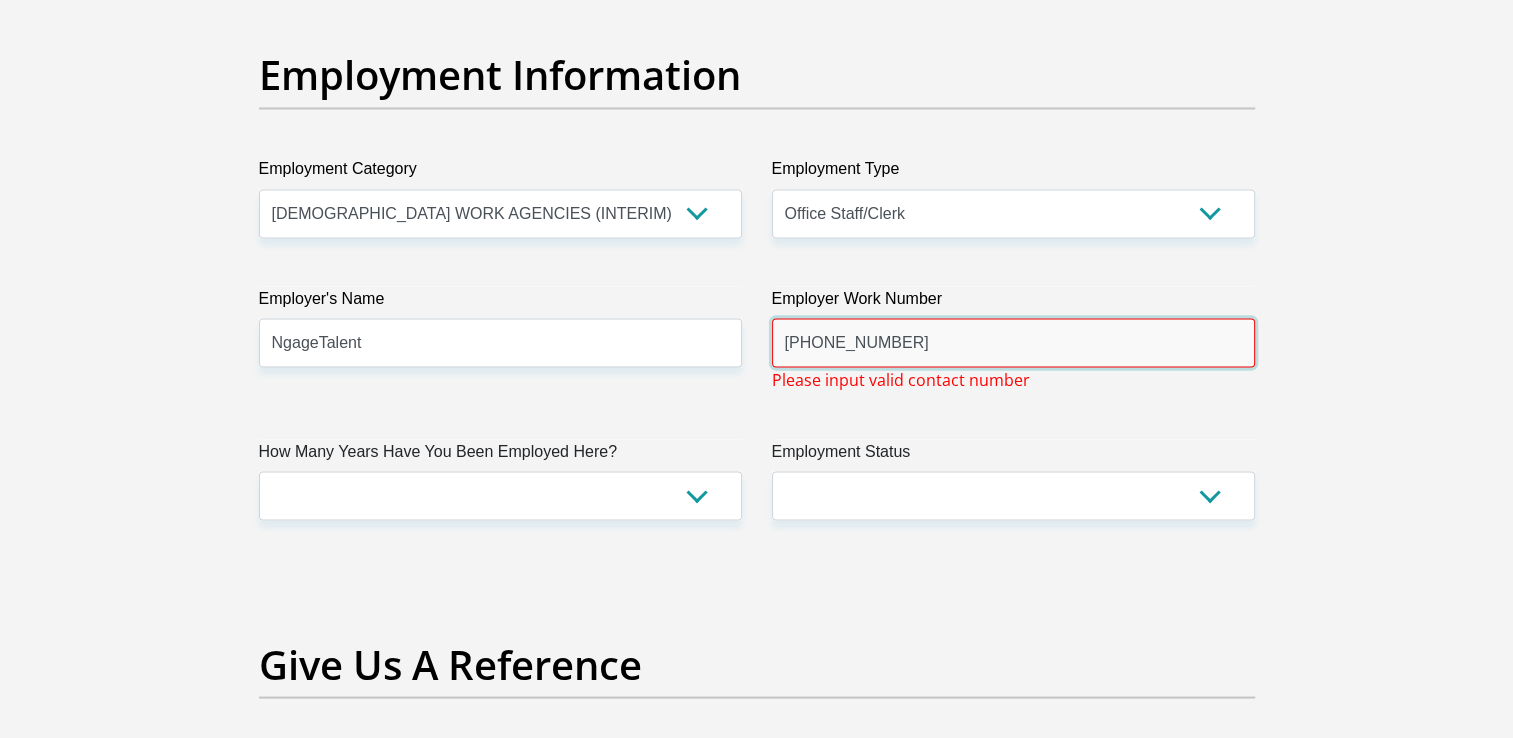 scroll, scrollTop: 3607, scrollLeft: 0, axis: vertical 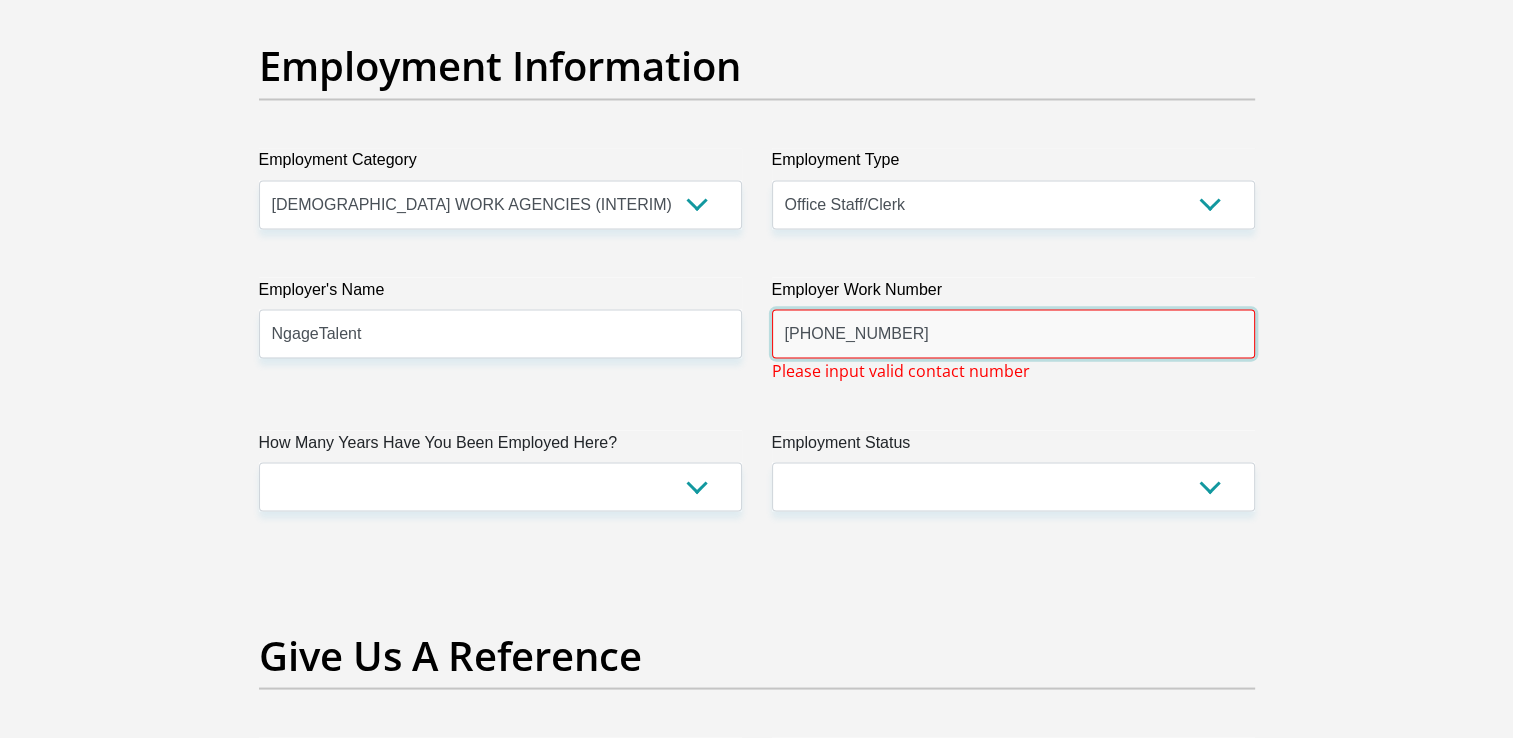 click on "+44020474568950" at bounding box center [1013, 333] 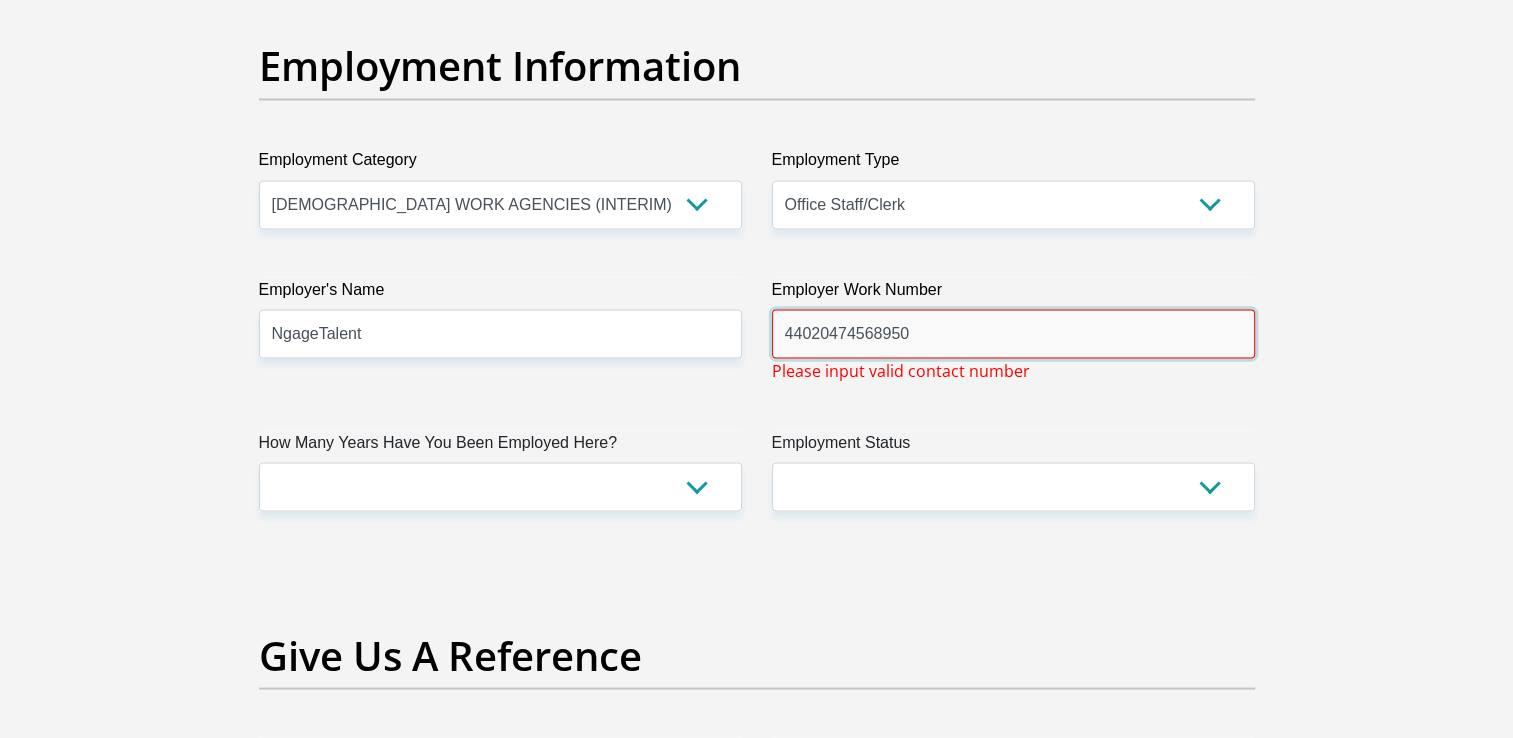click on "44020474568950" at bounding box center (1013, 333) 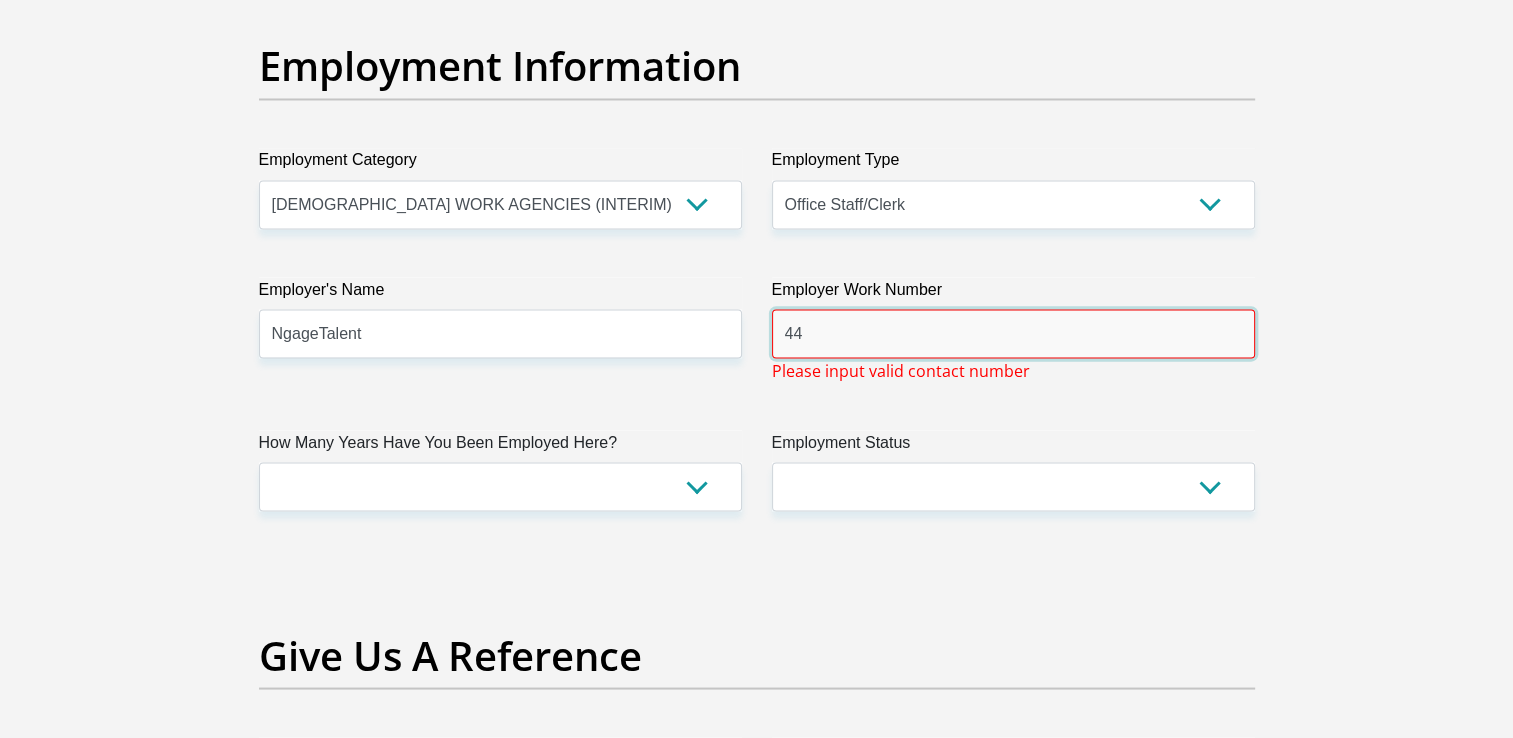 type on "4" 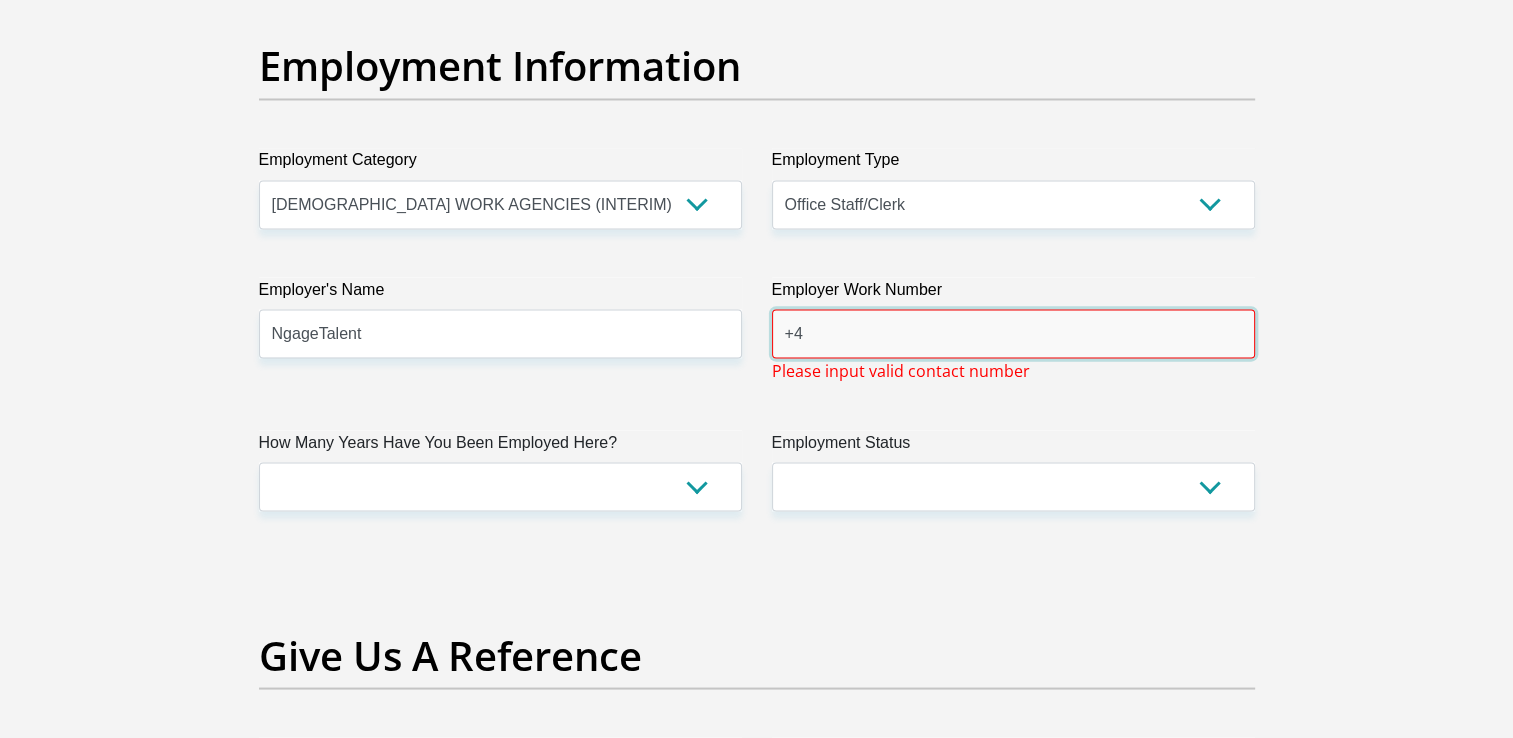 type on "+" 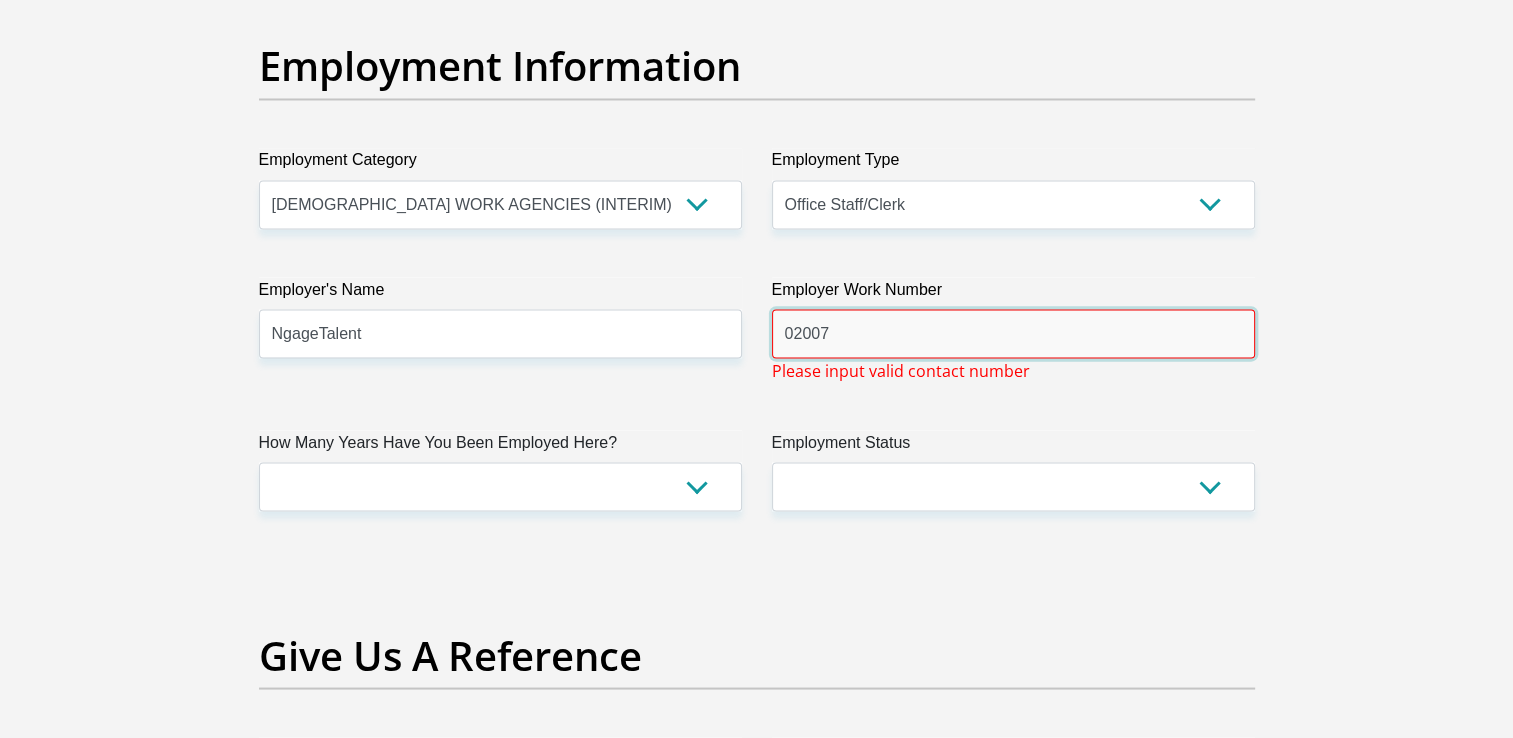 click on "02007" at bounding box center [1013, 333] 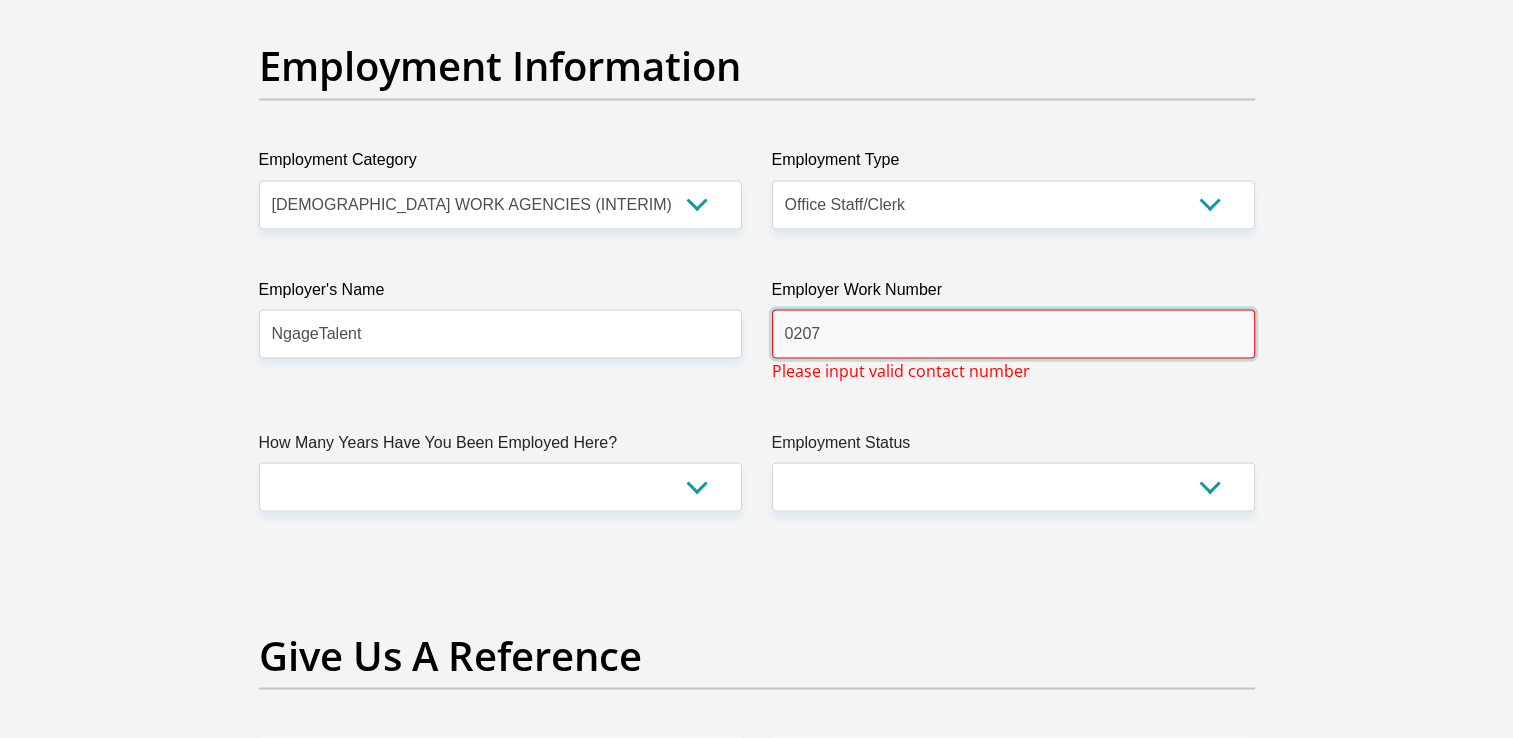 click on "0207" at bounding box center [1013, 333] 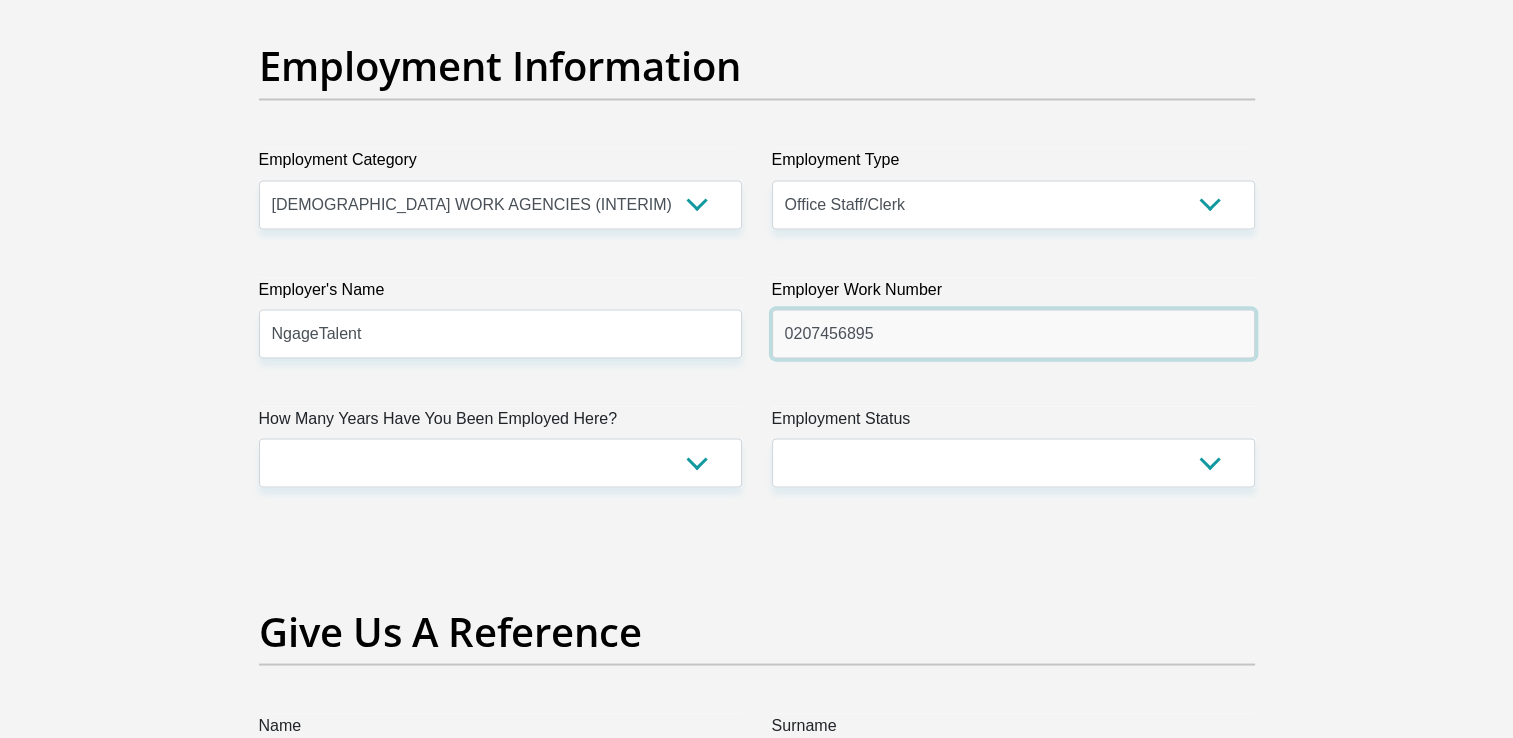 type on "0207456895" 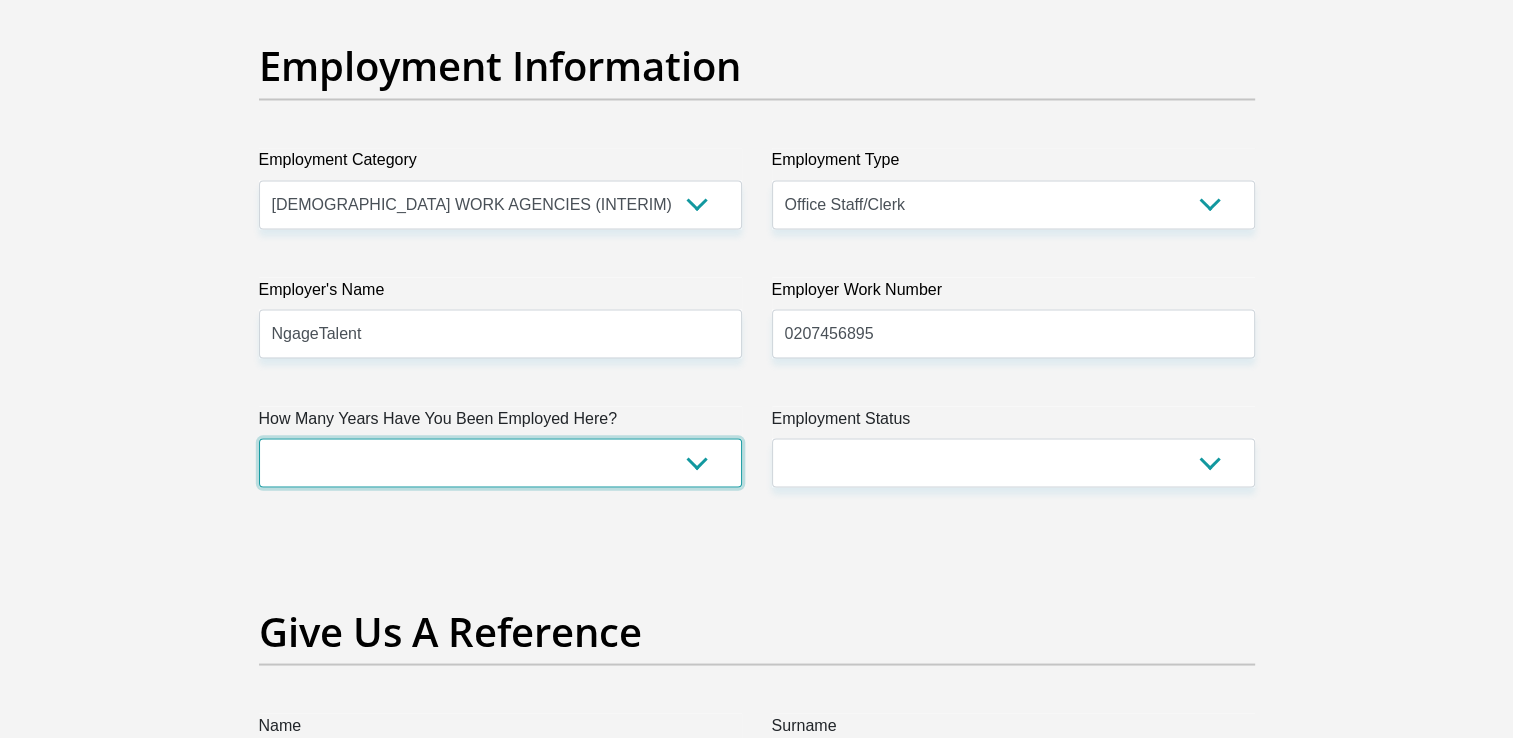 click on "less than 1 year
1-3 years
3-5 years
5+ years" at bounding box center (500, 462) 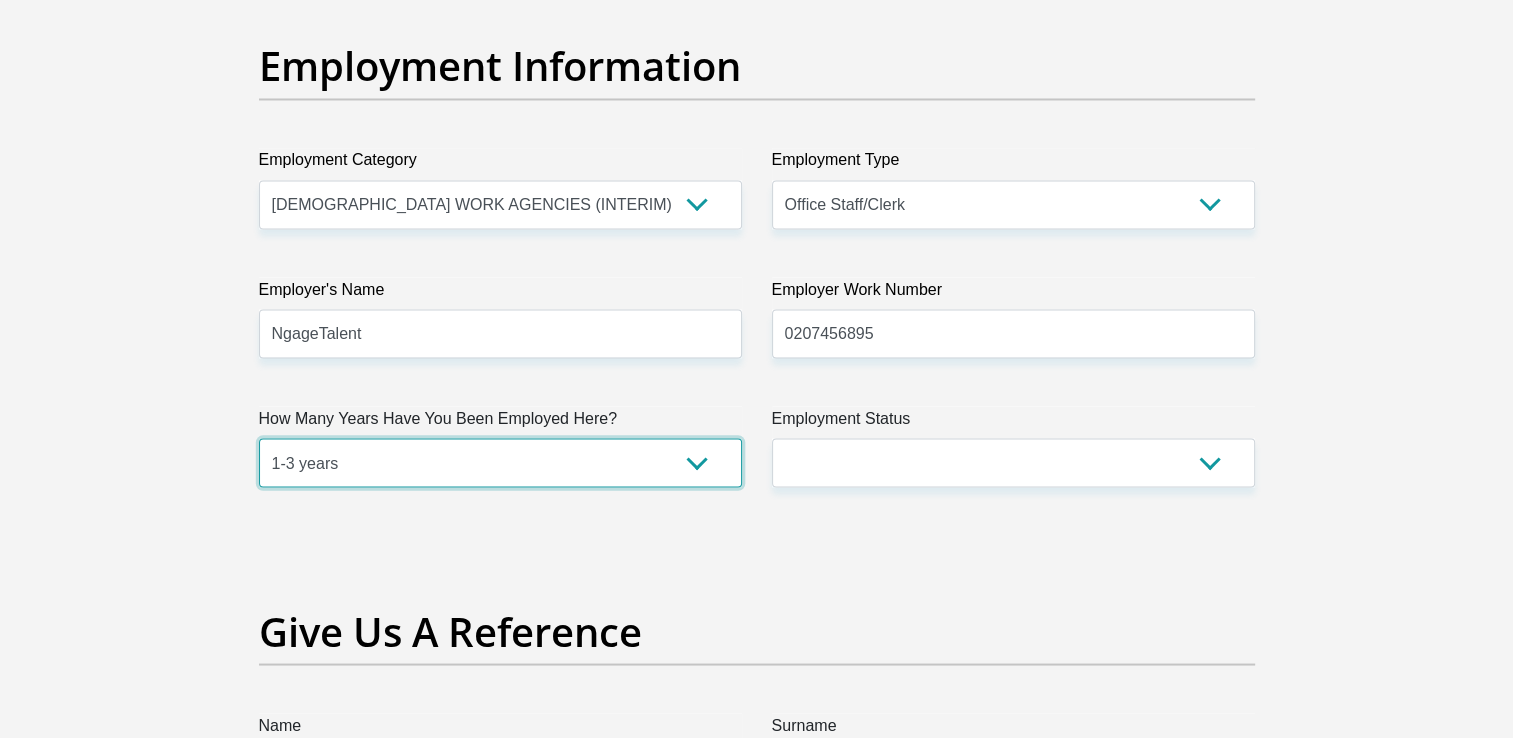 click on "less than 1 year
1-3 years
3-5 years
5+ years" at bounding box center (500, 462) 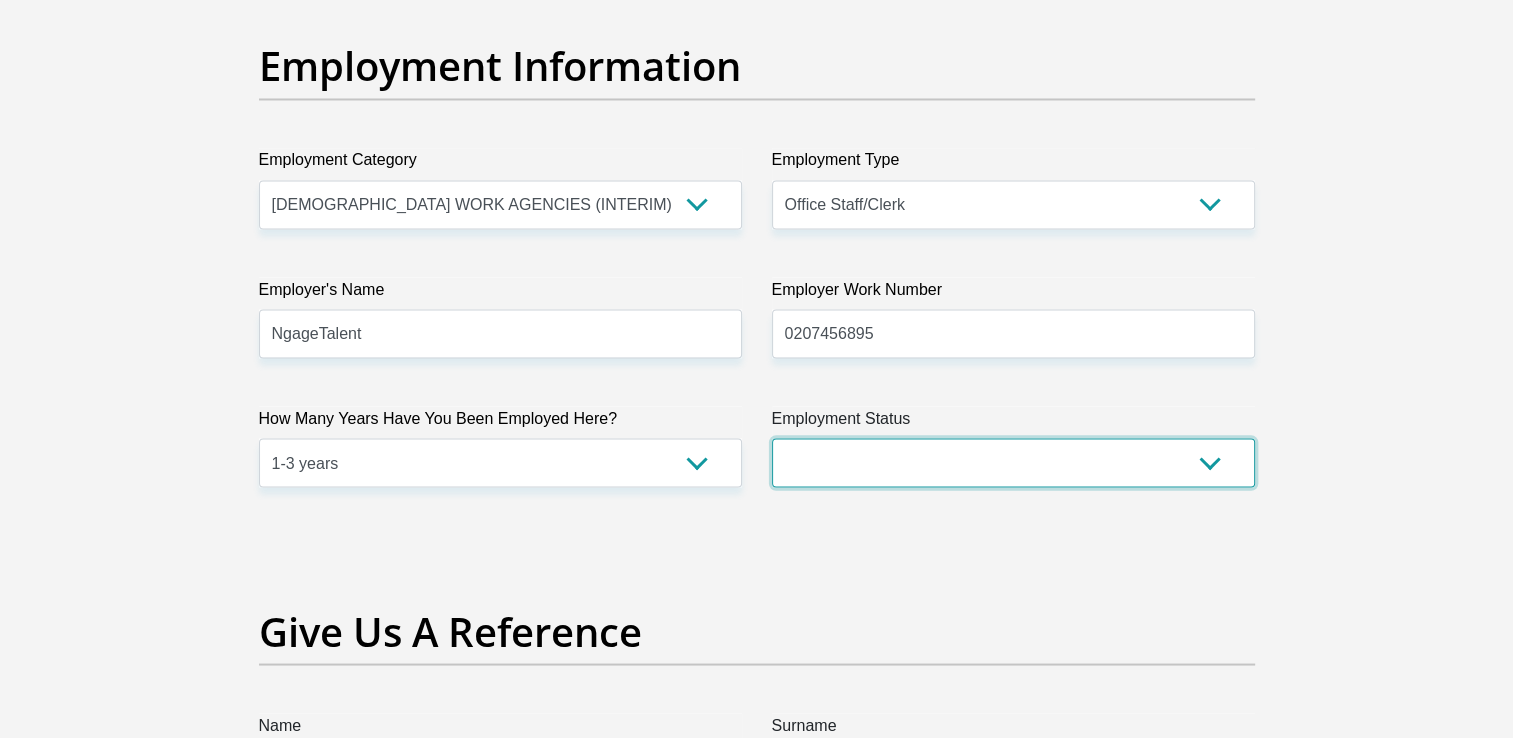 click on "Permanent/Full-time
Part-time/Casual
Contract Worker
Self-Employed
Housewife
Retired
Student
Medically Boarded
Disability
Unemployed" at bounding box center [1013, 462] 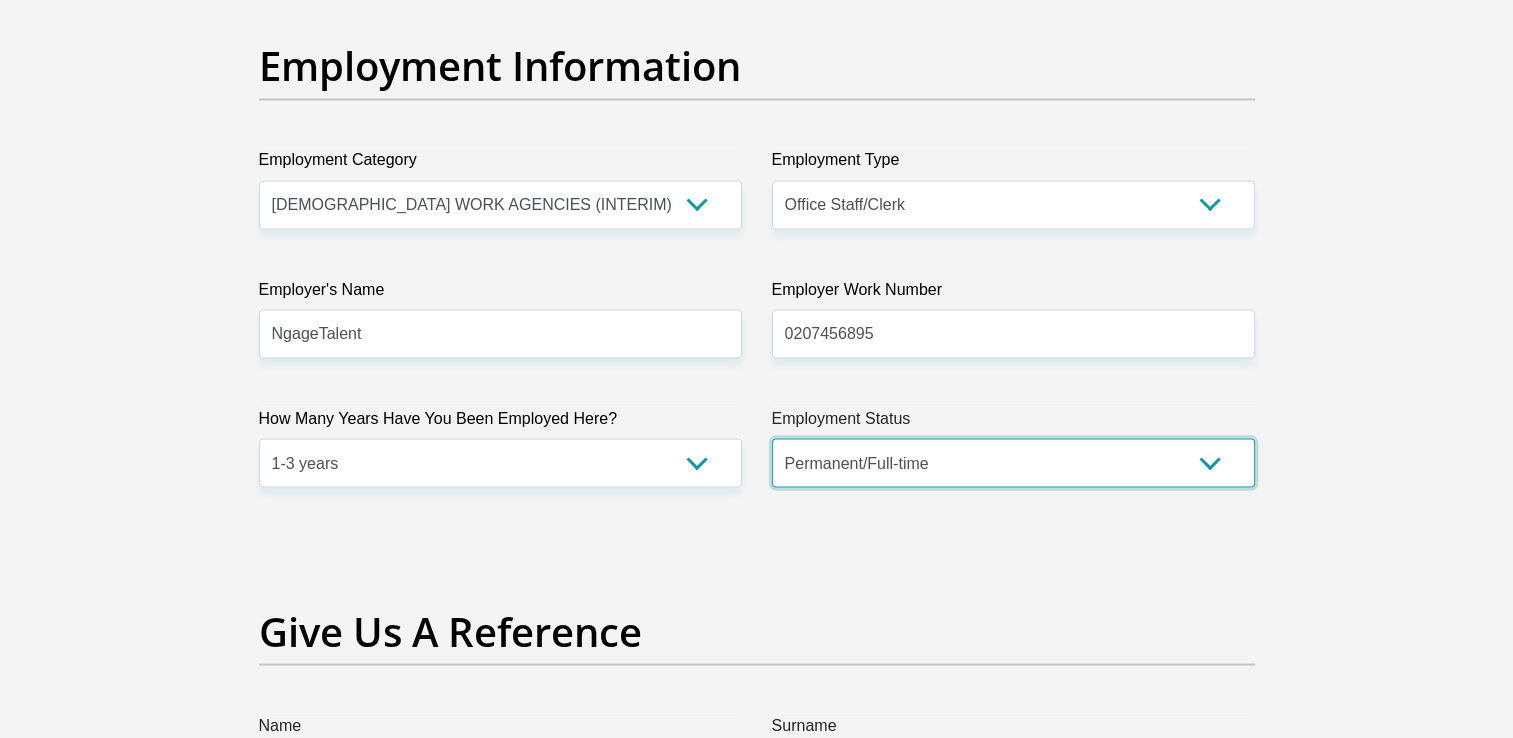 click on "Permanent/Full-time
Part-time/Casual
Contract Worker
Self-Employed
Housewife
Retired
Student
Medically Boarded
Disability
Unemployed" at bounding box center [1013, 462] 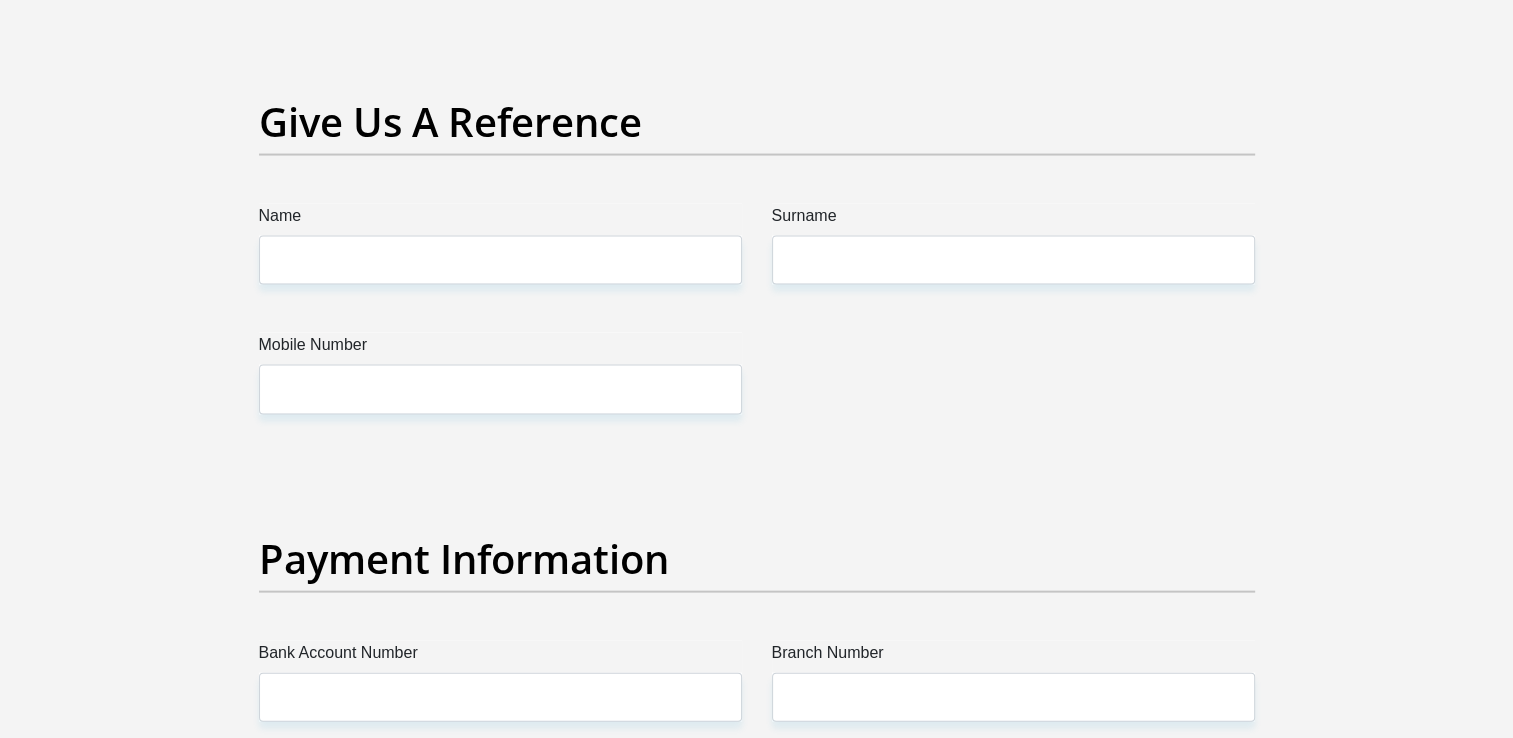 scroll, scrollTop: 4124, scrollLeft: 0, axis: vertical 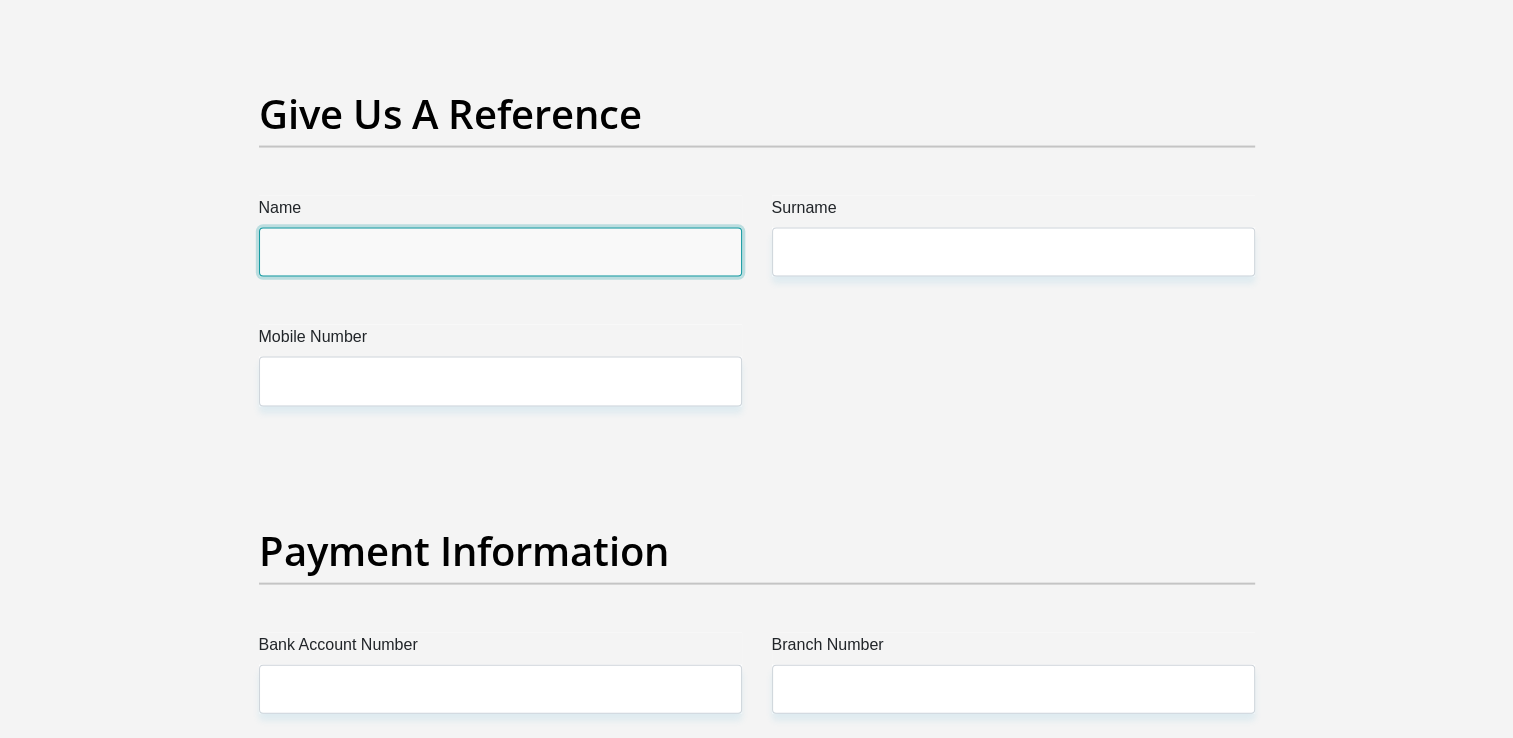 click on "Name" at bounding box center (500, 252) 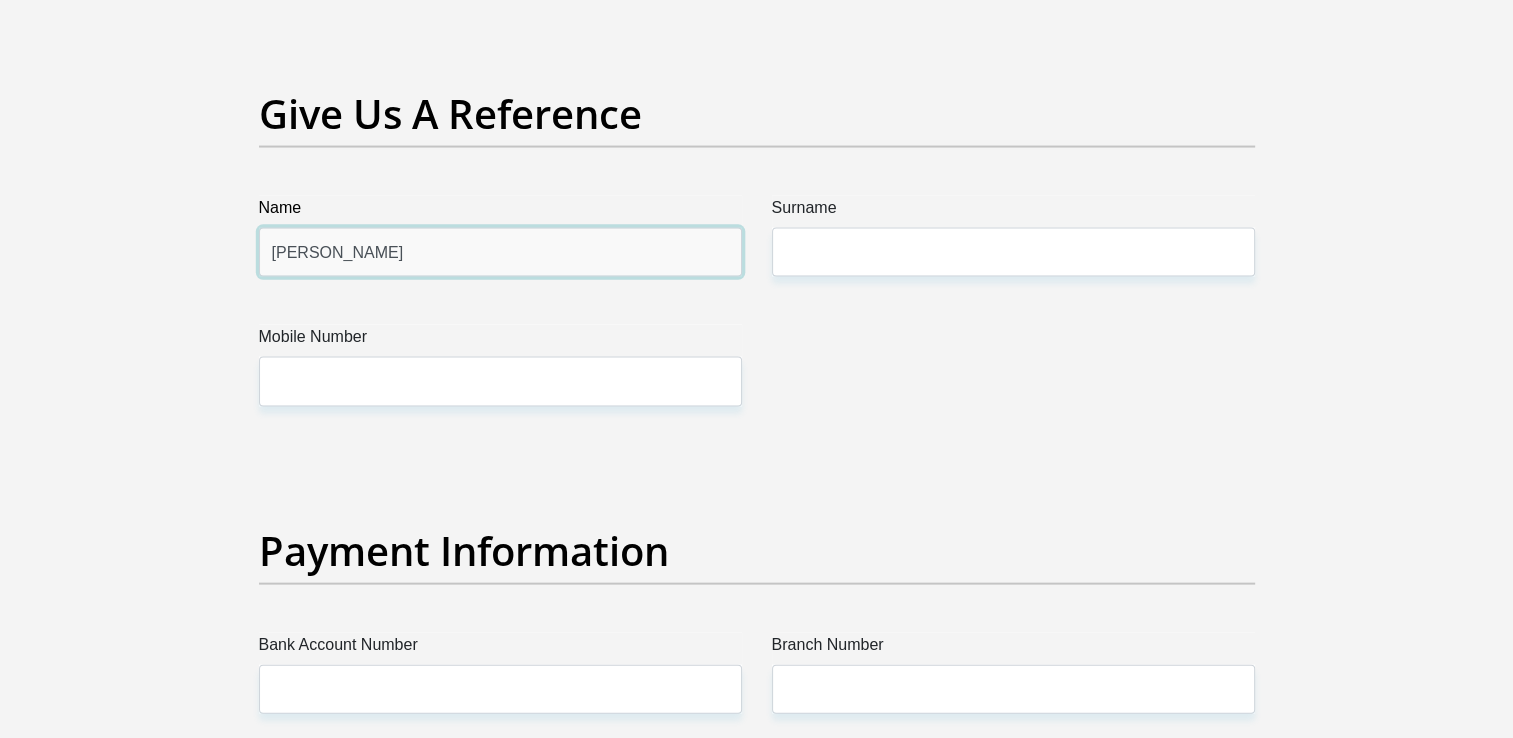 type on "Sharon" 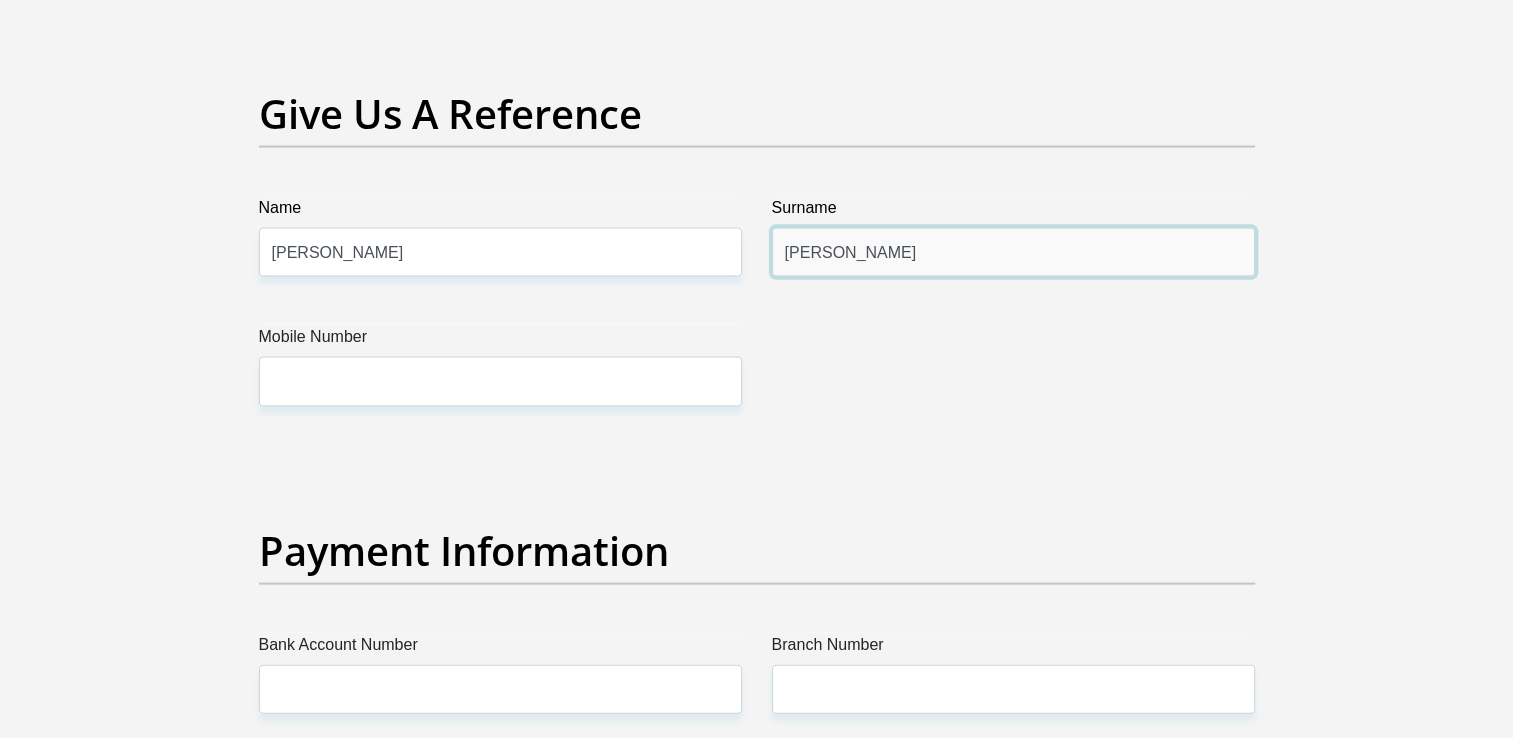 type on "Julie" 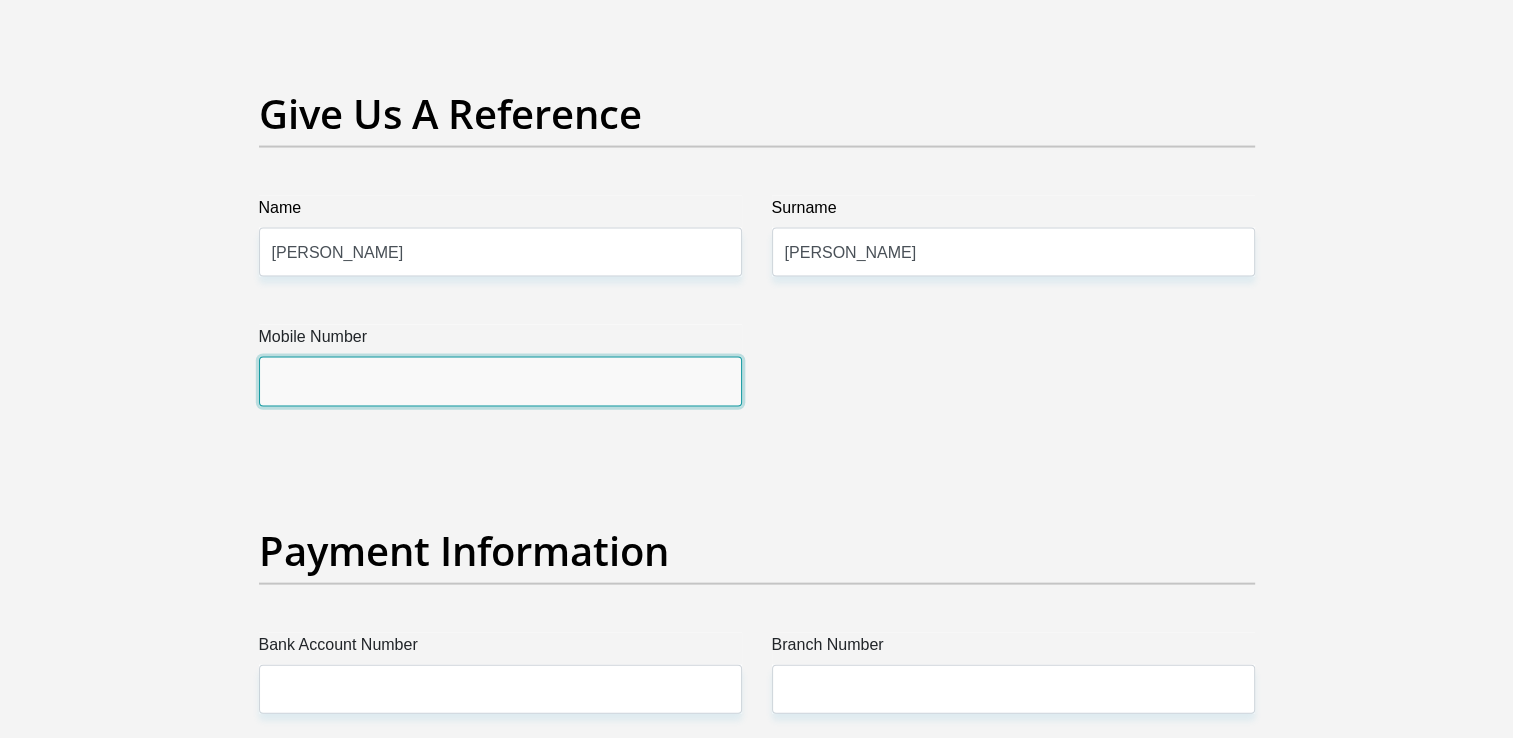 click on "Mobile Number" at bounding box center (500, 381) 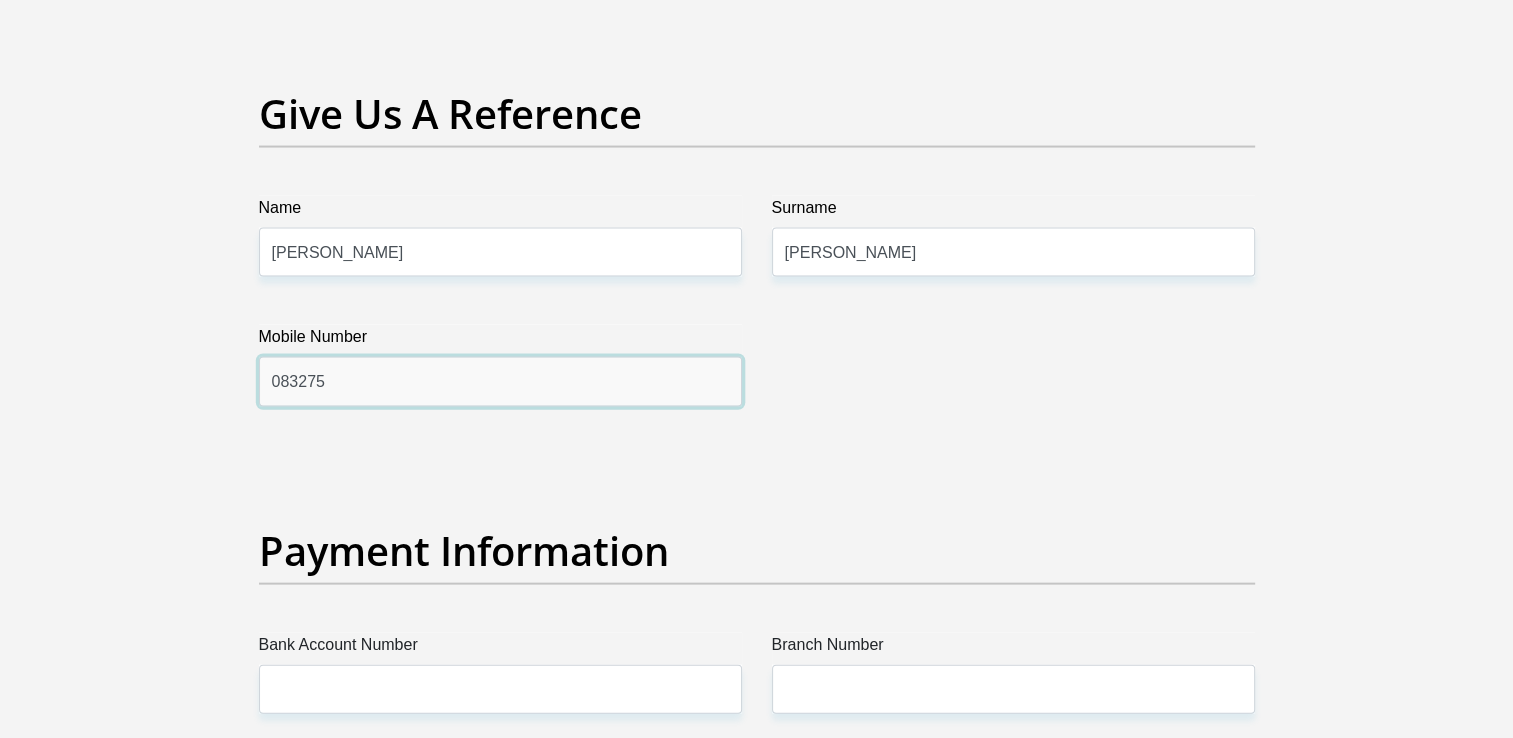type on "0832753191" 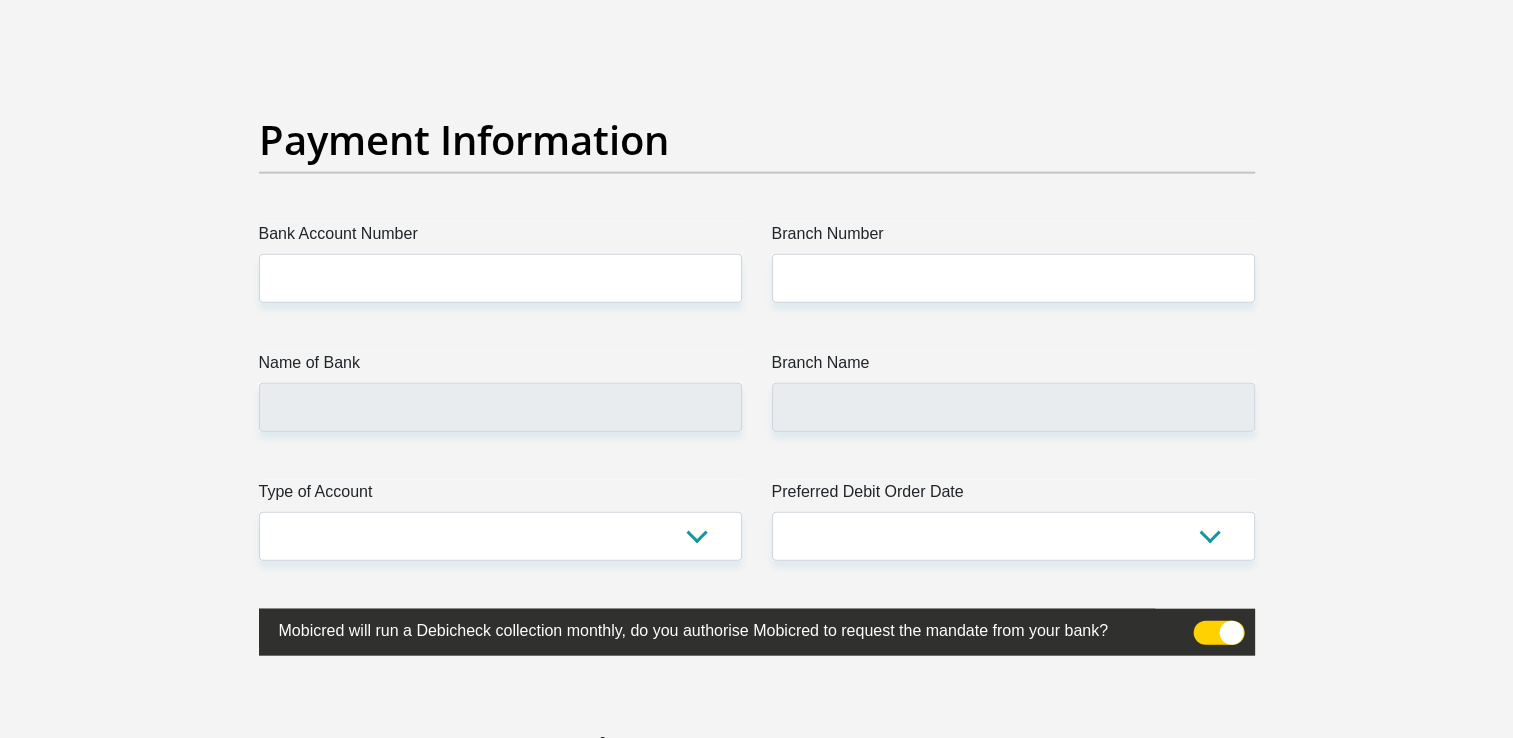 scroll, scrollTop: 4460, scrollLeft: 0, axis: vertical 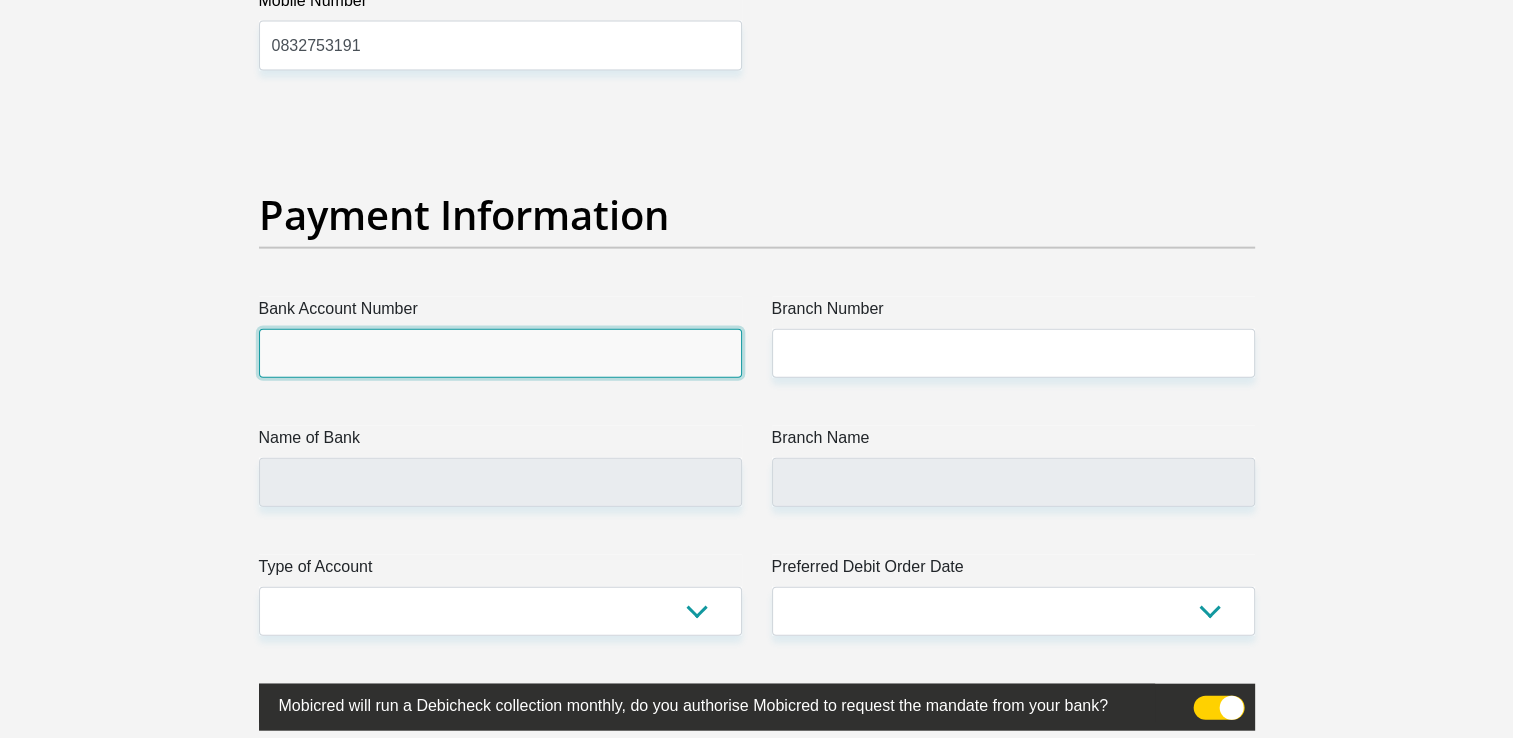 click on "Bank Account Number" at bounding box center (500, 353) 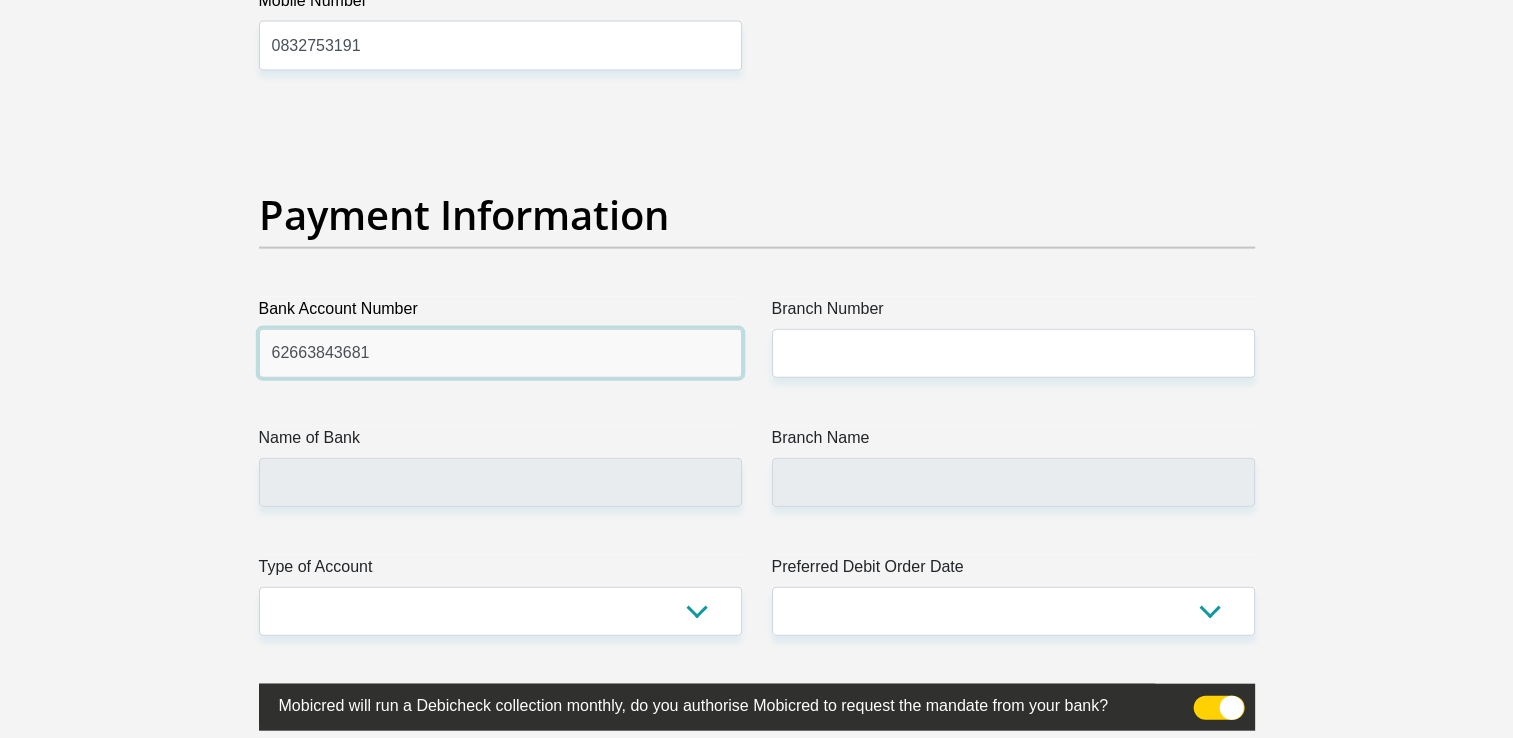 type on "62663843681" 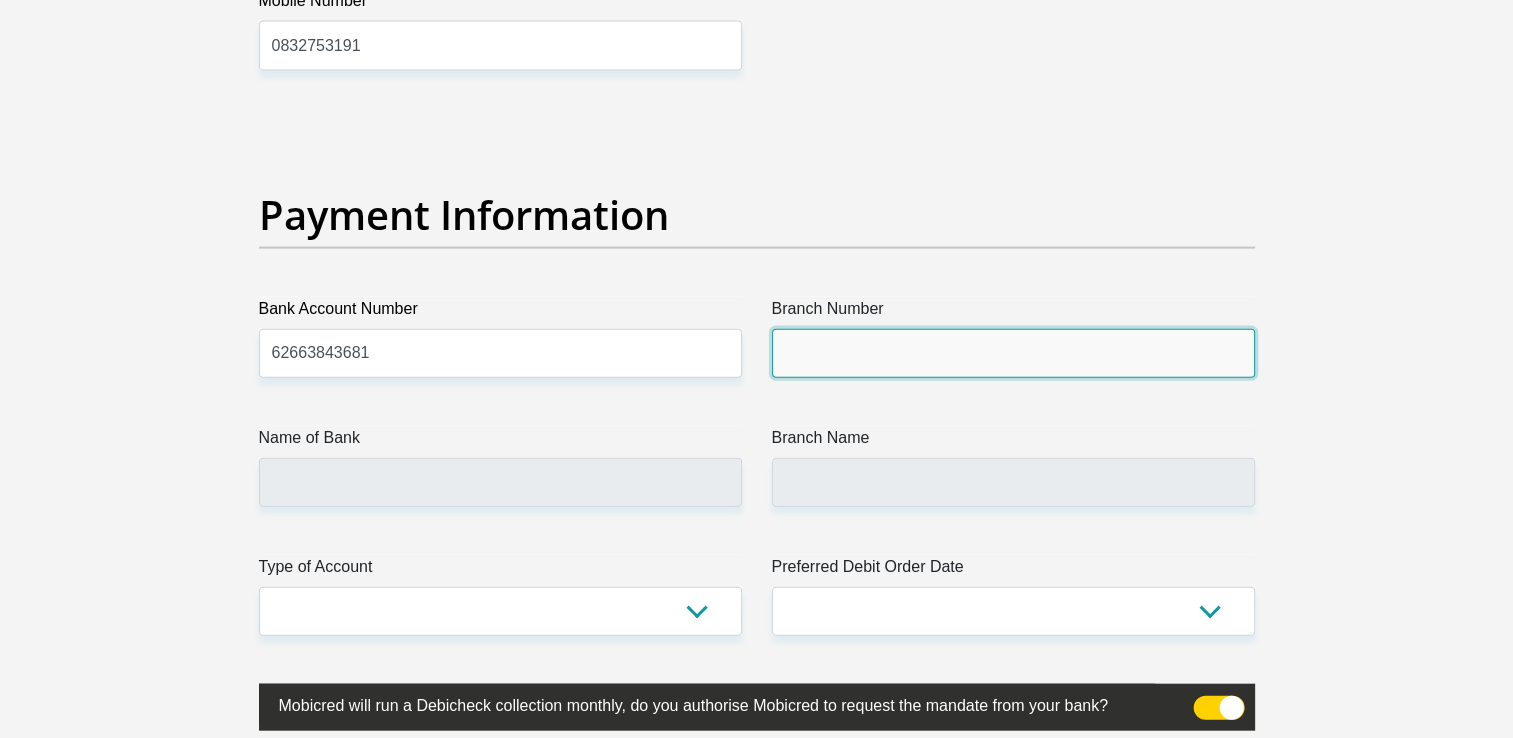 click on "Branch Number" at bounding box center [1013, 353] 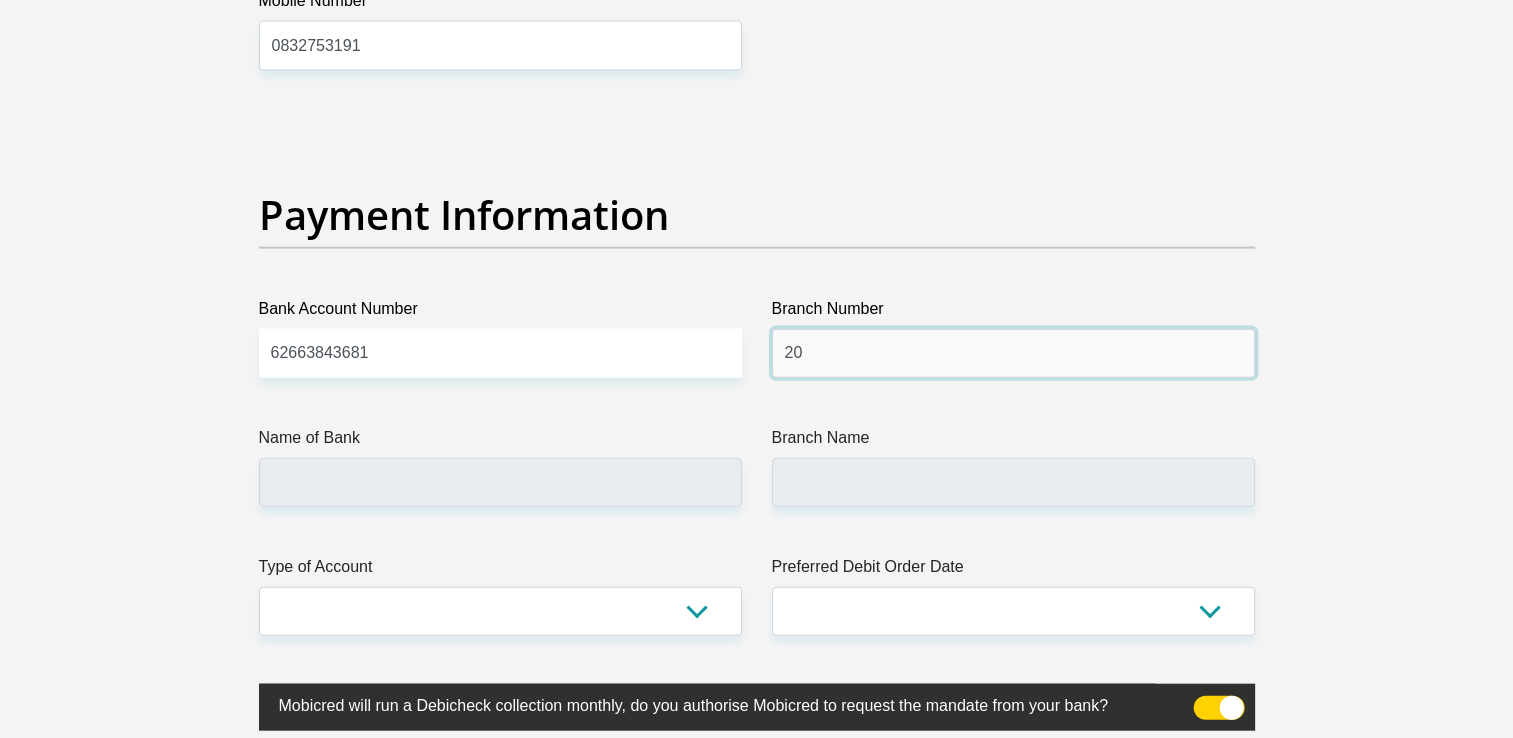 type on "2" 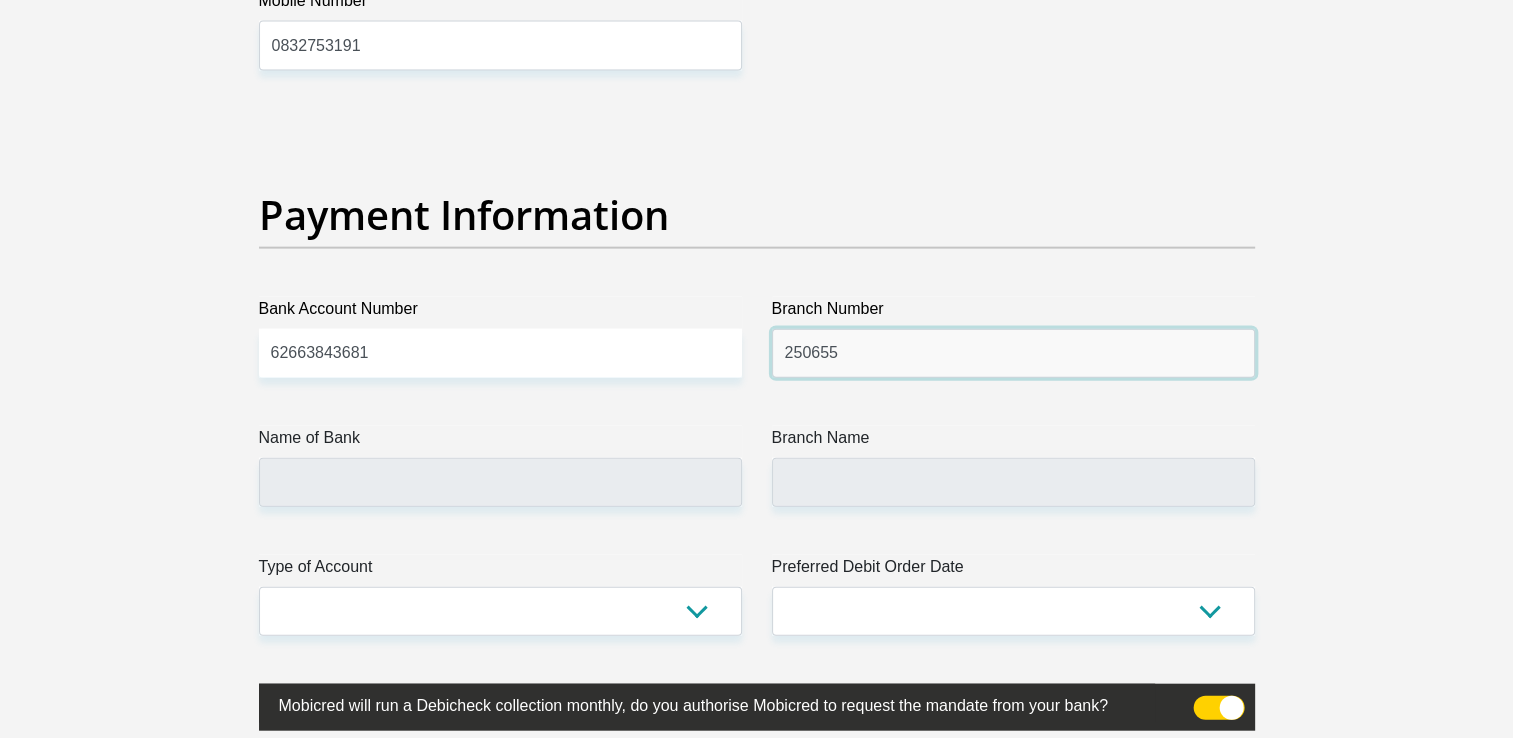 type on "250655" 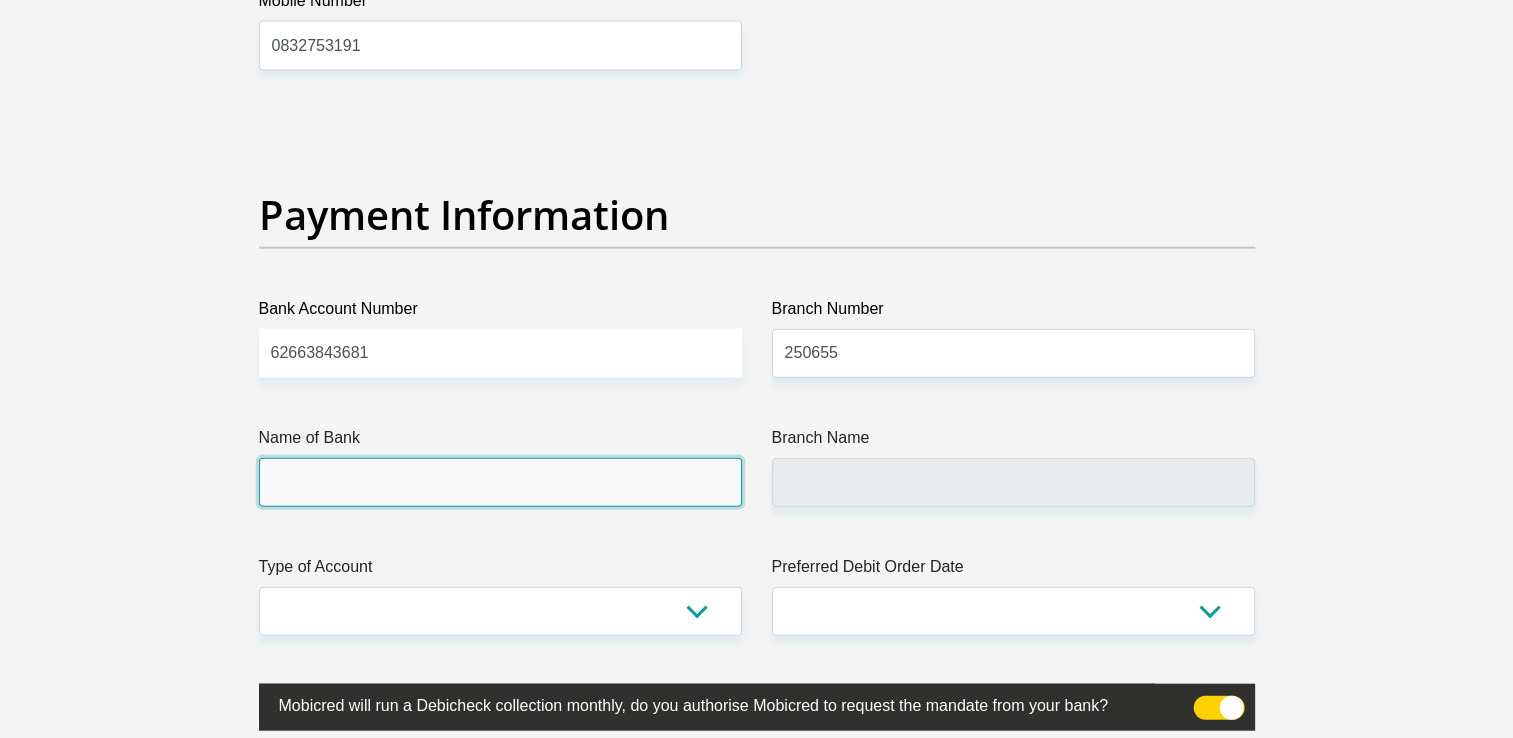 click on "Name of Bank" at bounding box center (500, 482) 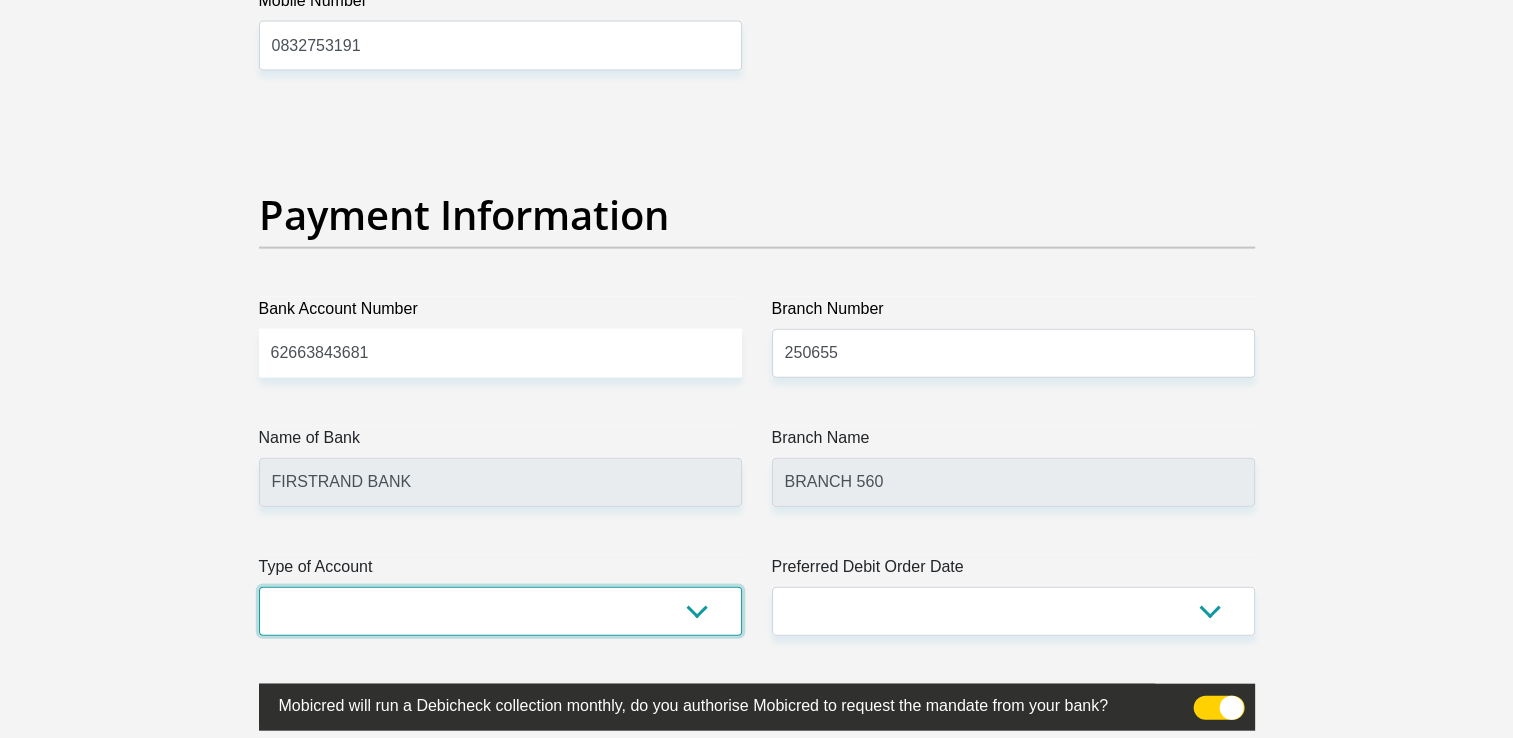 click on "Cheque
Savings" at bounding box center (500, 611) 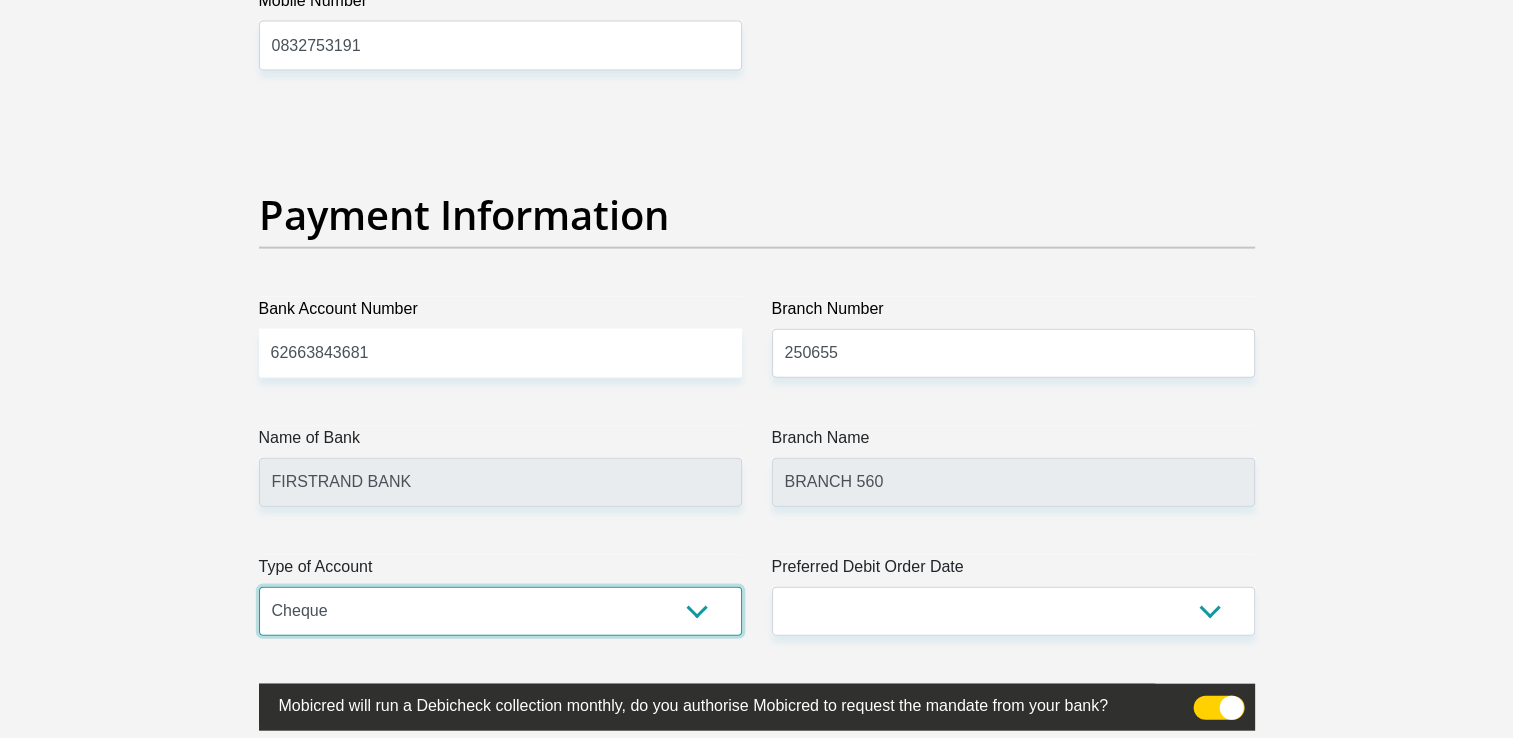 click on "Cheque
Savings" at bounding box center (500, 611) 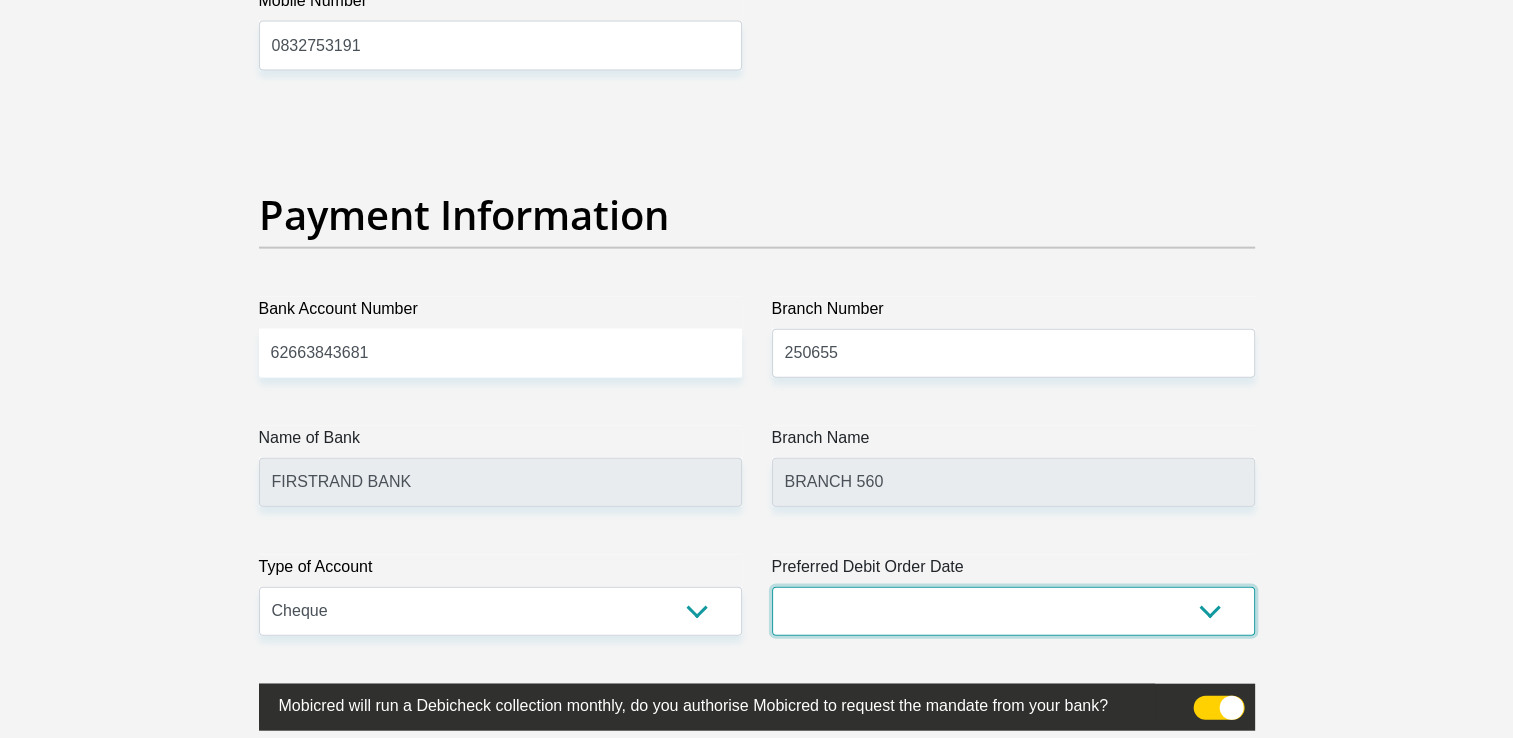 click on "1st
2nd
3rd
4th
5th
7th
18th
19th
20th
21st
22nd
23rd
24th
25th
26th
27th
28th
29th
30th" at bounding box center [1013, 611] 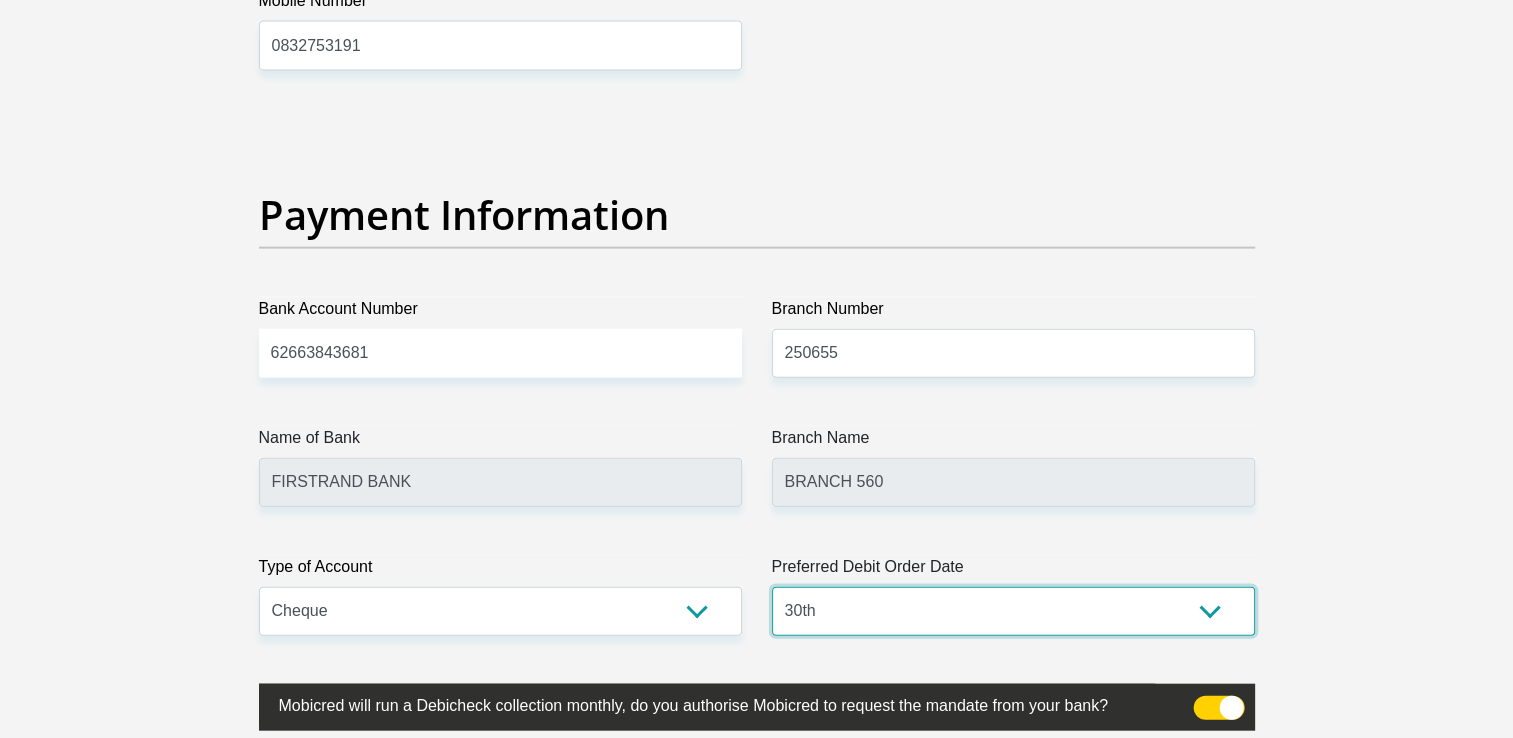 click on "1st
2nd
3rd
4th
5th
7th
18th
19th
20th
21st
22nd
23rd
24th
25th
26th
27th
28th
29th
30th" at bounding box center [1013, 611] 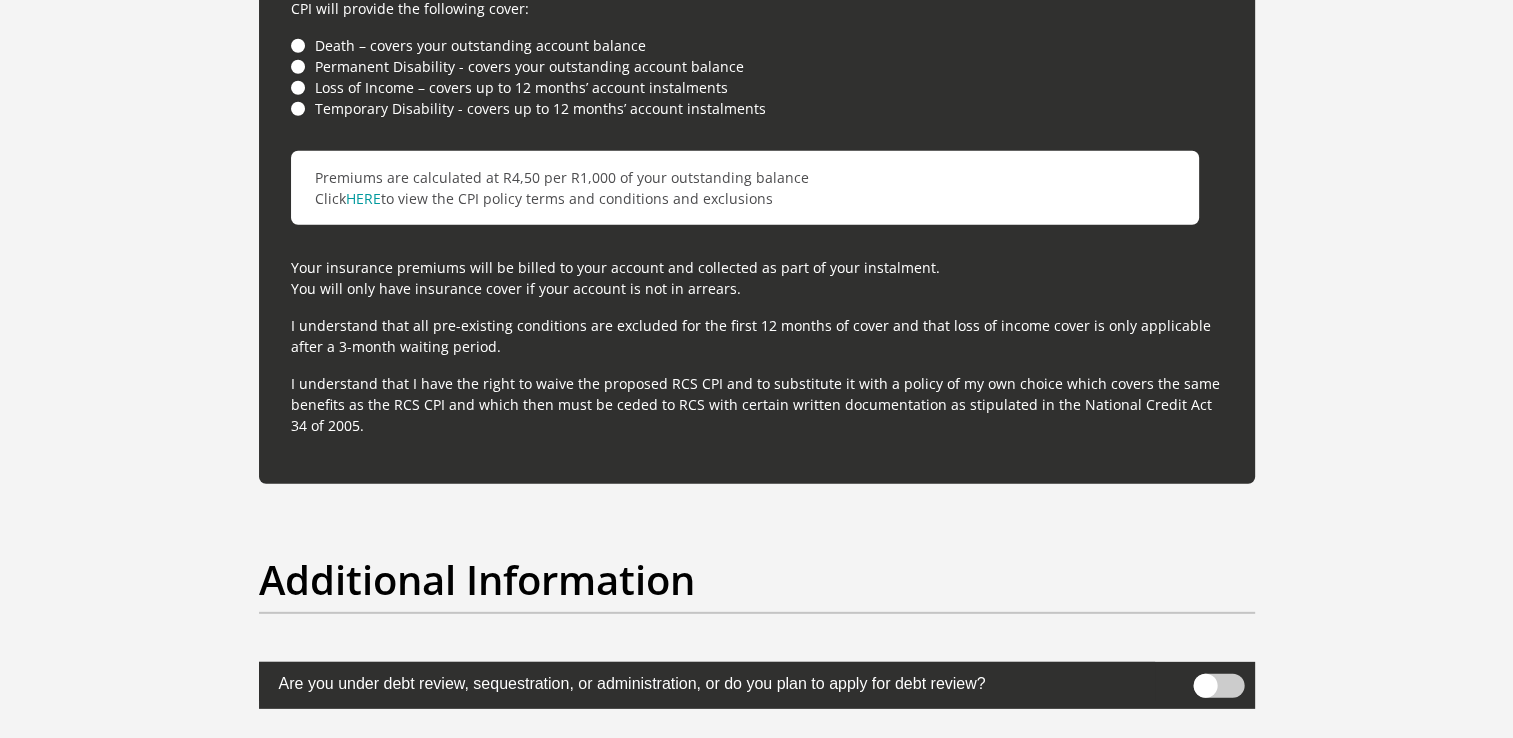 scroll, scrollTop: 5732, scrollLeft: 0, axis: vertical 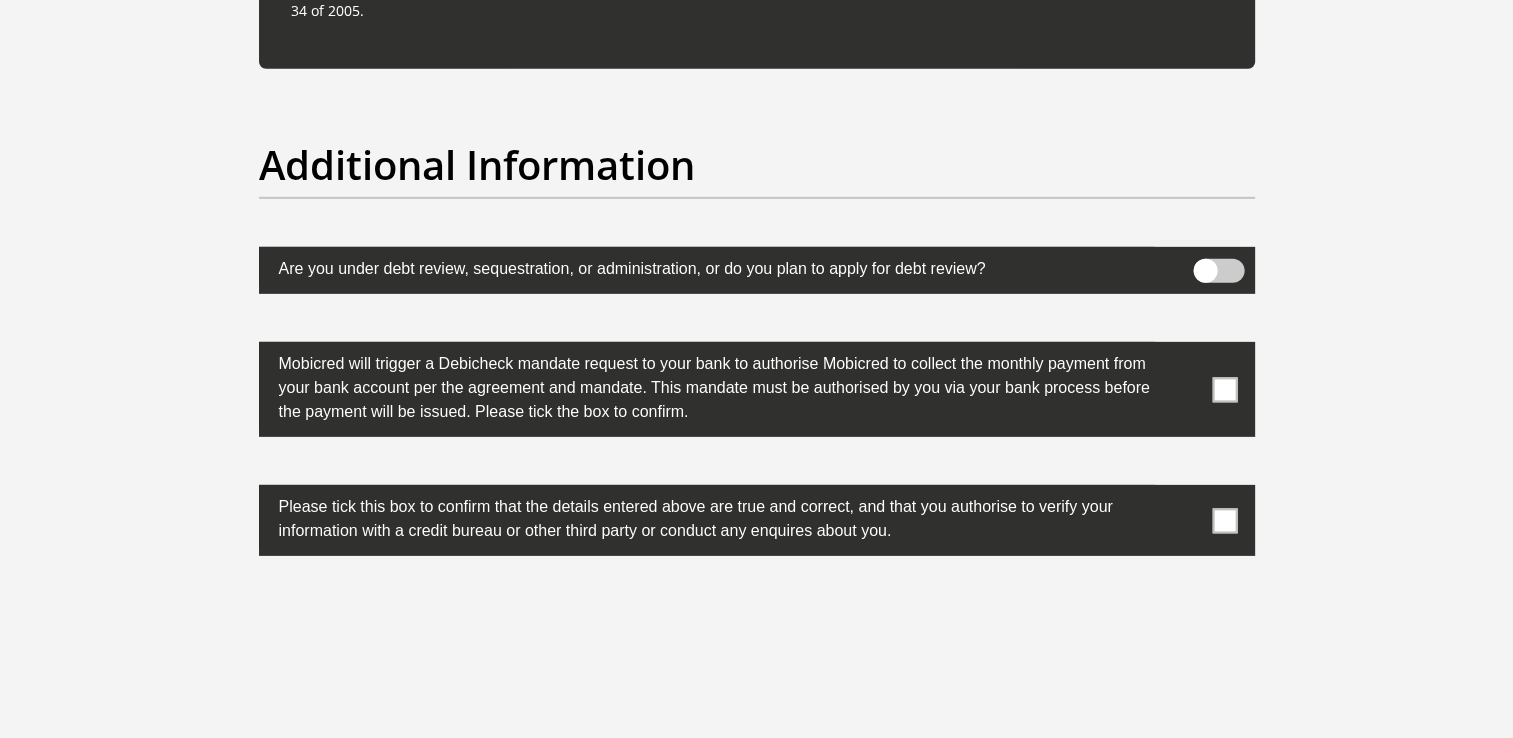 click at bounding box center [1224, 389] 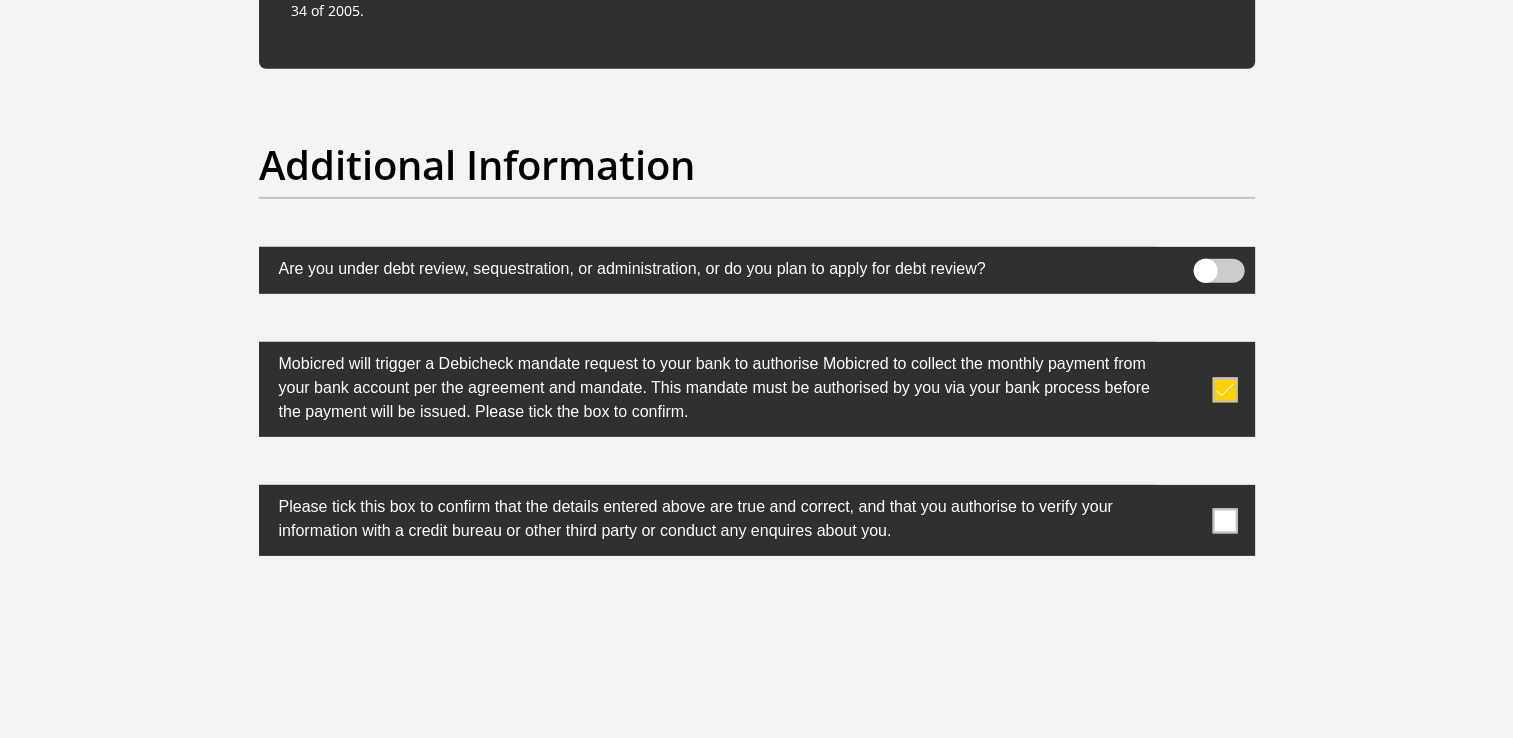 click at bounding box center (1224, 520) 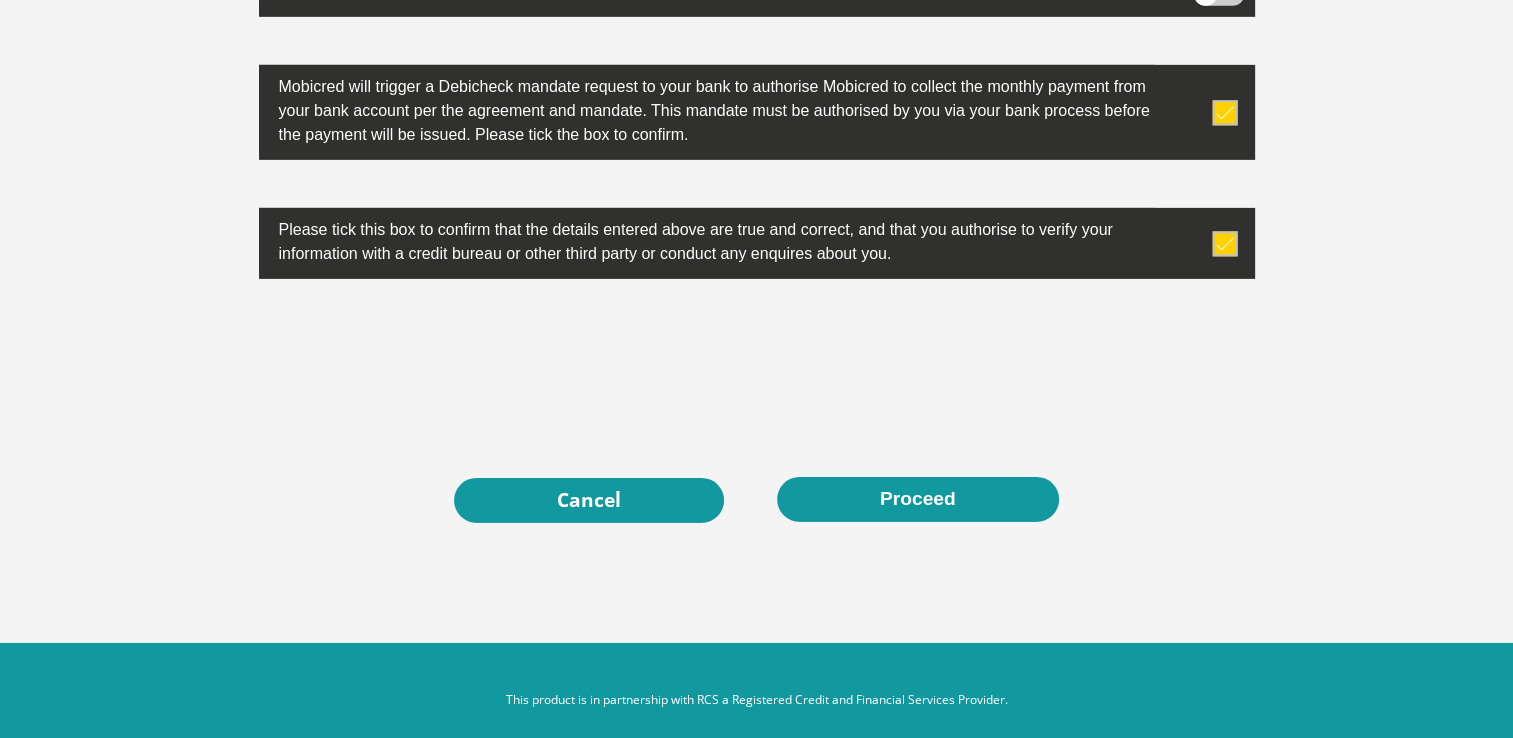 scroll, scrollTop: 6432, scrollLeft: 0, axis: vertical 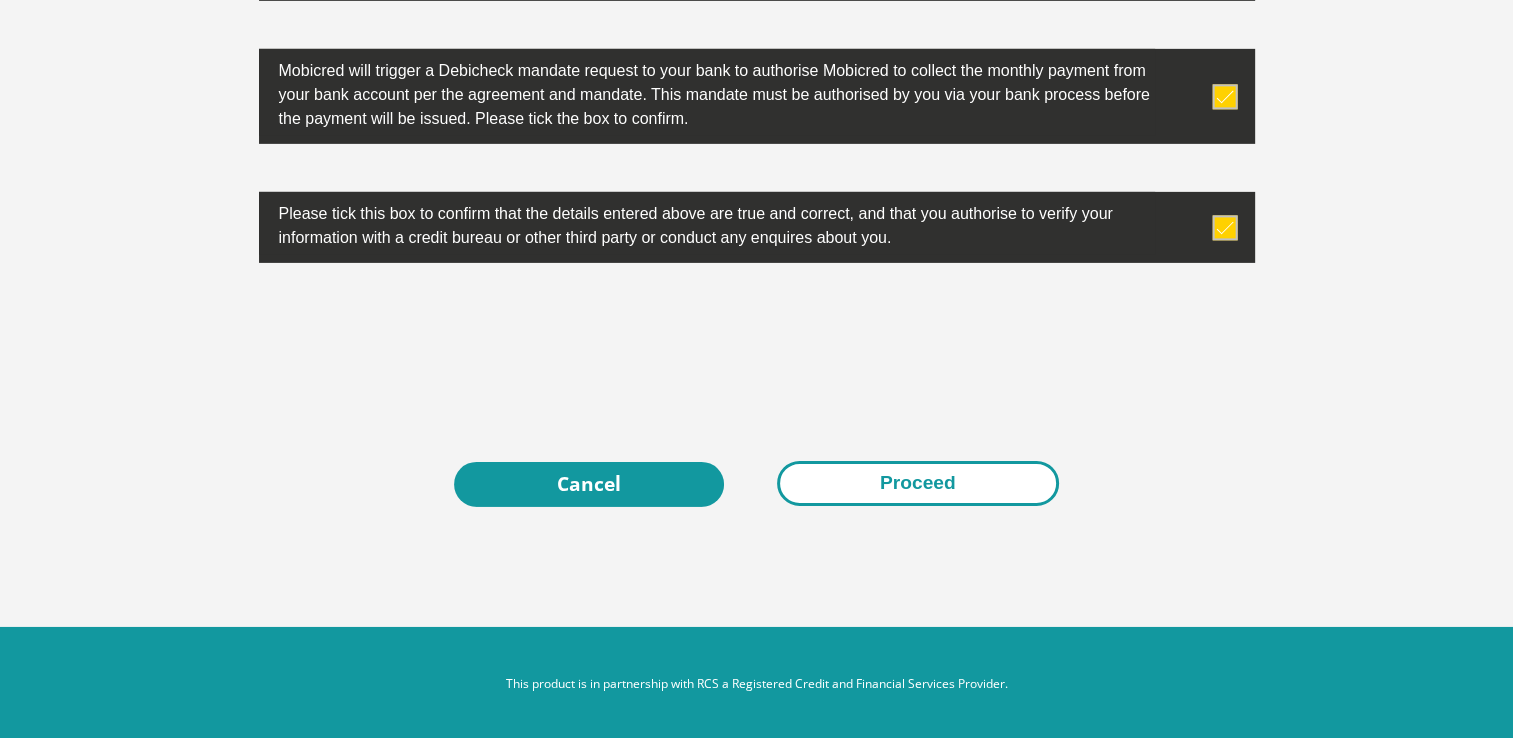 click on "Proceed" at bounding box center (918, 483) 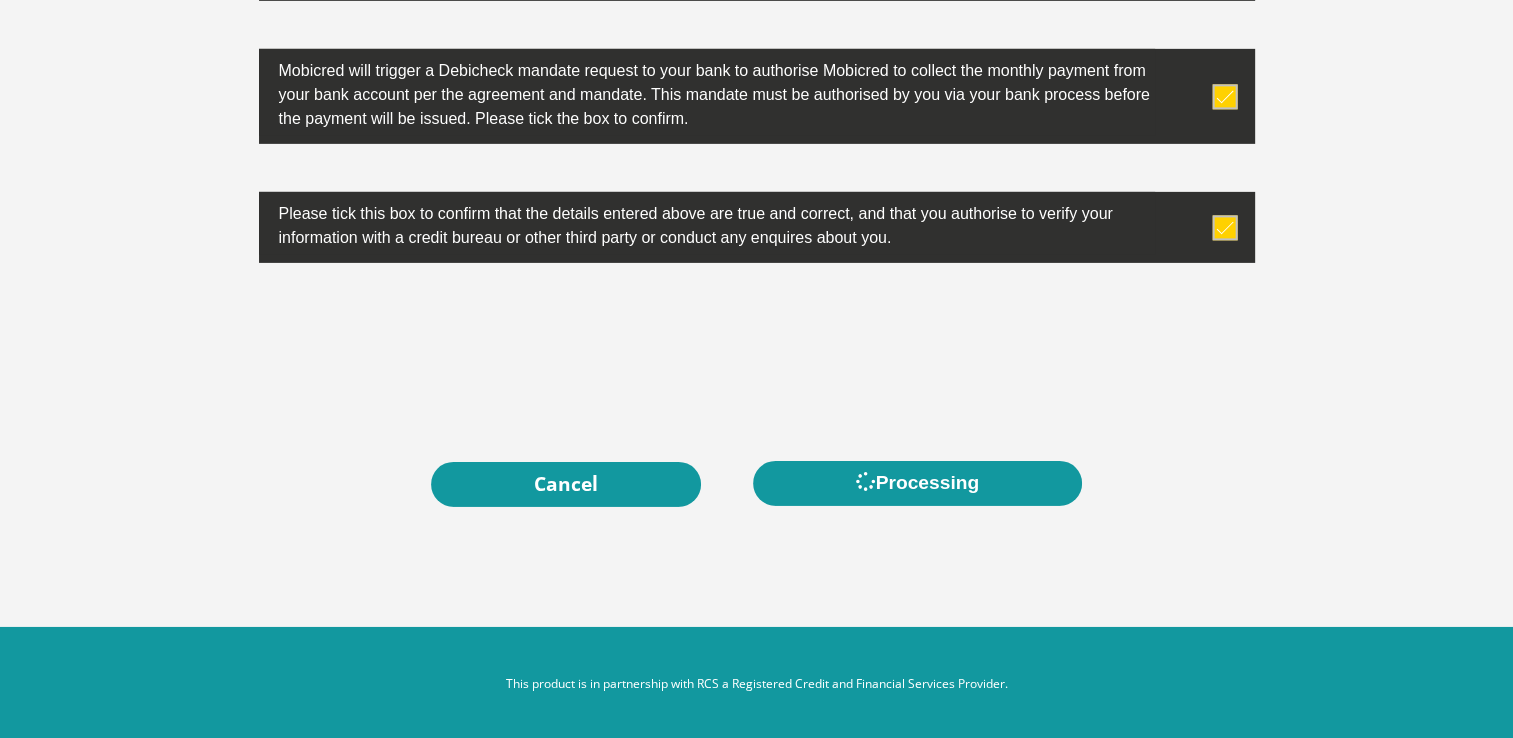 scroll, scrollTop: 0, scrollLeft: 0, axis: both 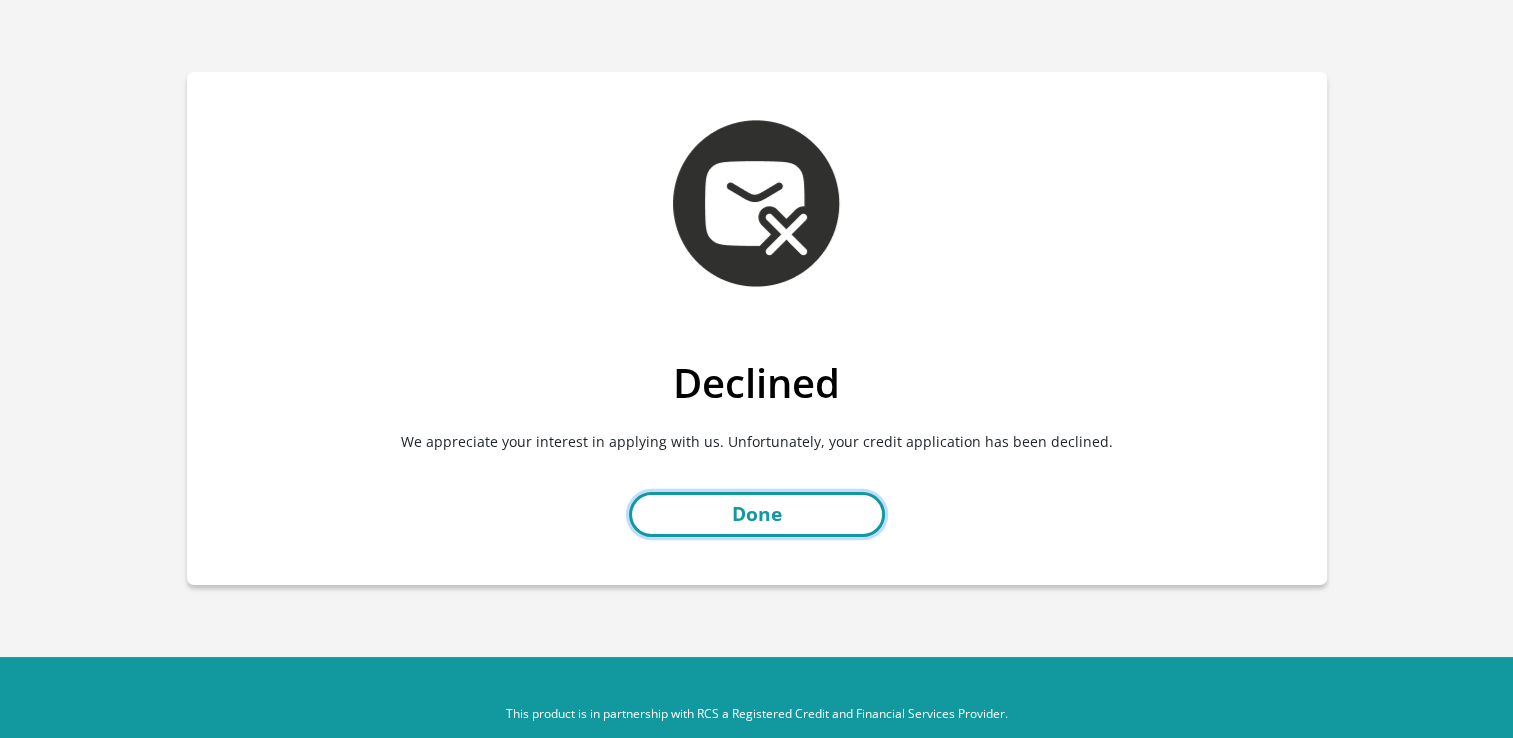 click on "Done" at bounding box center (757, 514) 